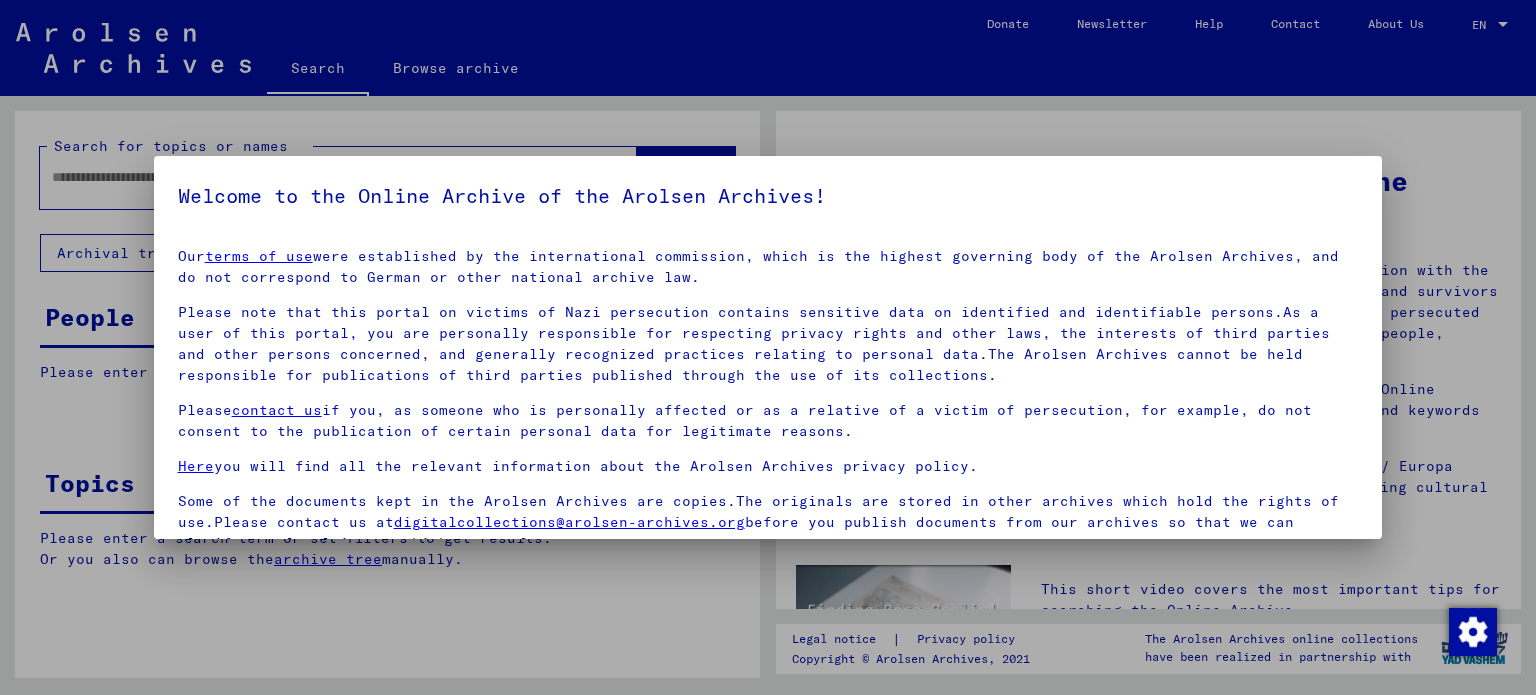 scroll, scrollTop: 0, scrollLeft: 0, axis: both 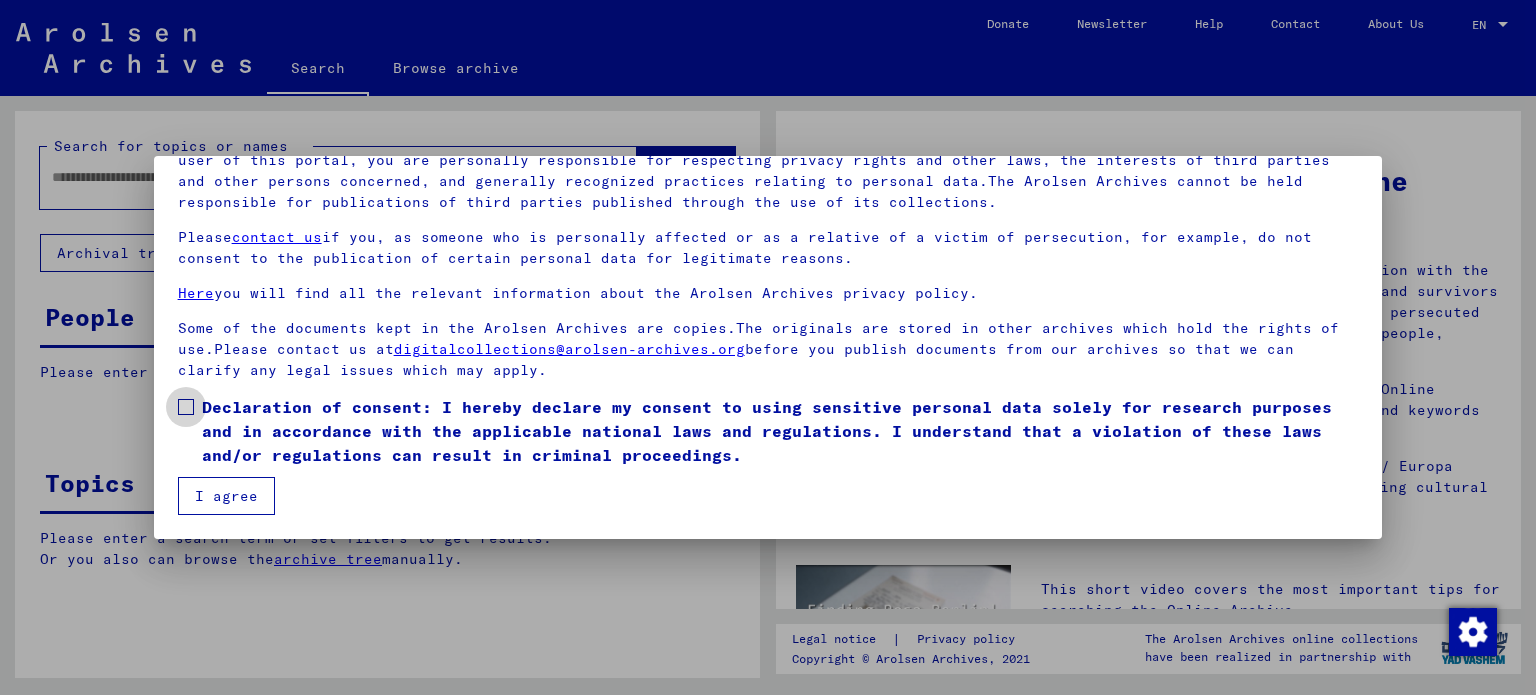 click at bounding box center [186, 407] 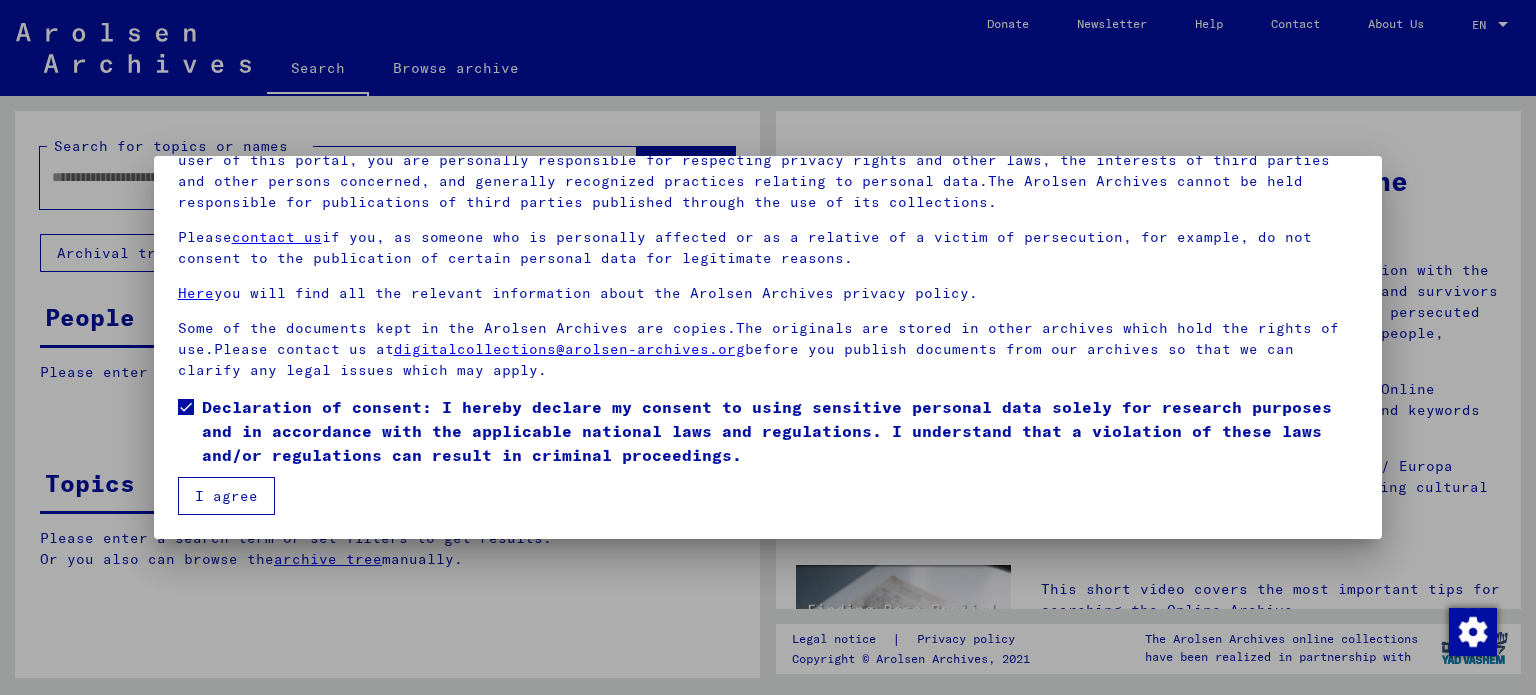 click on "I agree" at bounding box center [226, 496] 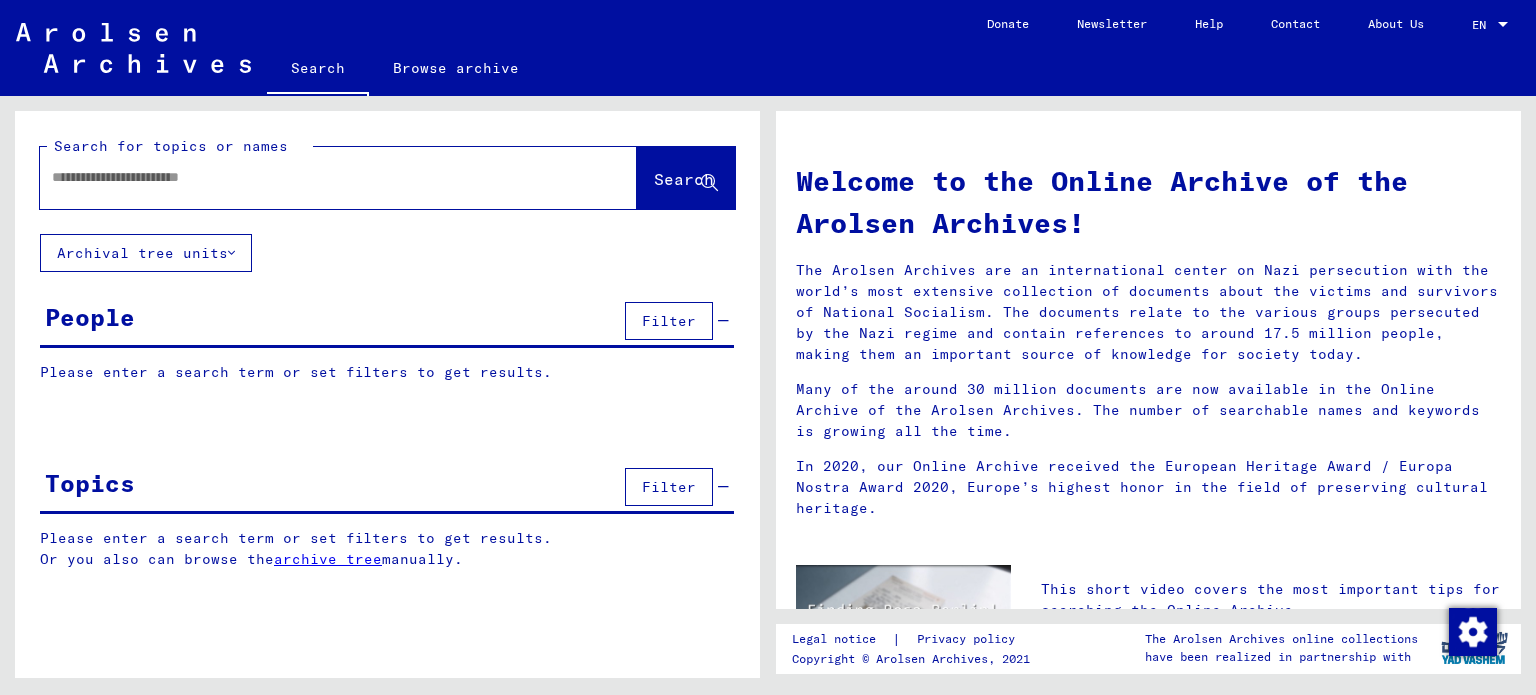 click at bounding box center (314, 177) 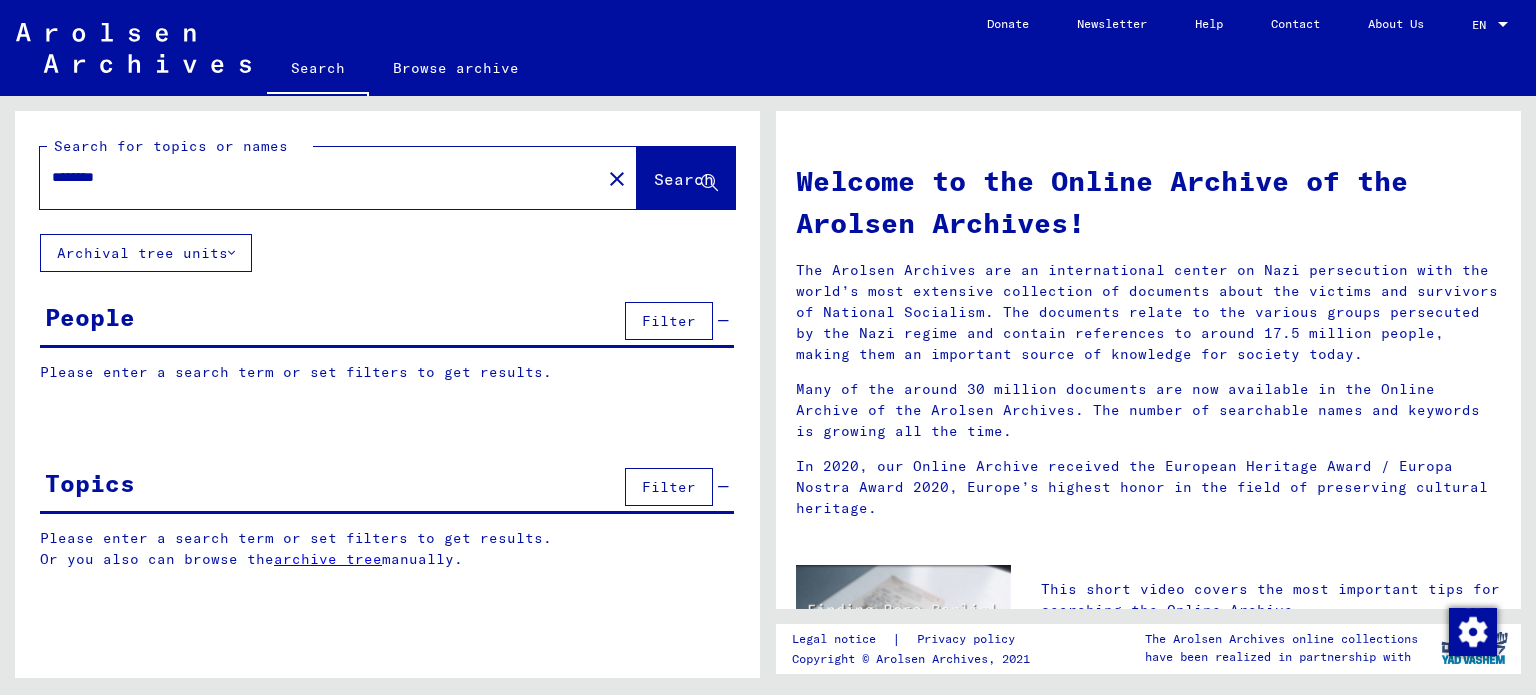 type on "********" 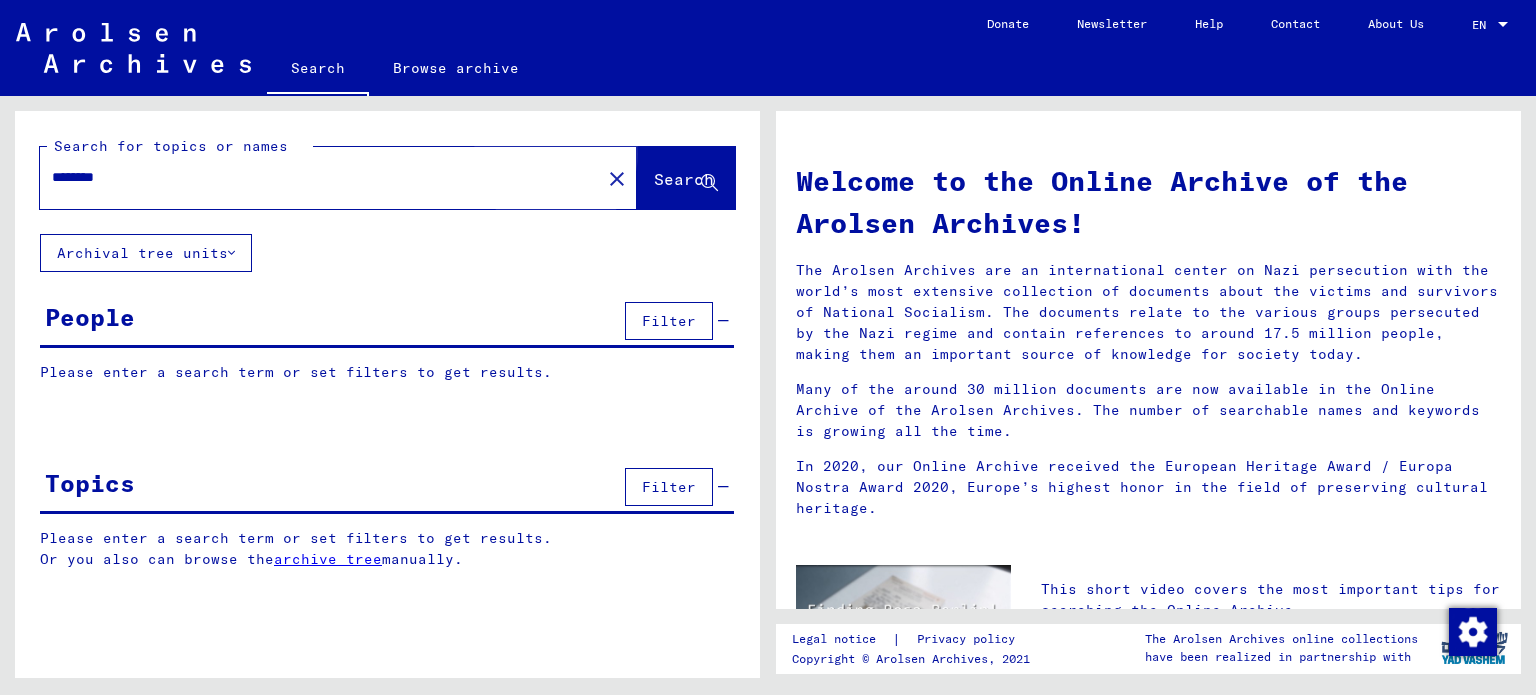 click on "Search" 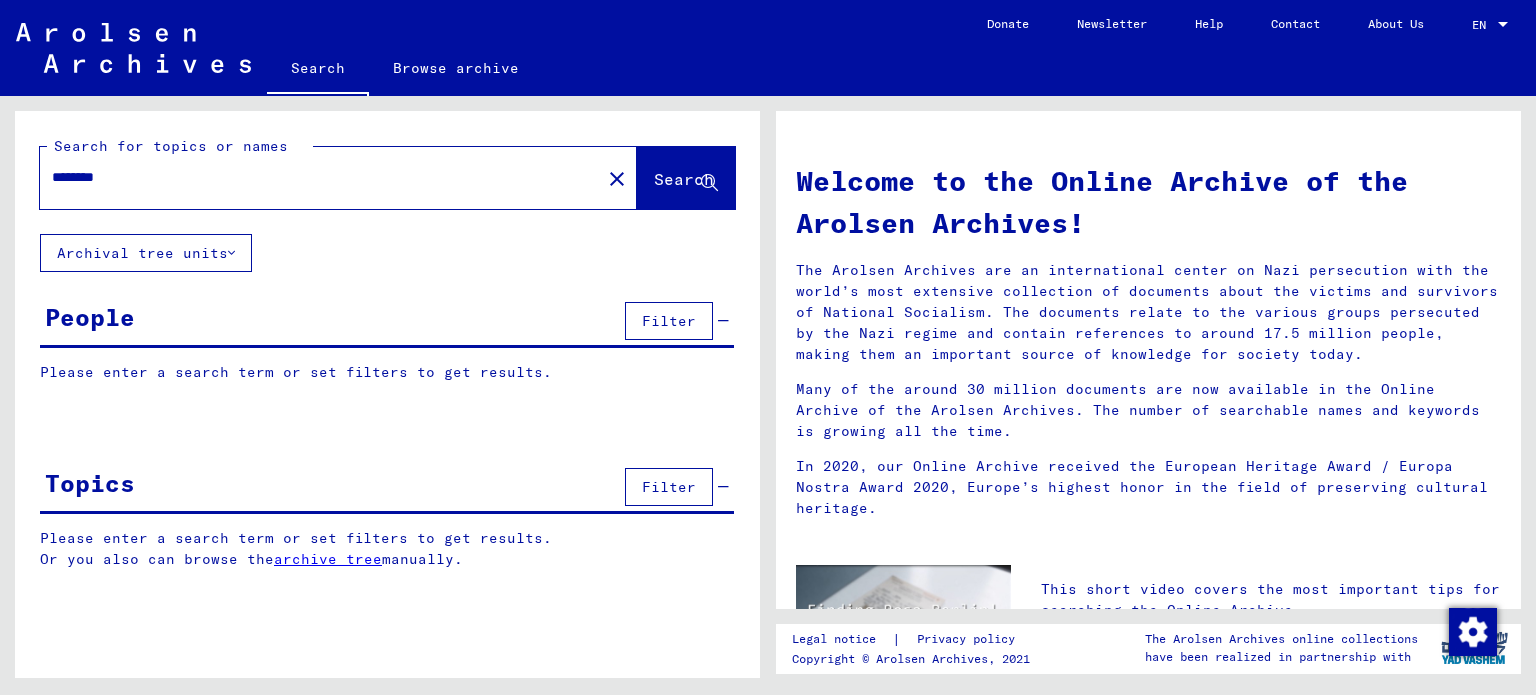 click on "Search" 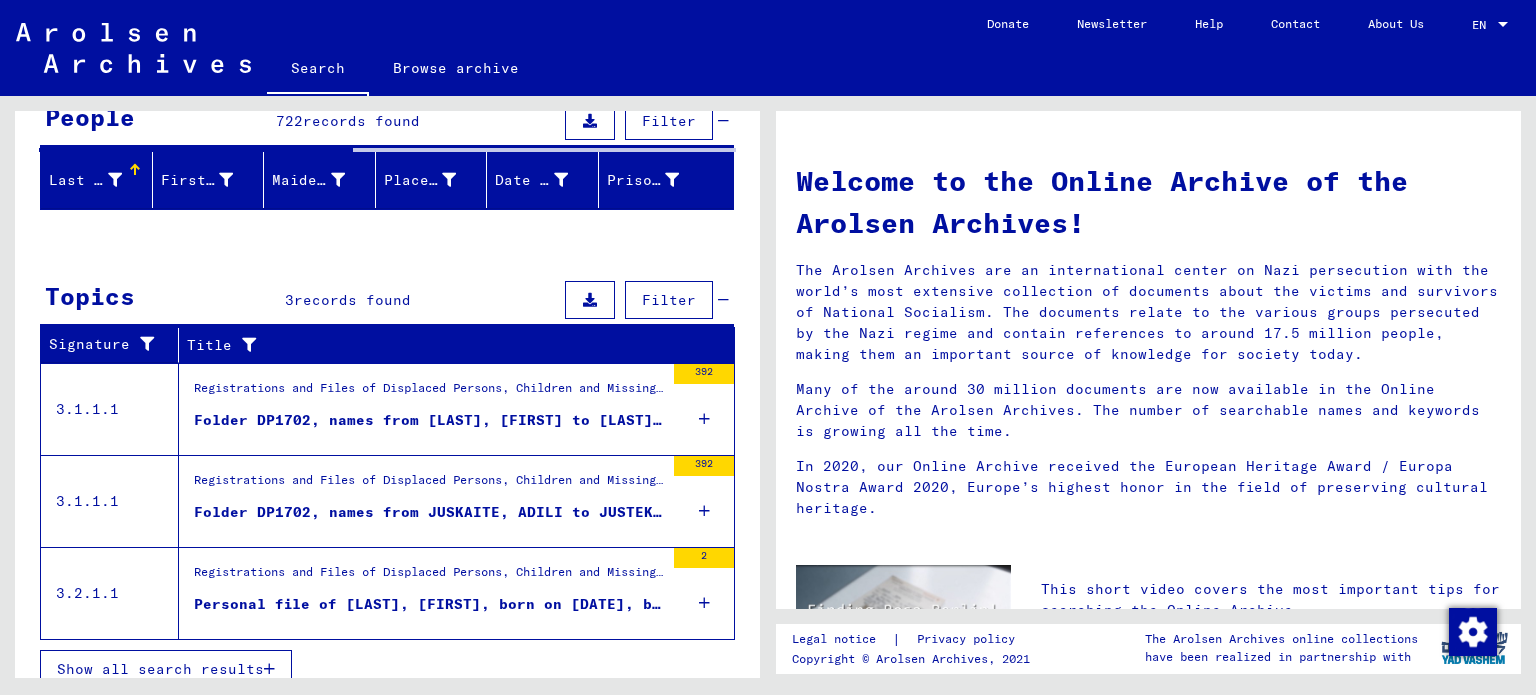 scroll, scrollTop: 216, scrollLeft: 0, axis: vertical 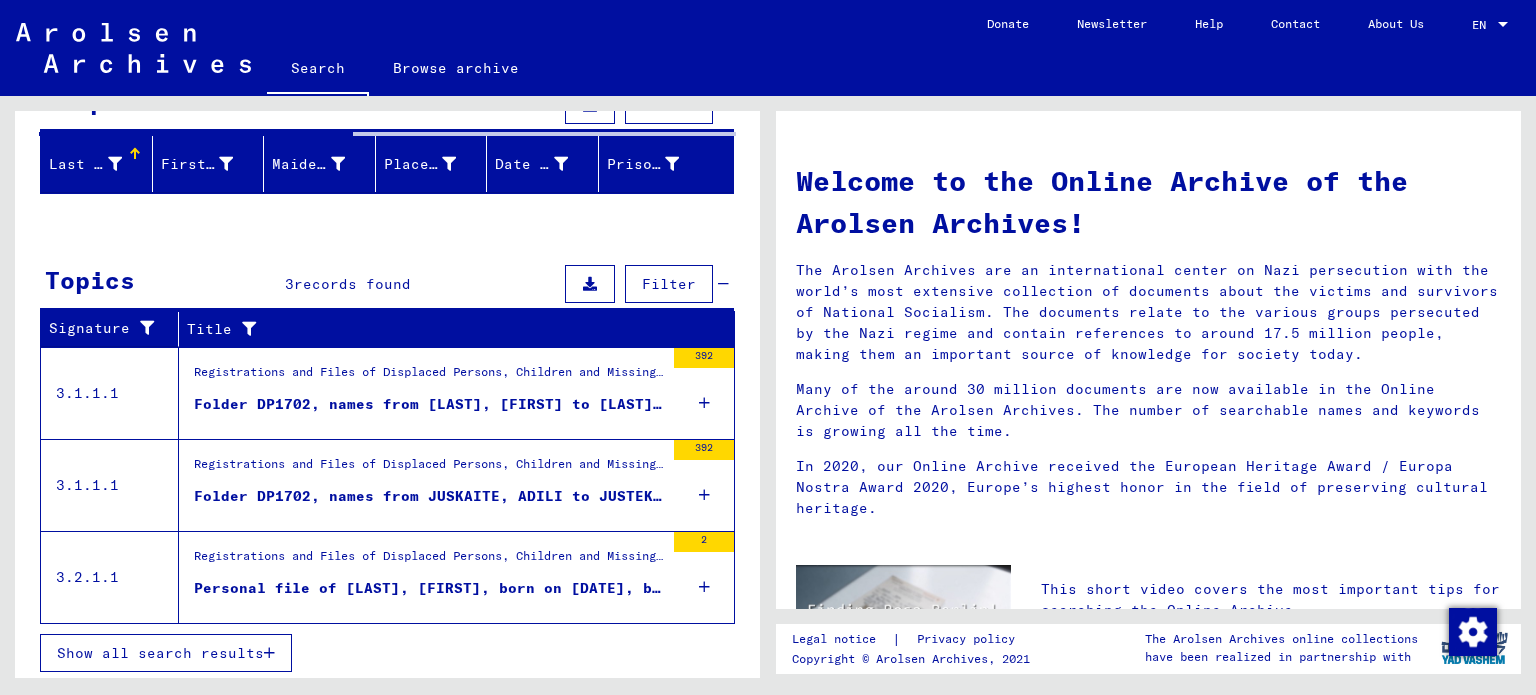 click on "Folder DP1702, names from [LAST], [FIRST] to [LAST], [FIRST] (1)" at bounding box center (429, 404) 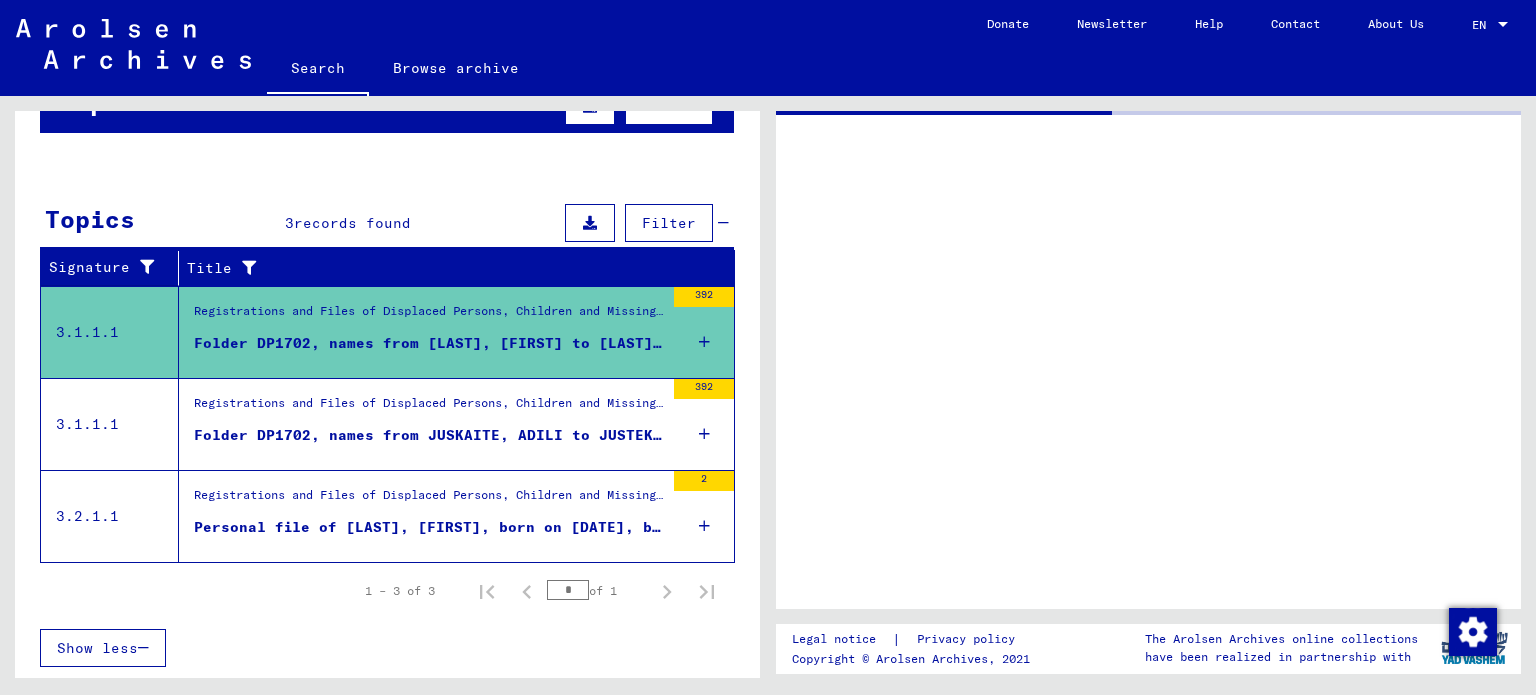 scroll, scrollTop: 210, scrollLeft: 0, axis: vertical 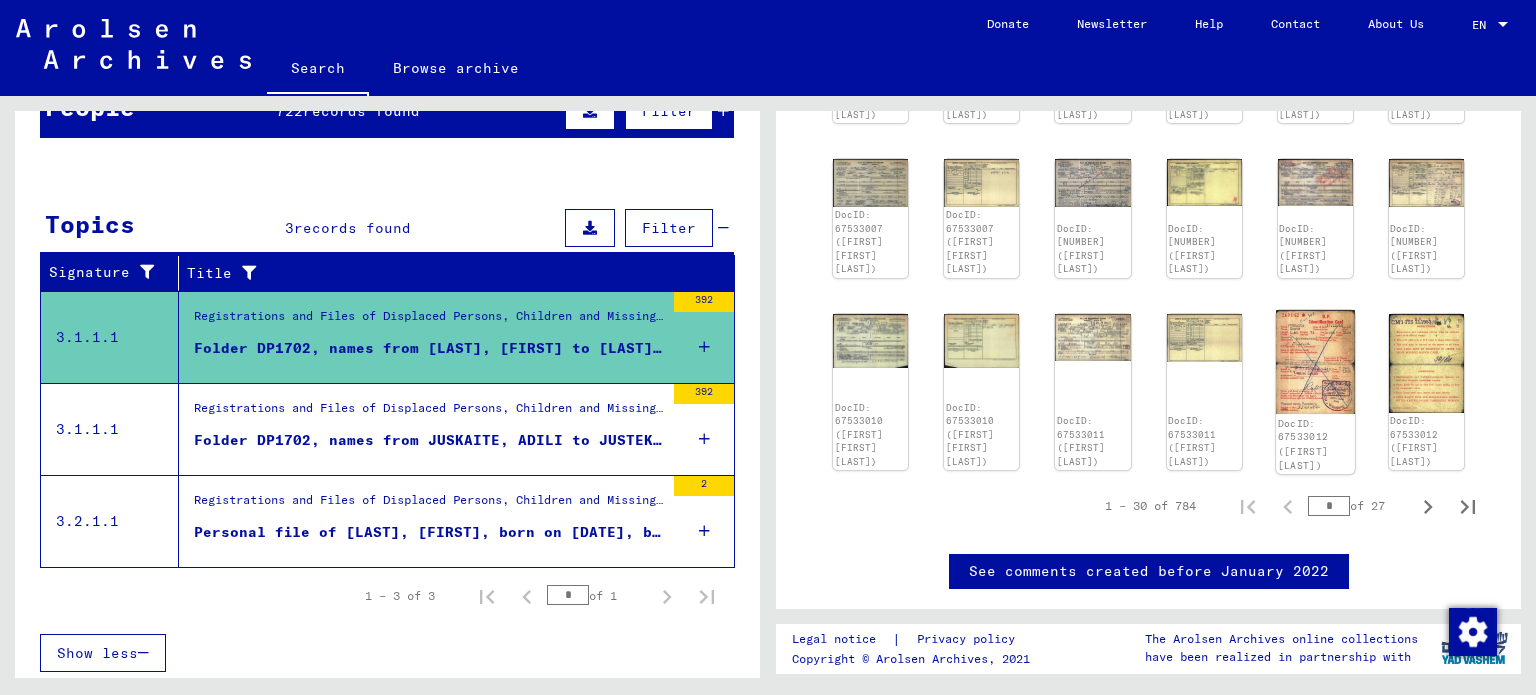 click 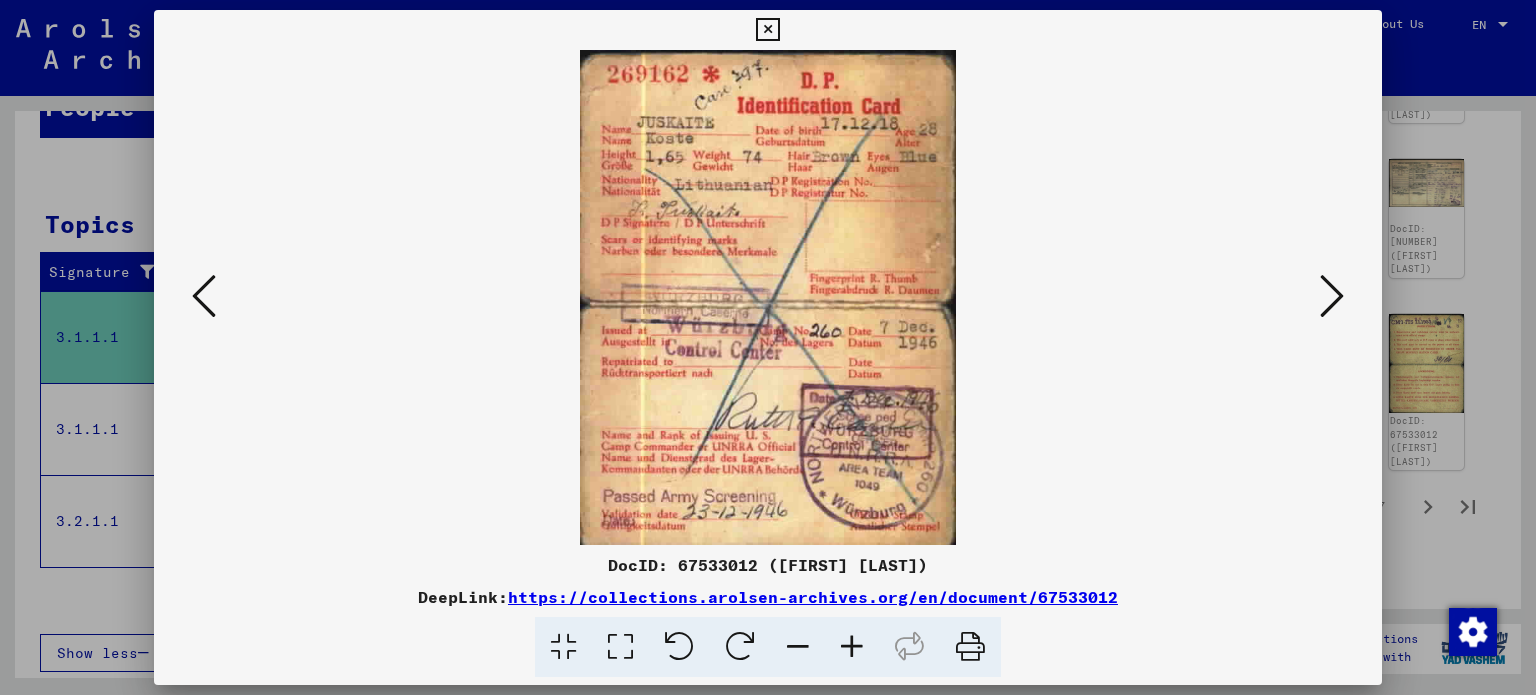 click at bounding box center (767, 30) 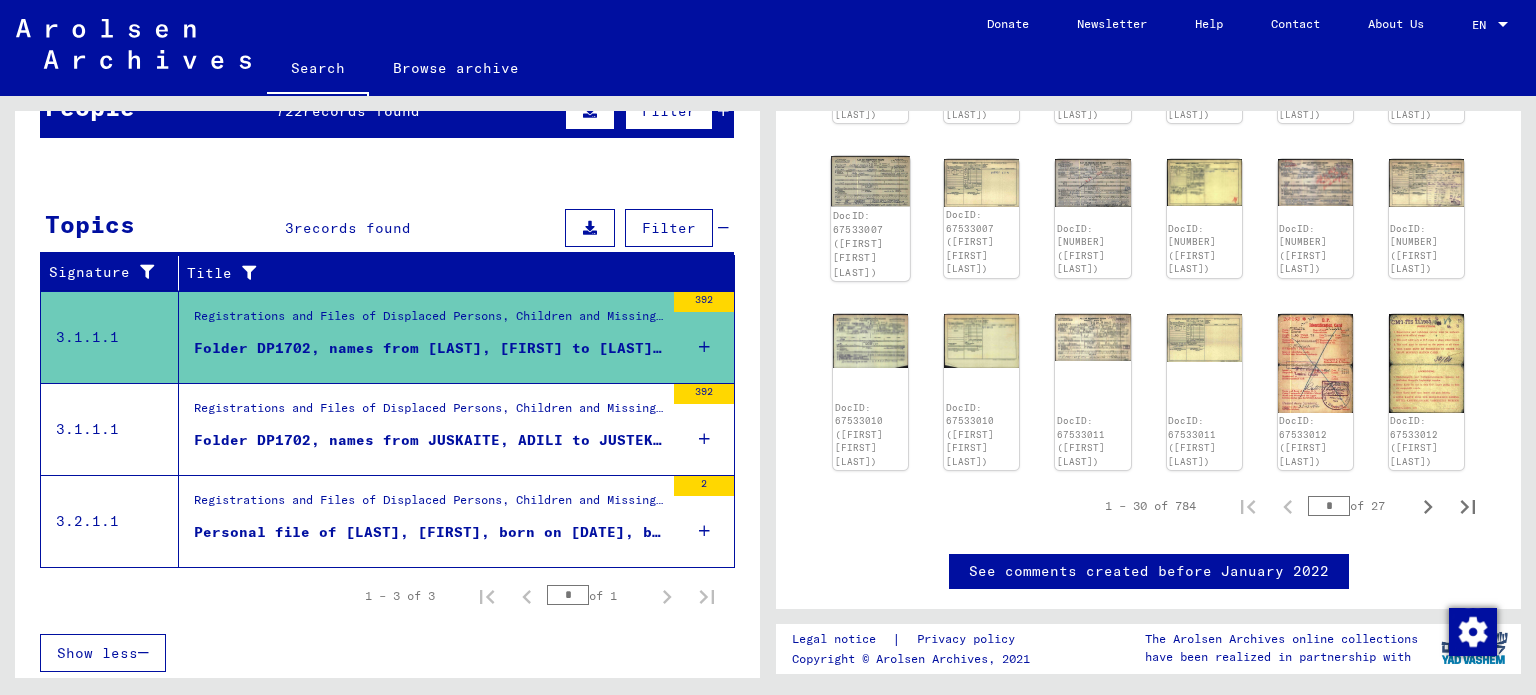 click 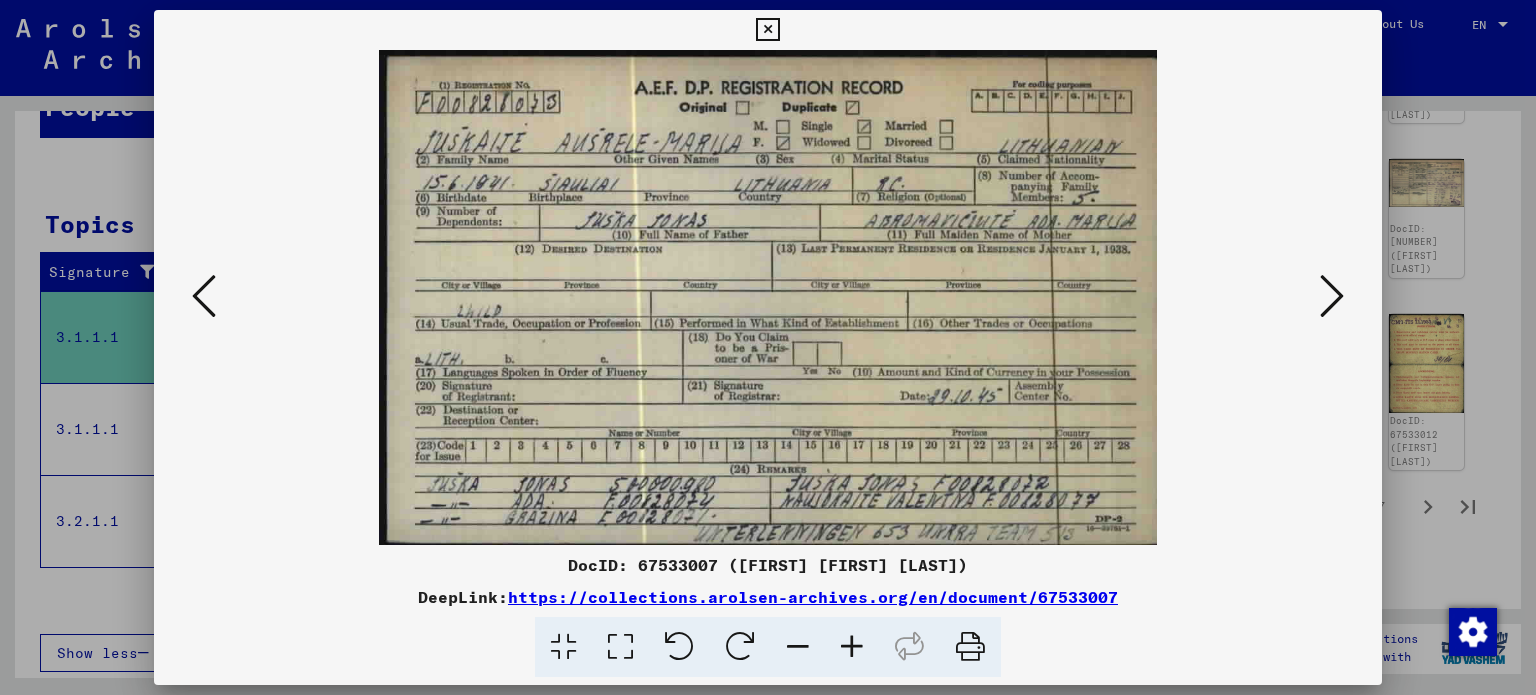 click at bounding box center (767, 30) 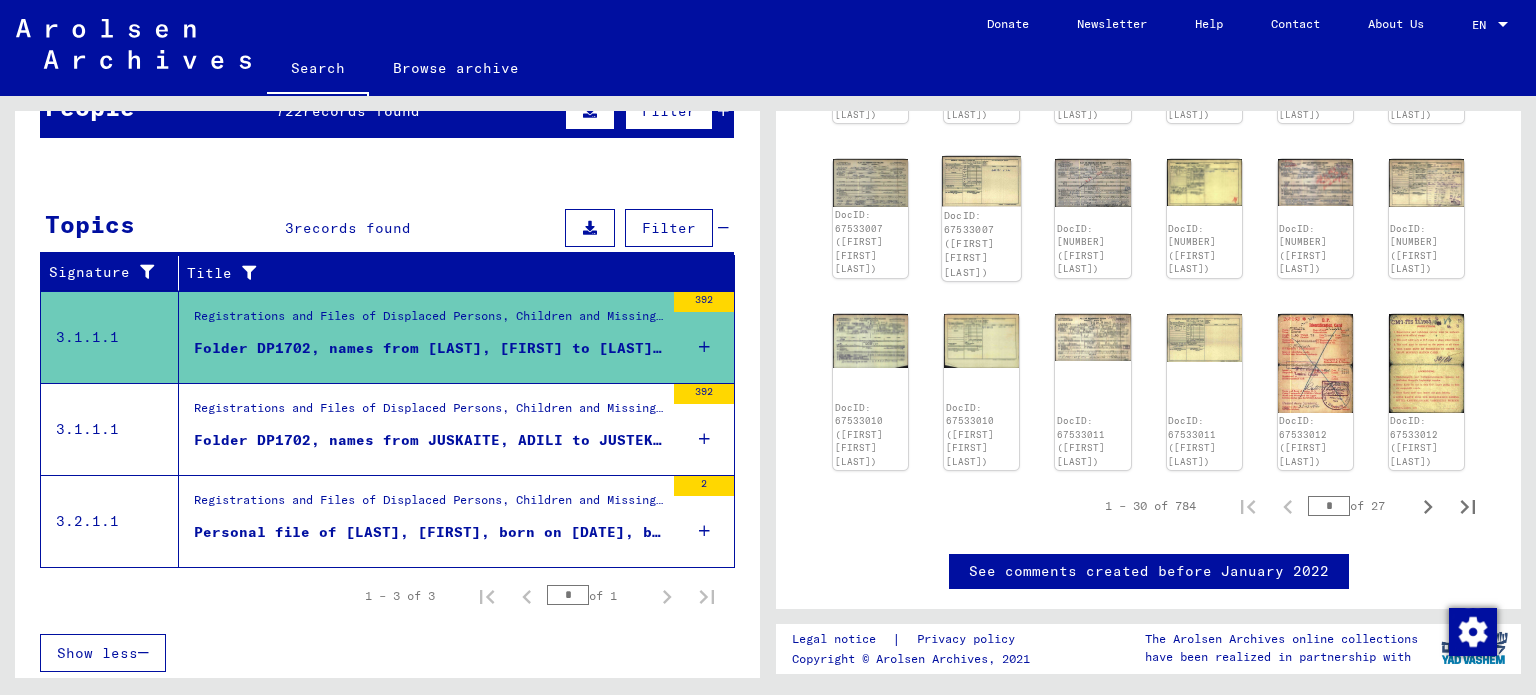 click 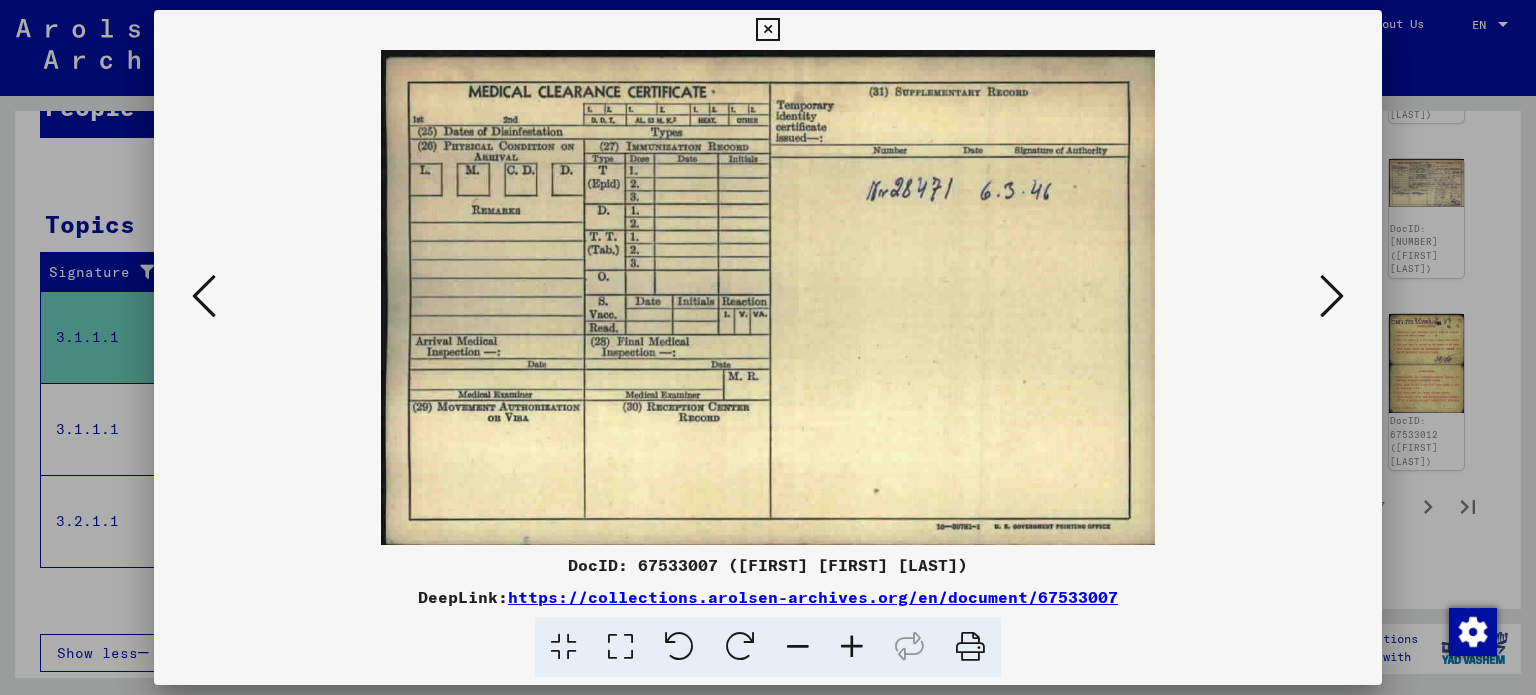 click at bounding box center [767, 30] 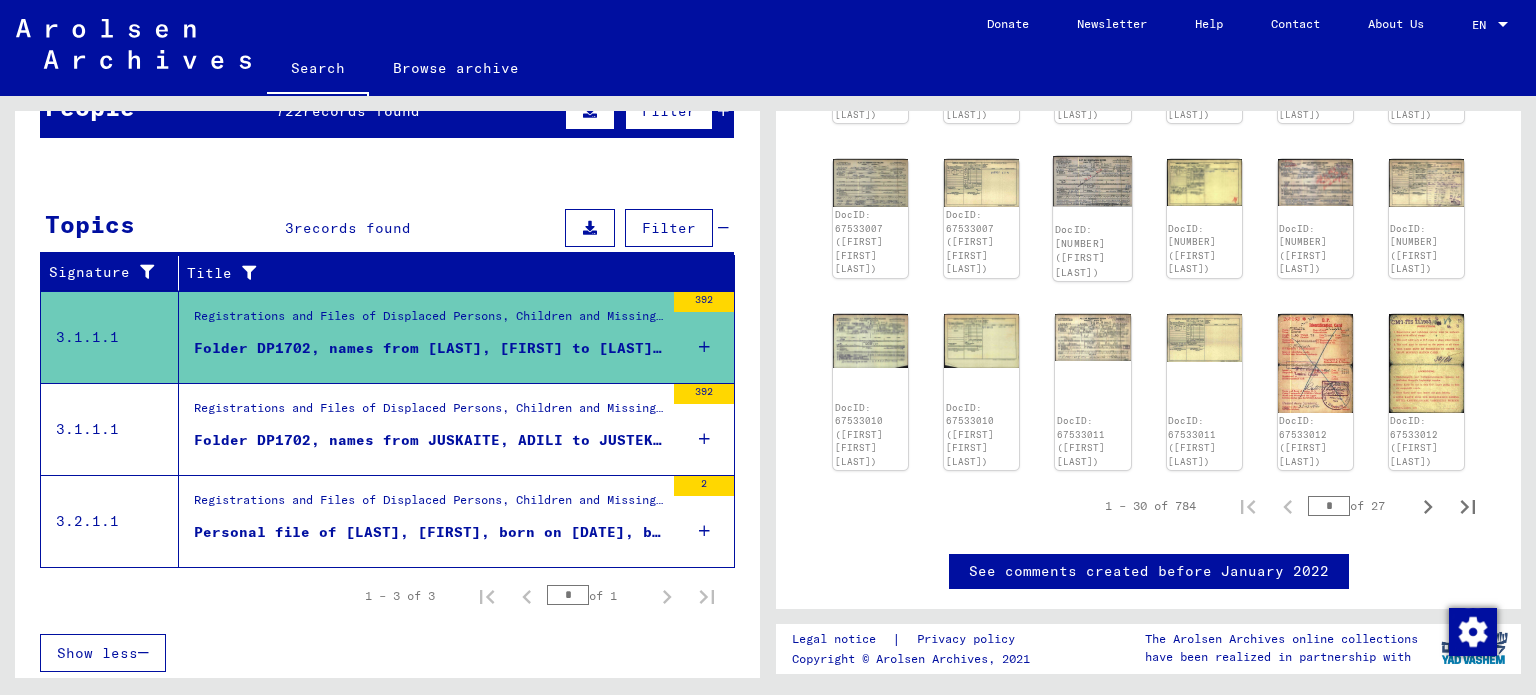 click 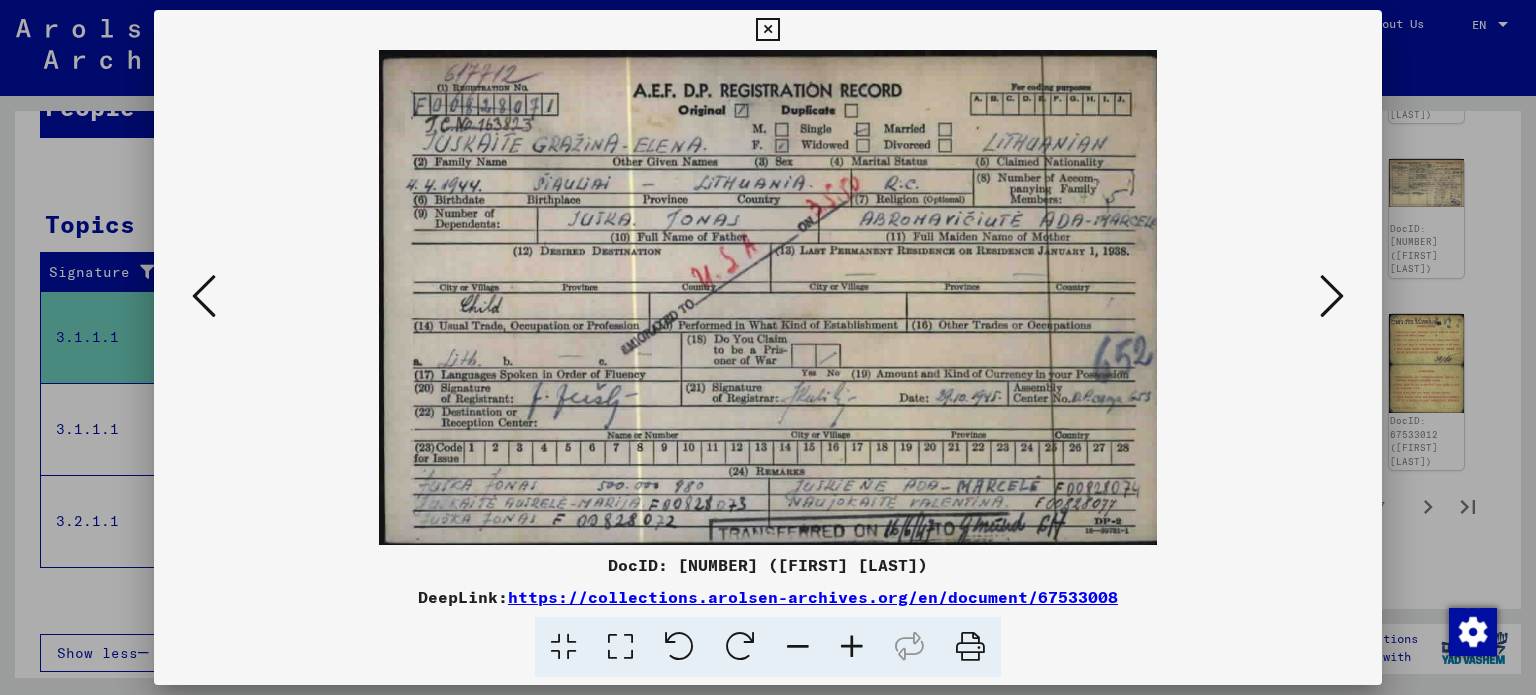 click at bounding box center [767, 30] 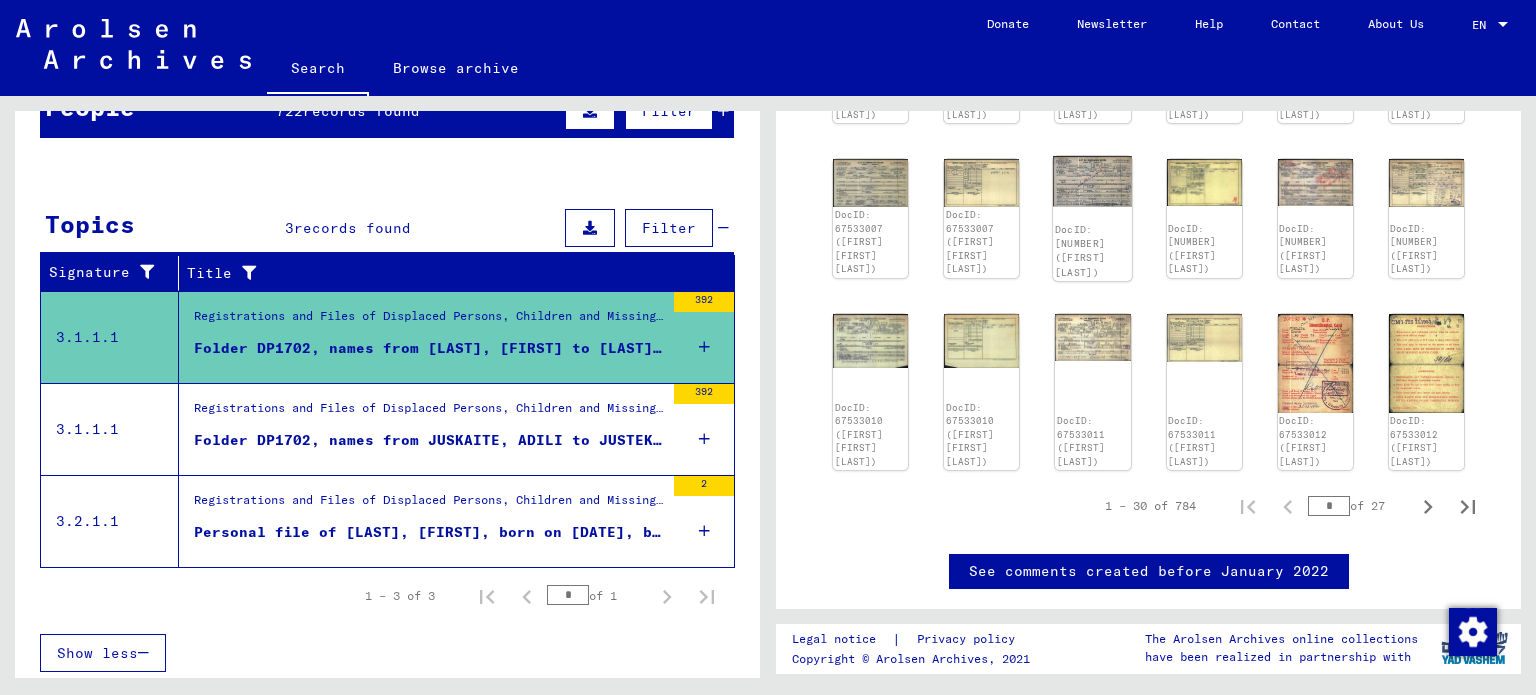 click 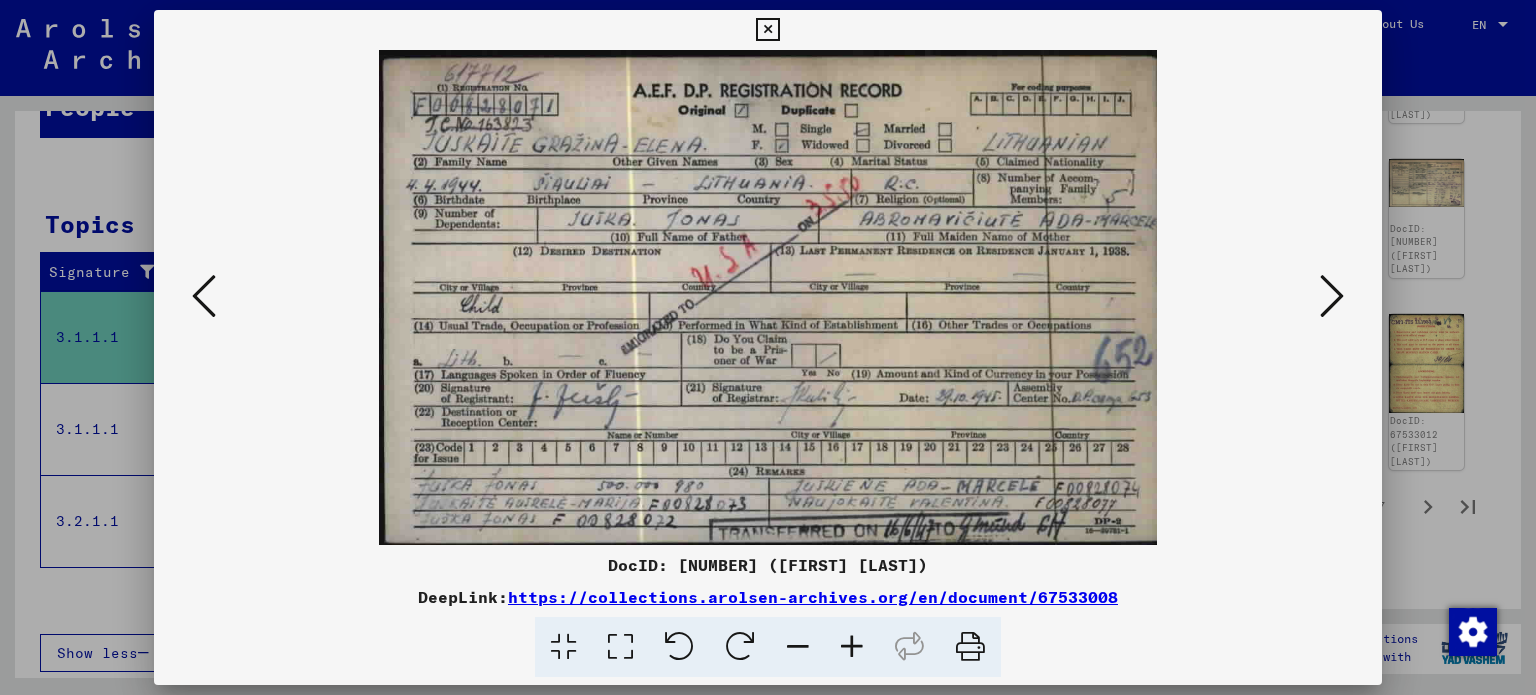 click at bounding box center [767, 30] 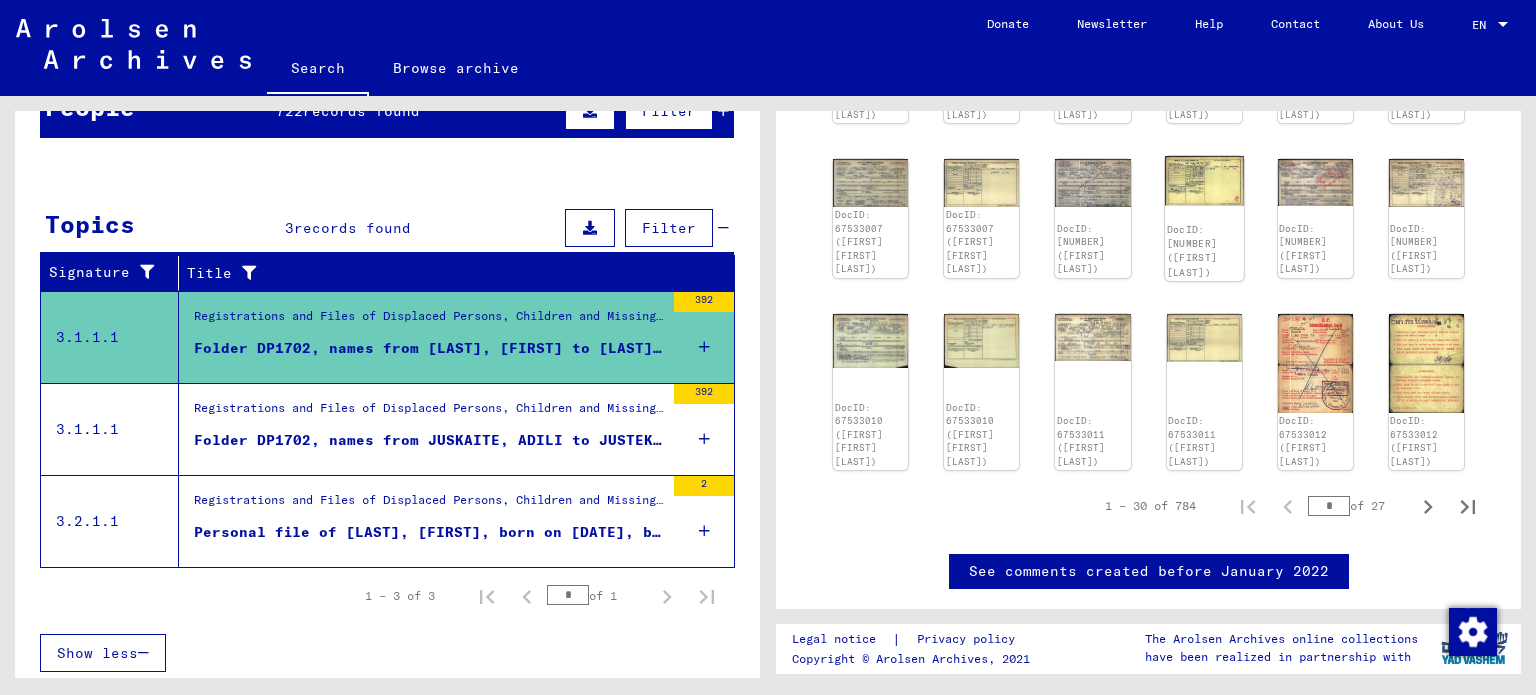 click 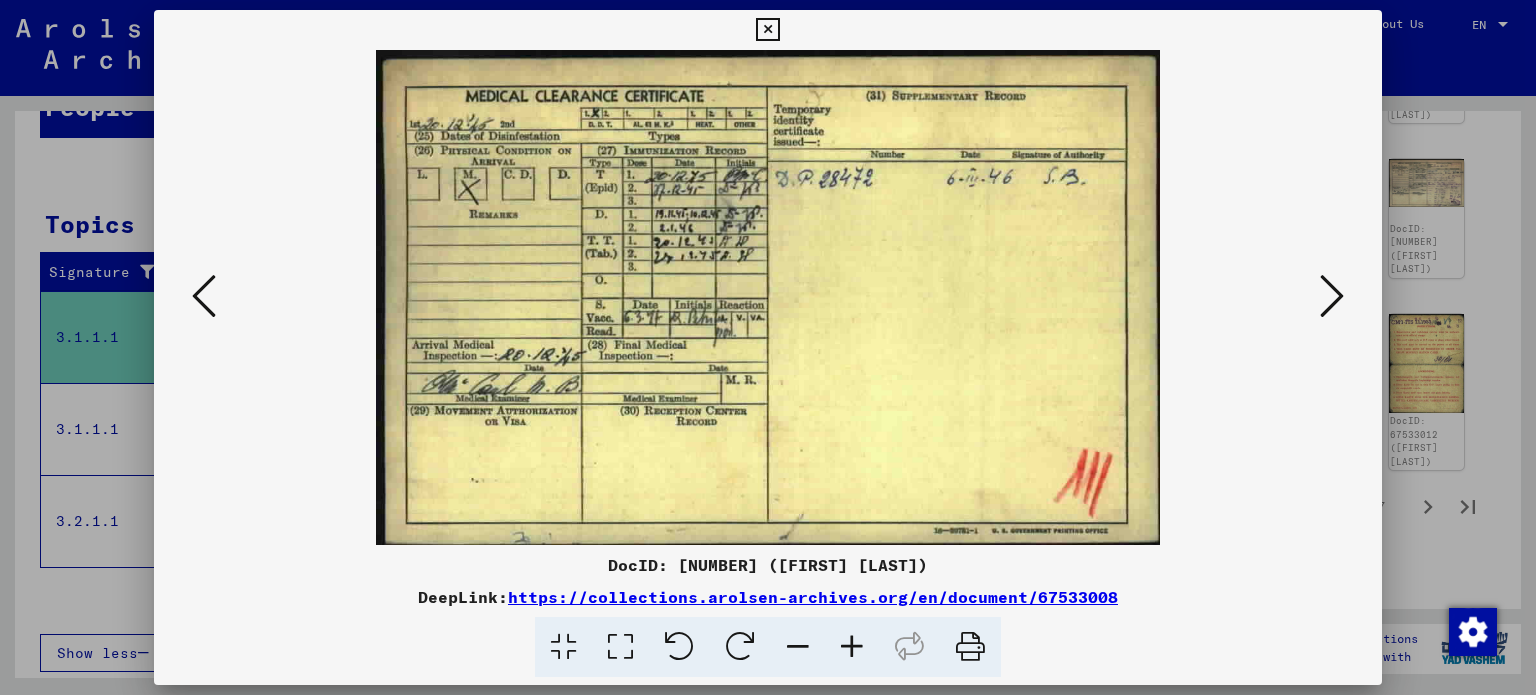 click at bounding box center [767, 30] 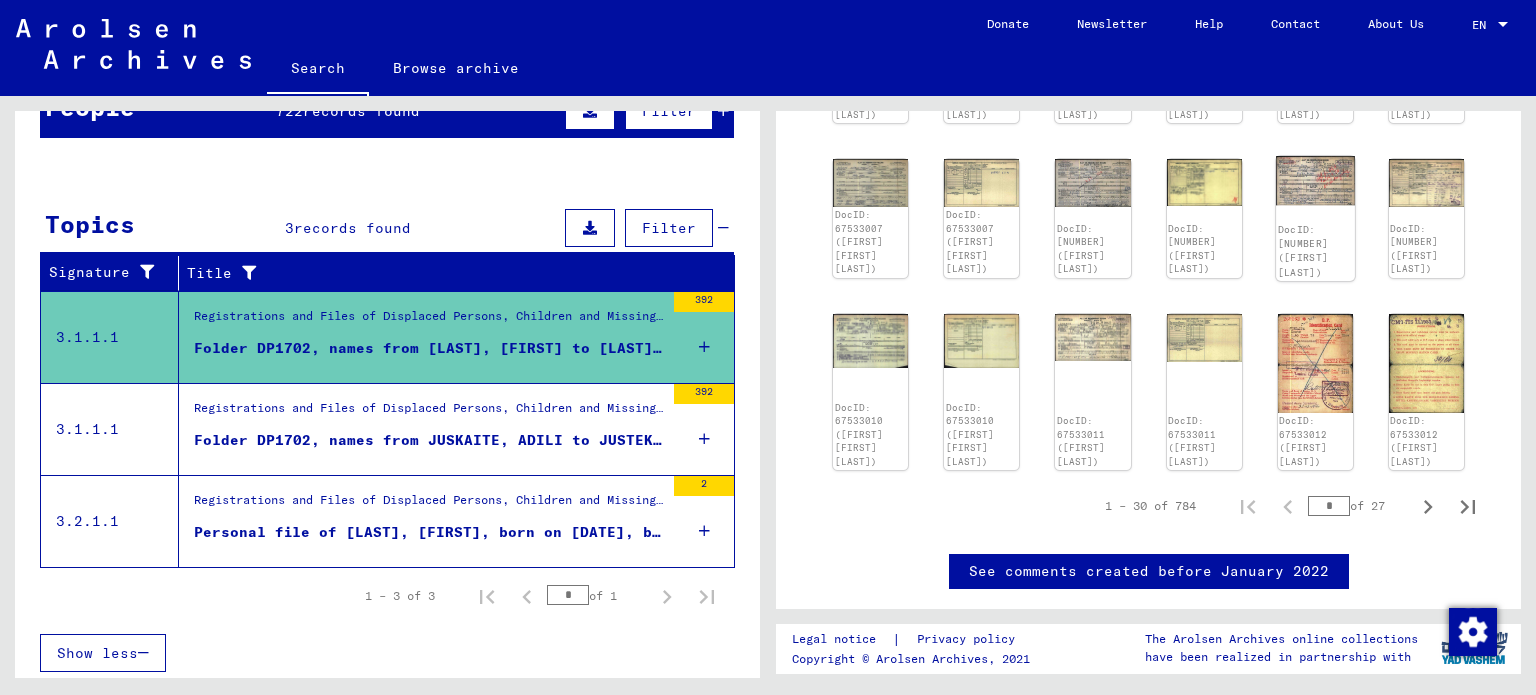 click 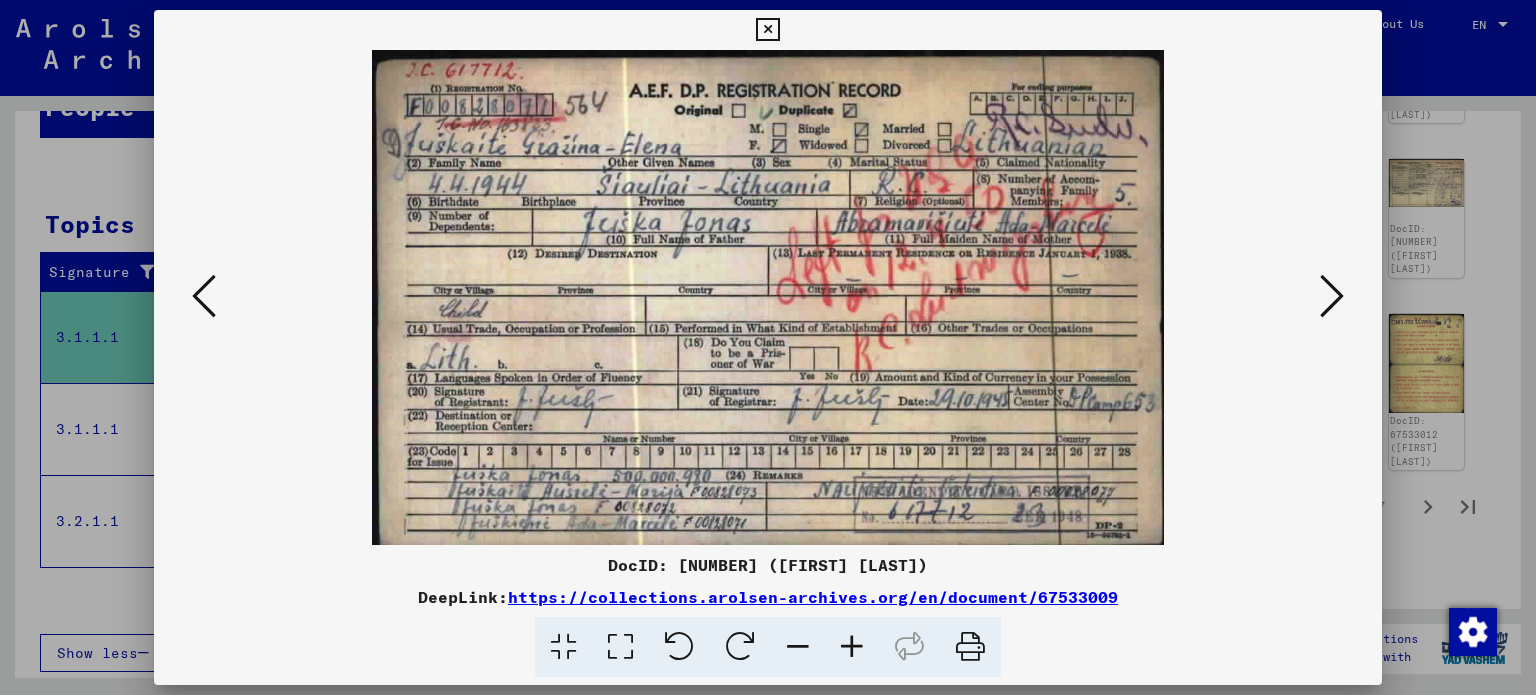 click at bounding box center [767, 30] 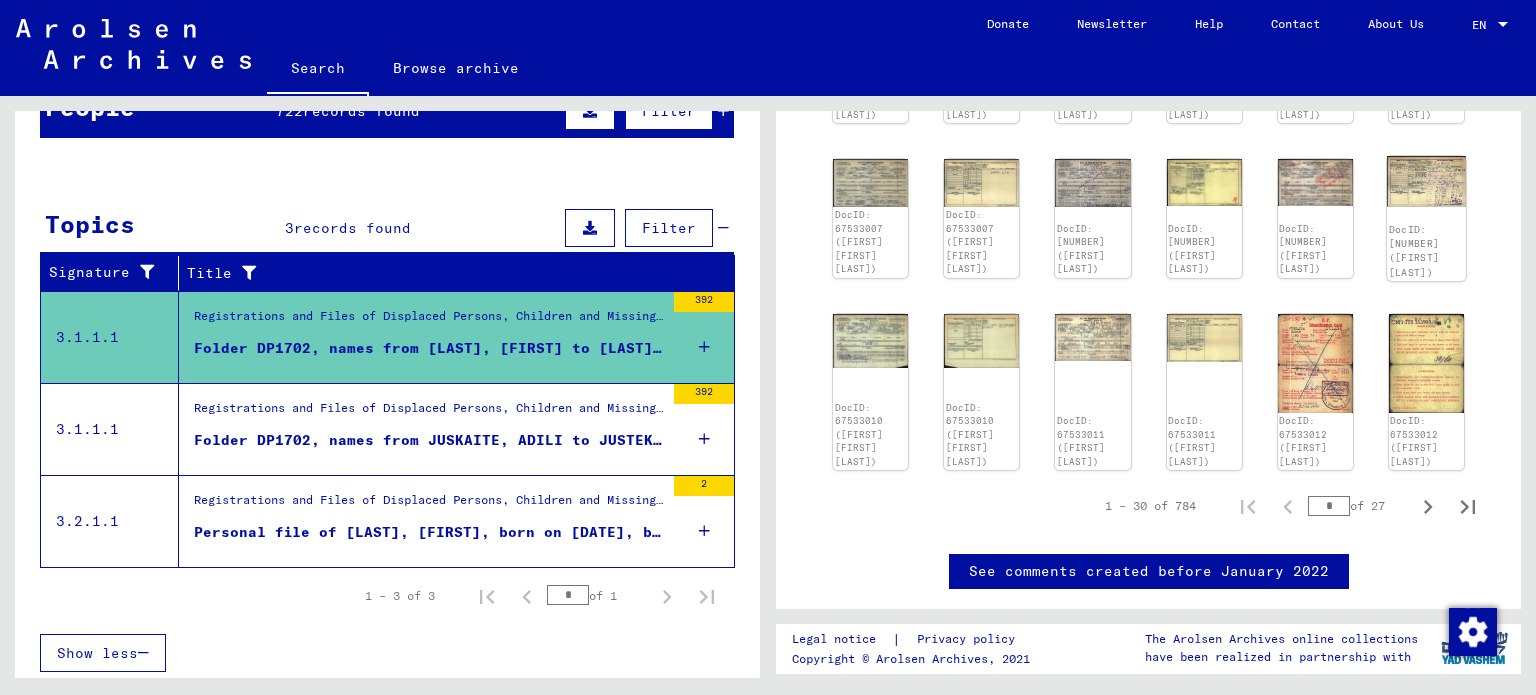 click 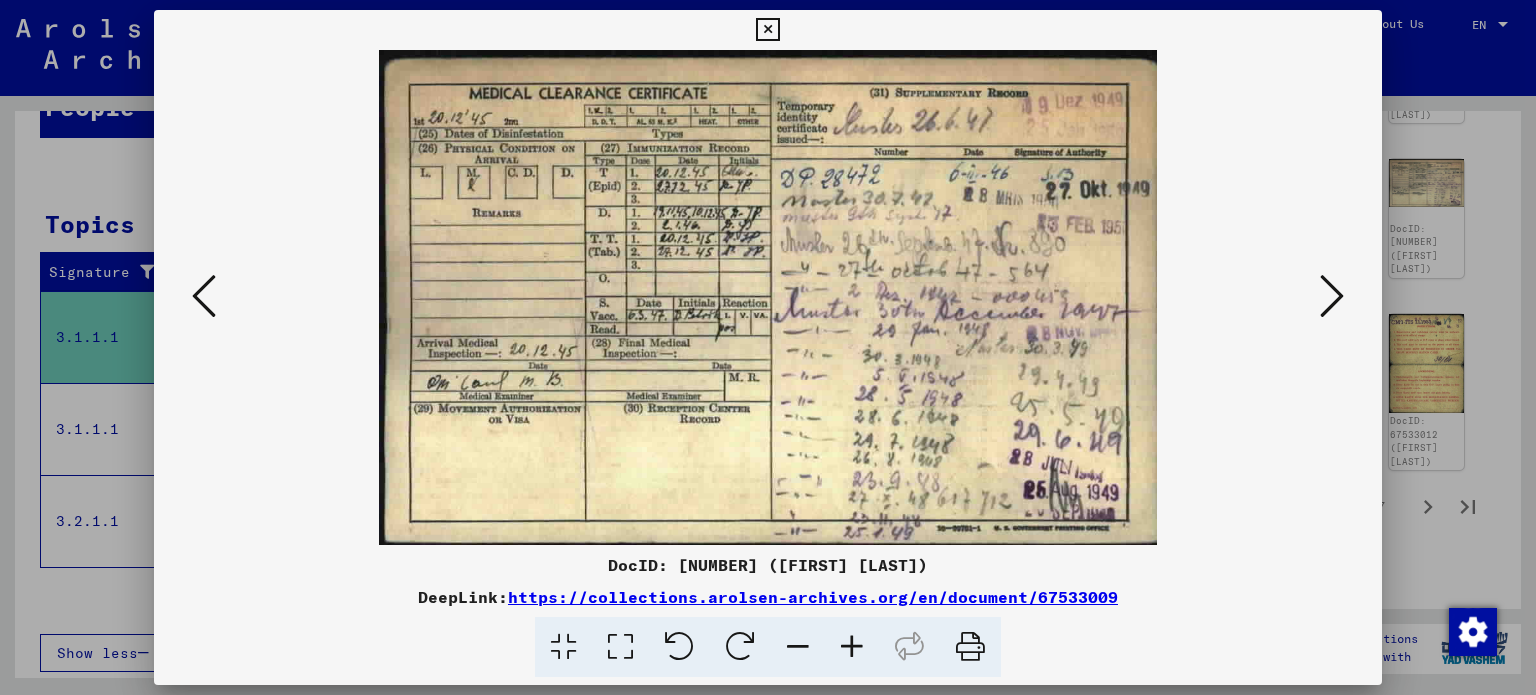 click at bounding box center [767, 30] 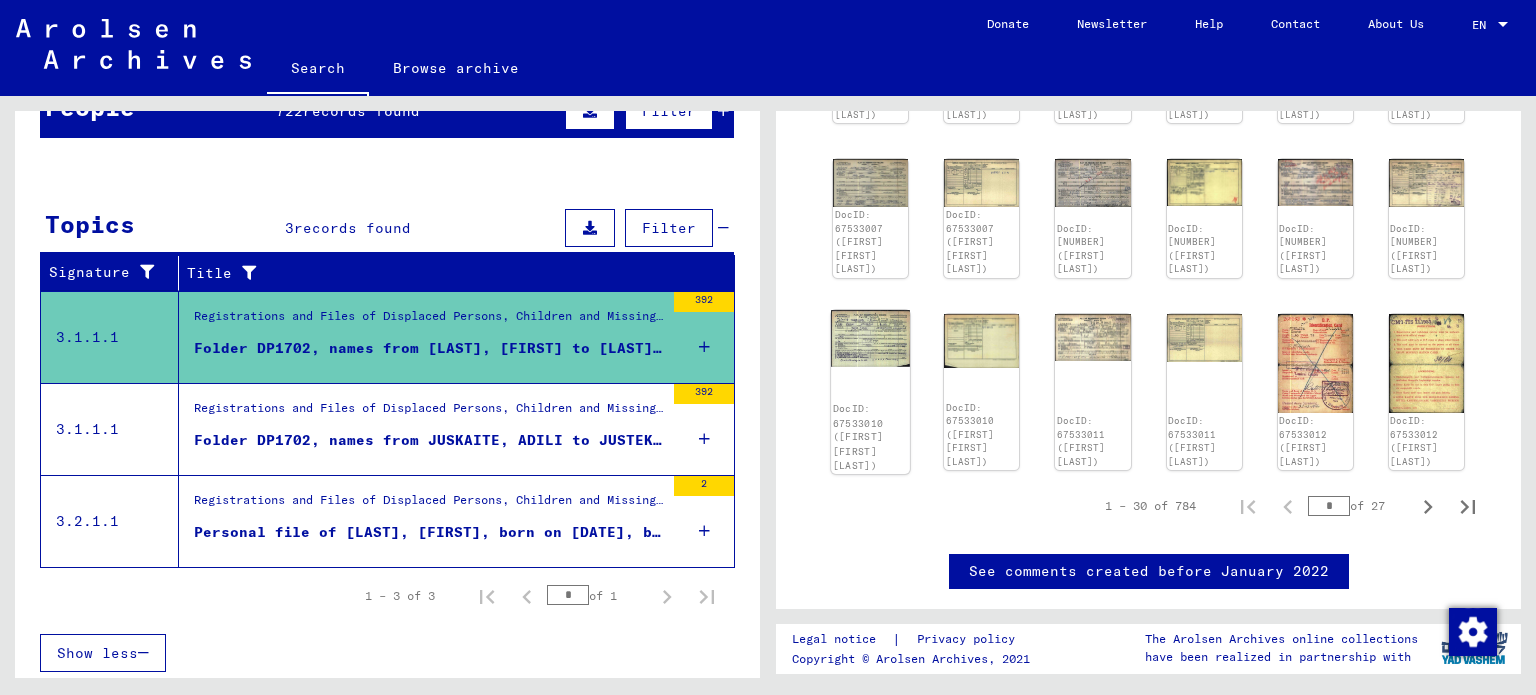 click 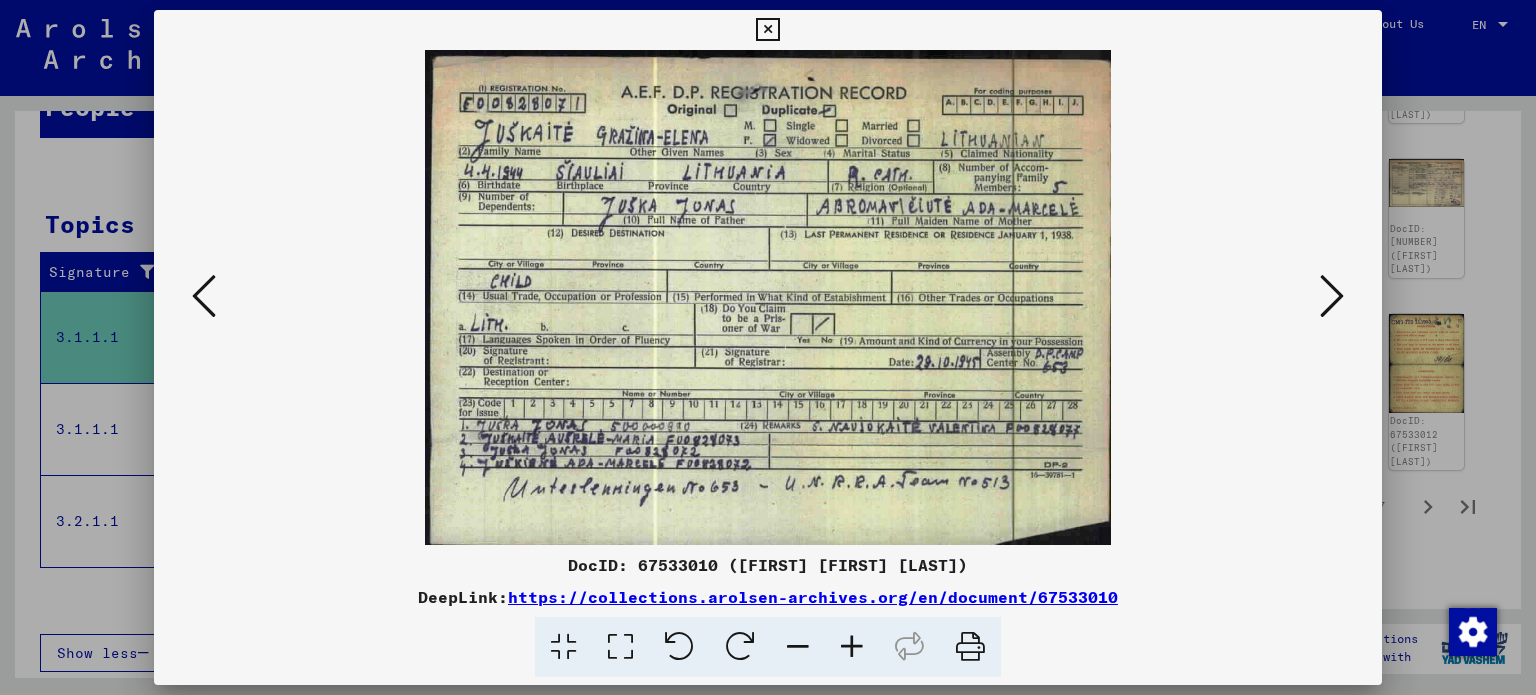 click at bounding box center (767, 30) 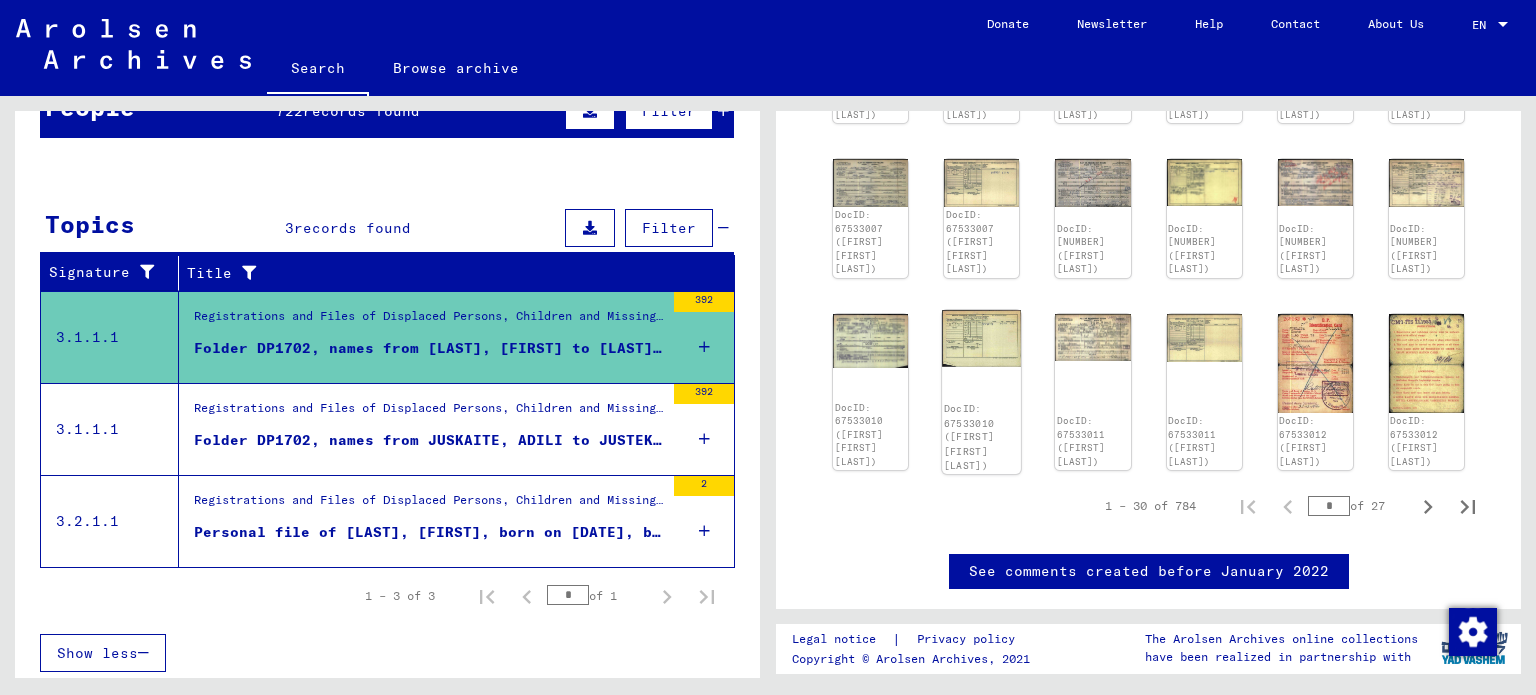 click 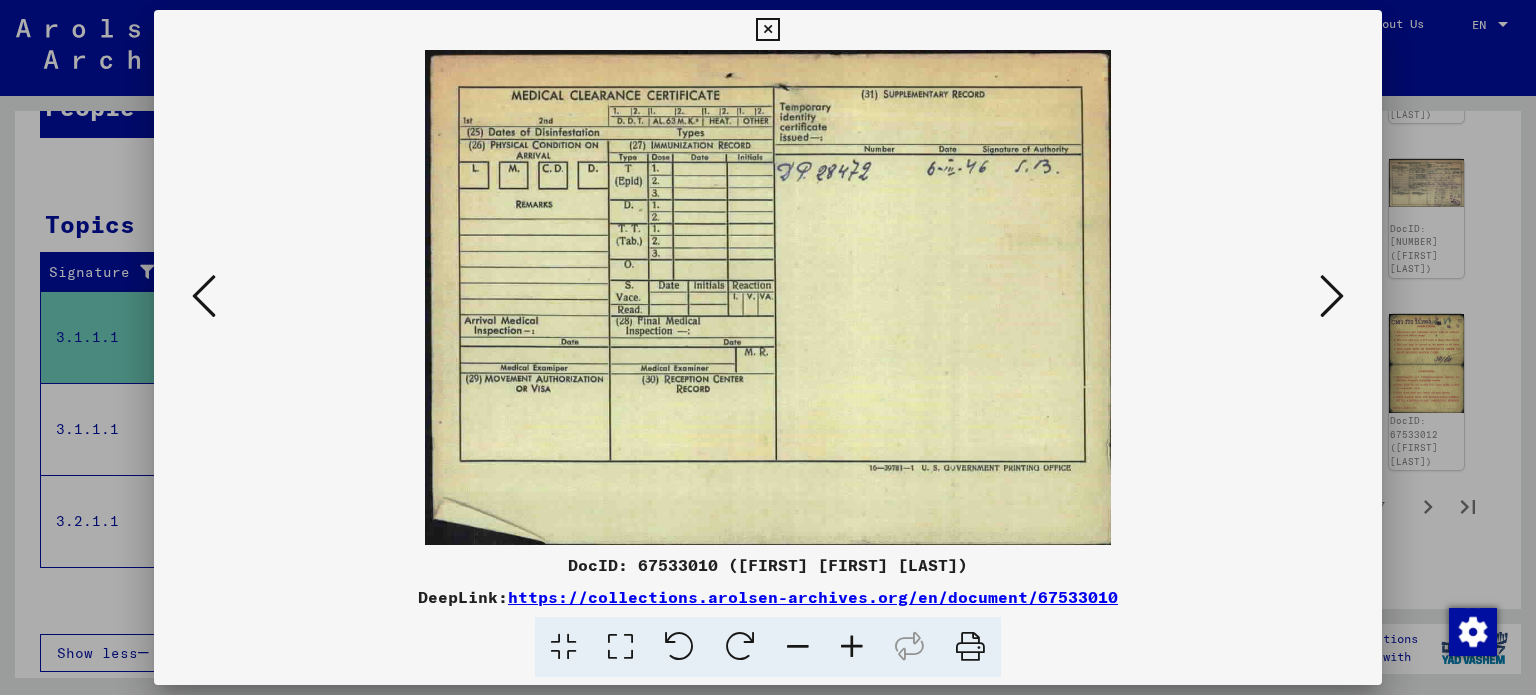 click at bounding box center [767, 30] 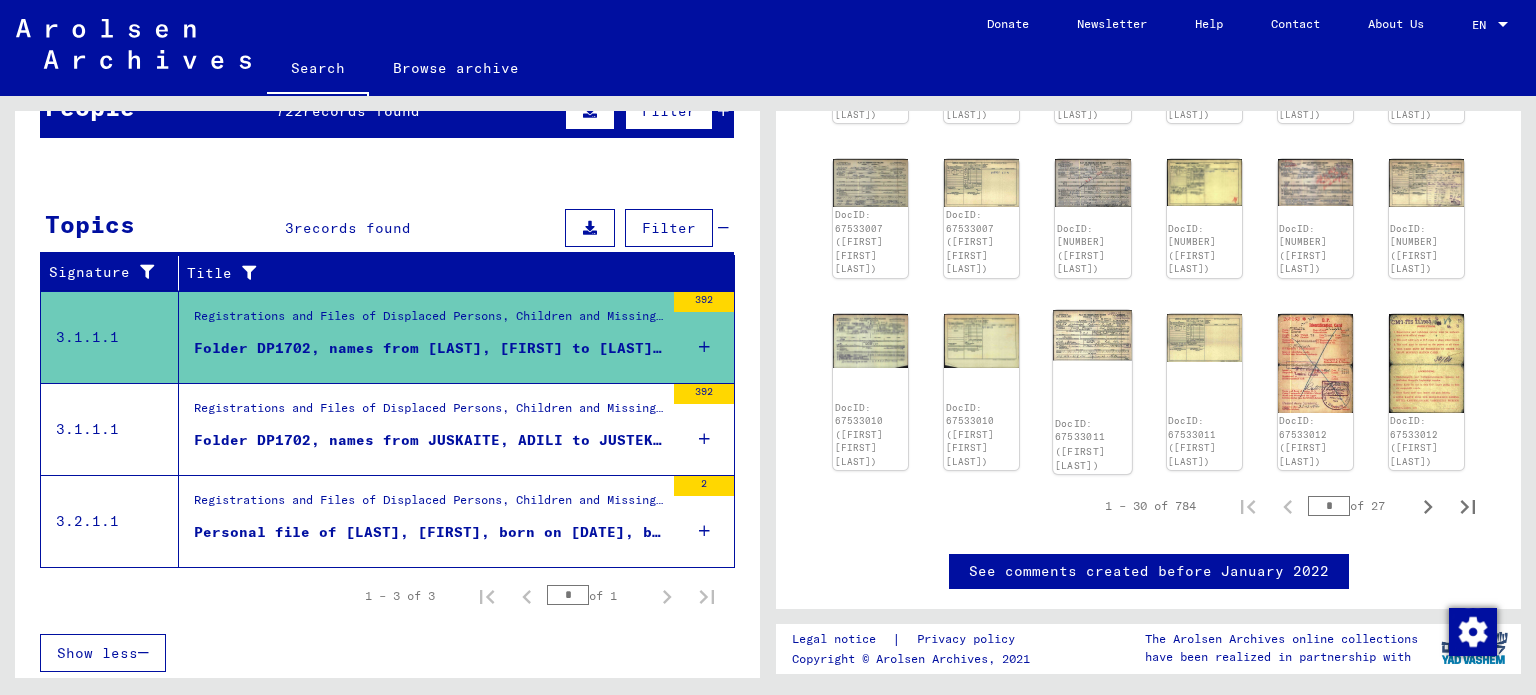 click 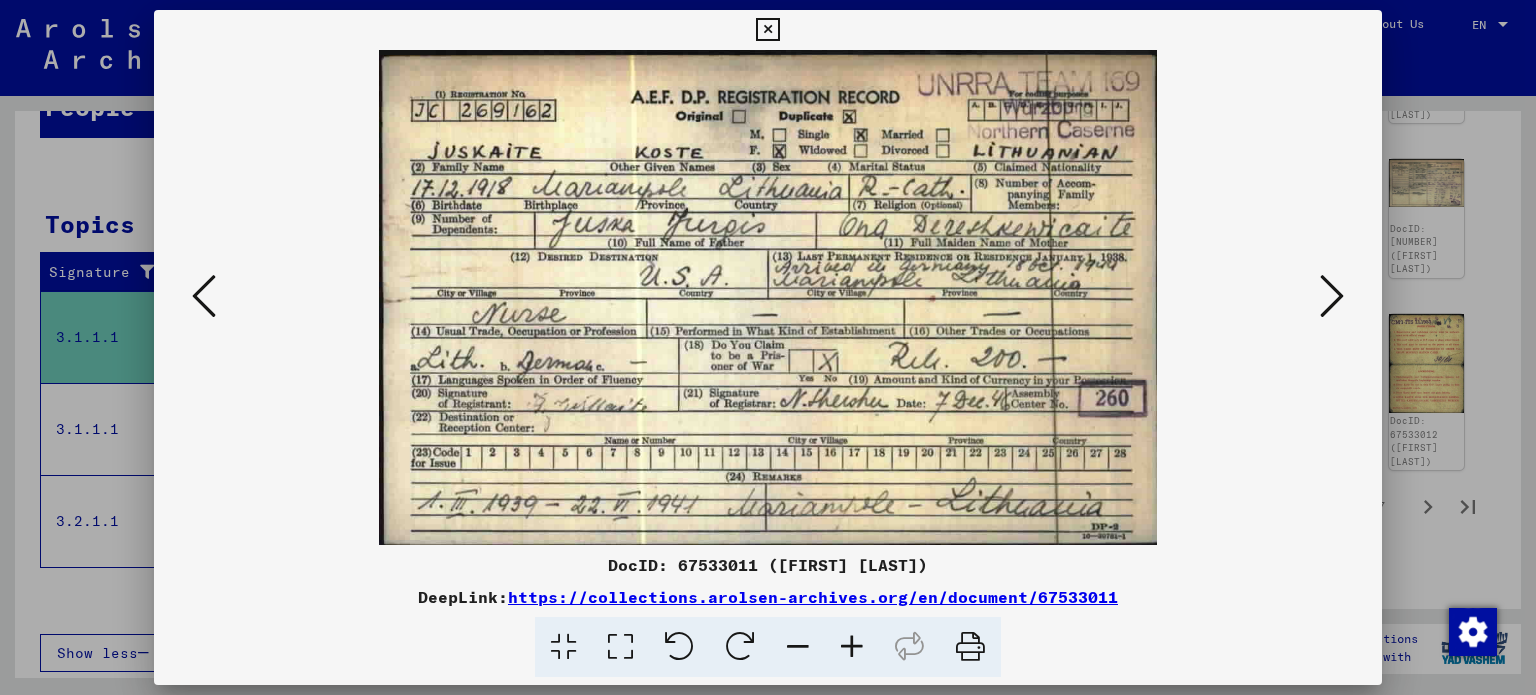 click at bounding box center (767, 30) 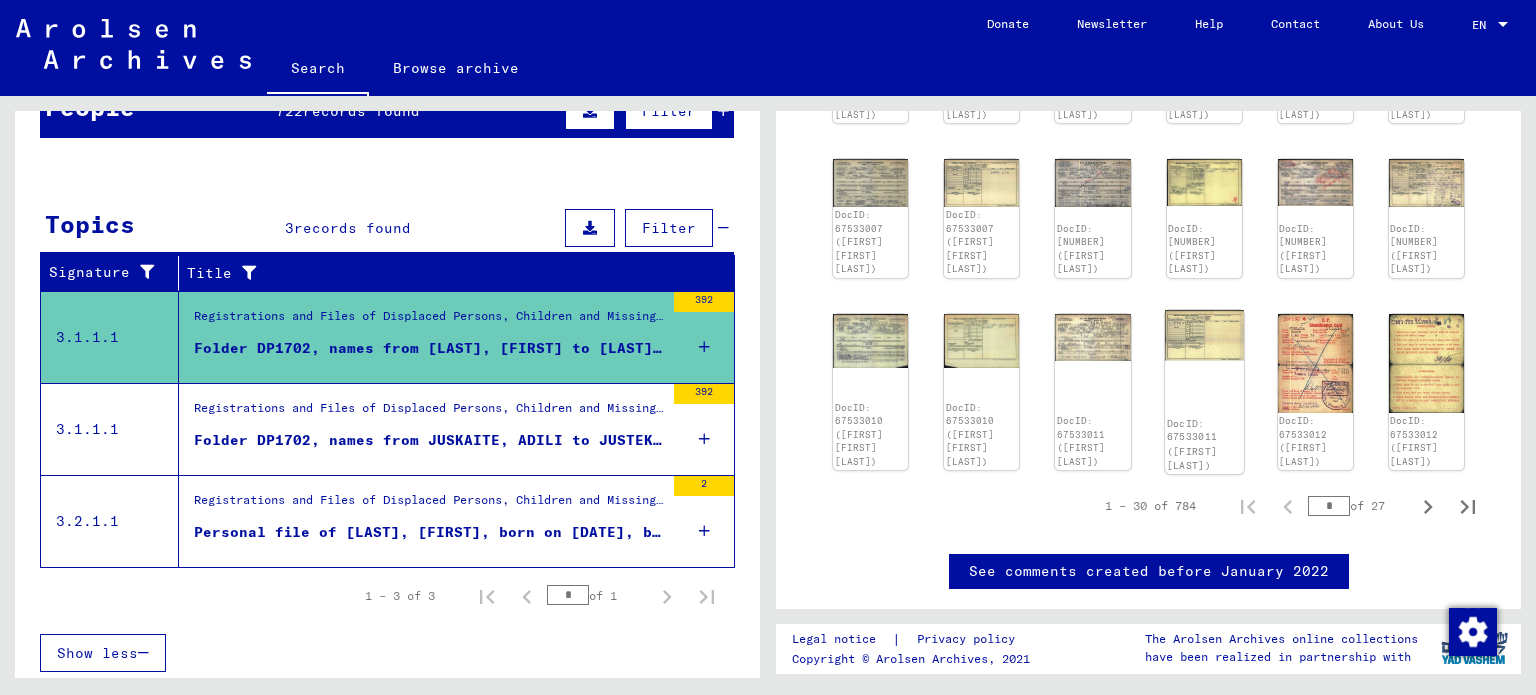 click 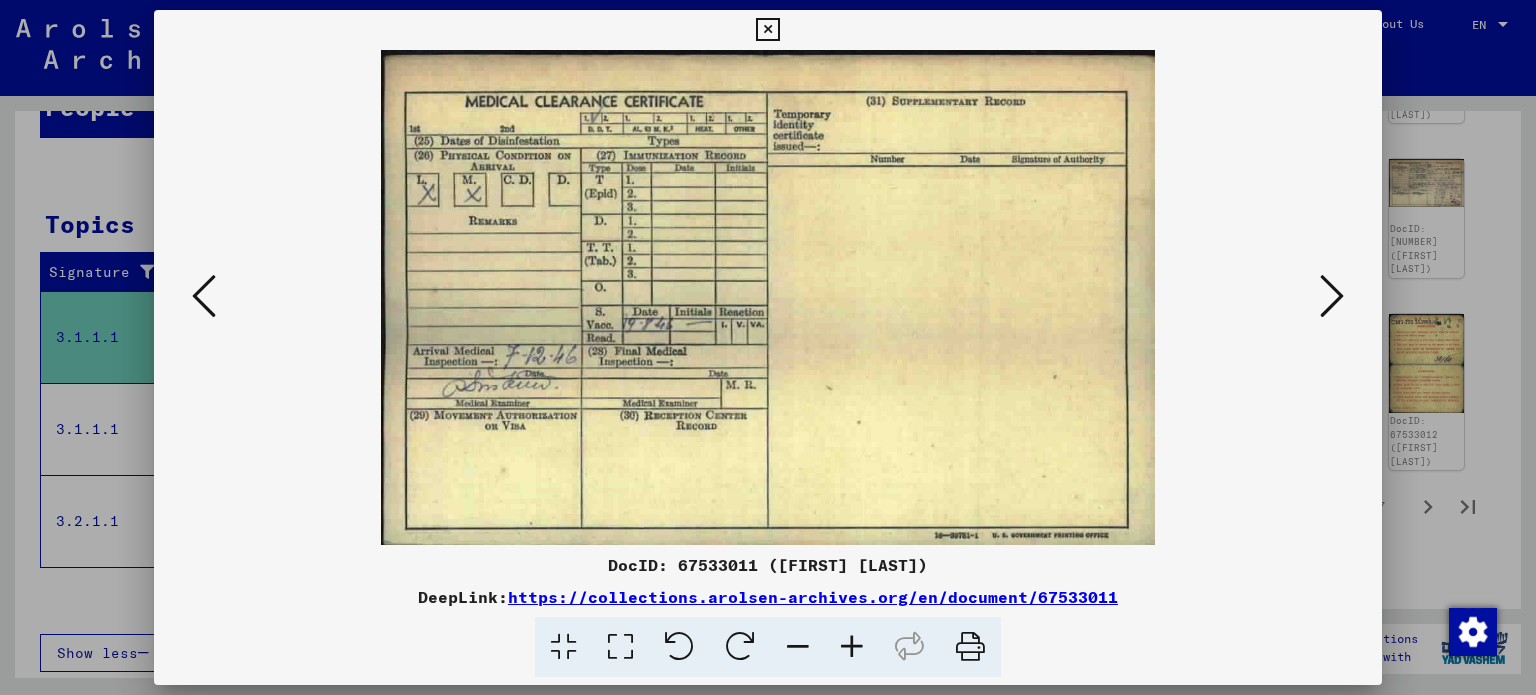 click at bounding box center [767, 30] 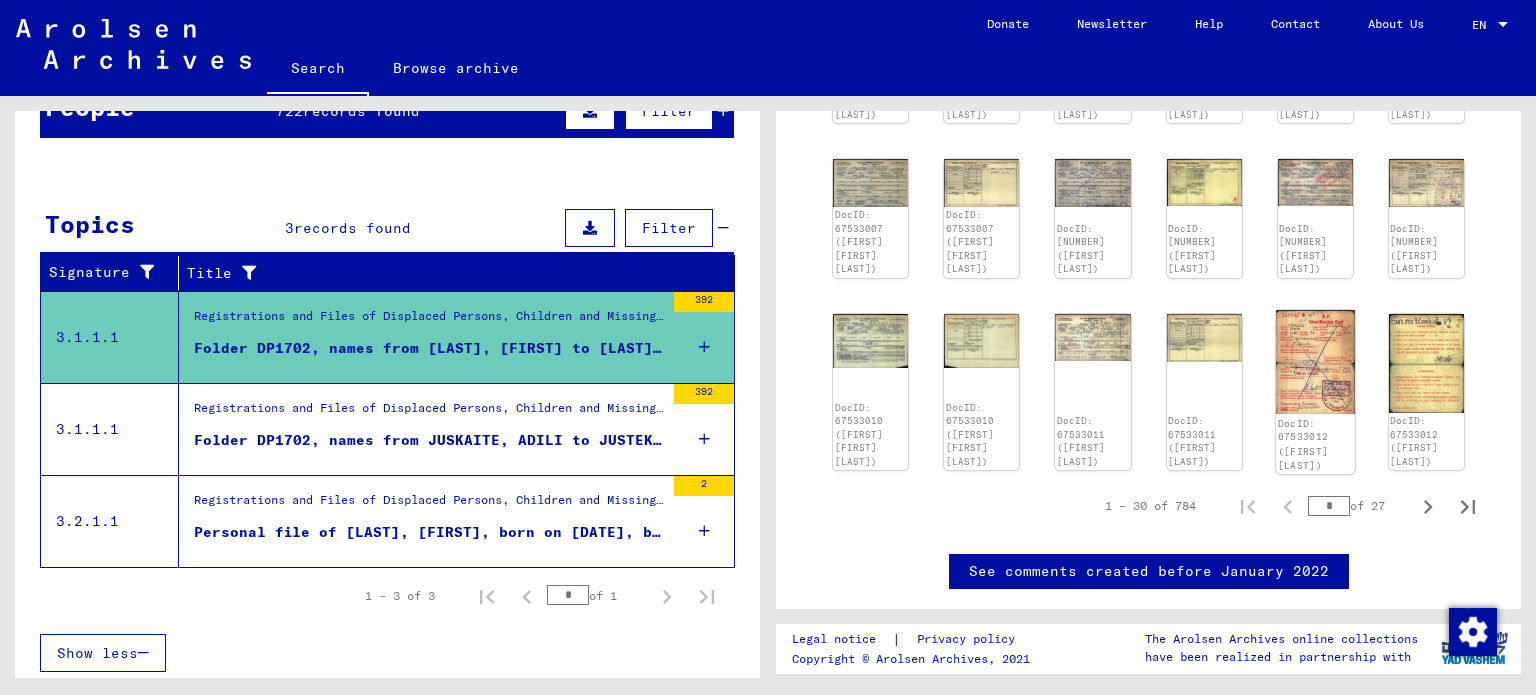 click 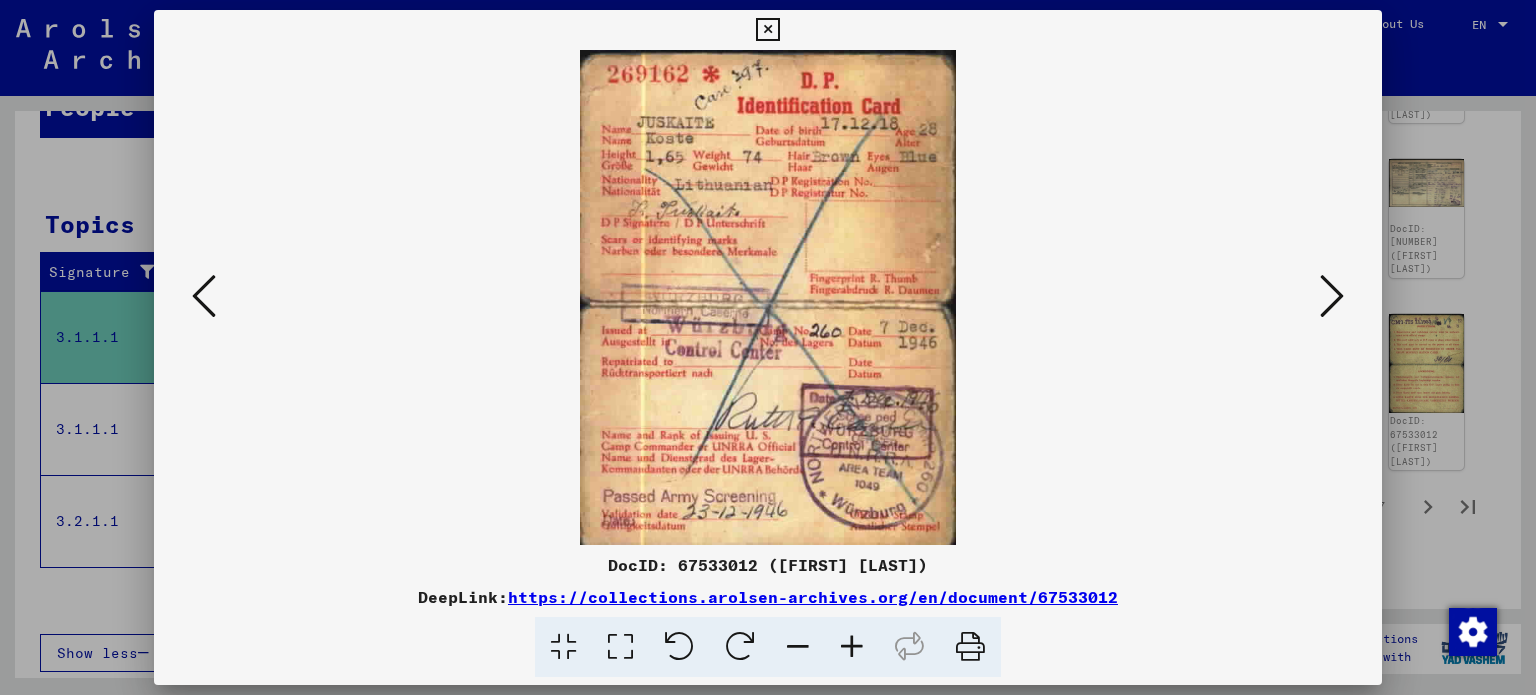 drag, startPoint x: 772, startPoint y: 31, endPoint x: 1004, endPoint y: 299, distance: 354.46863 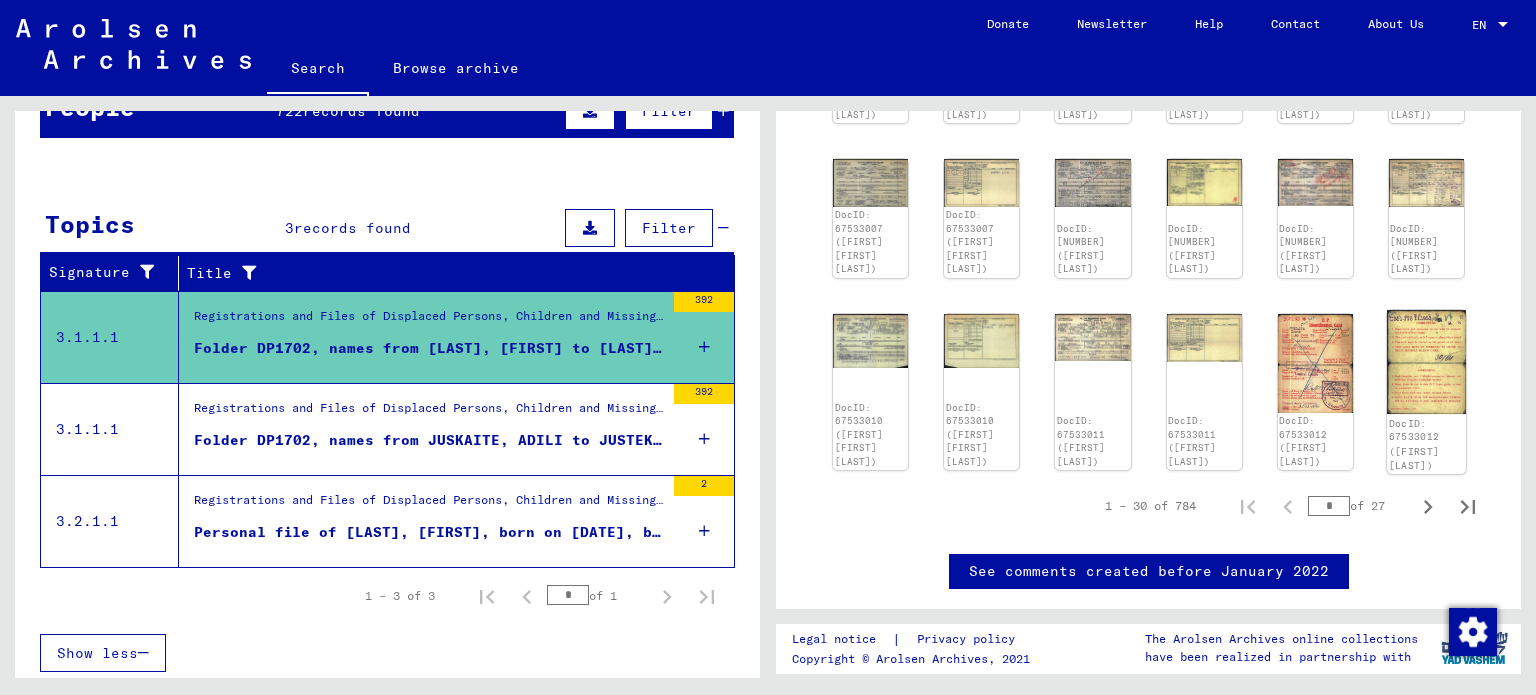 click 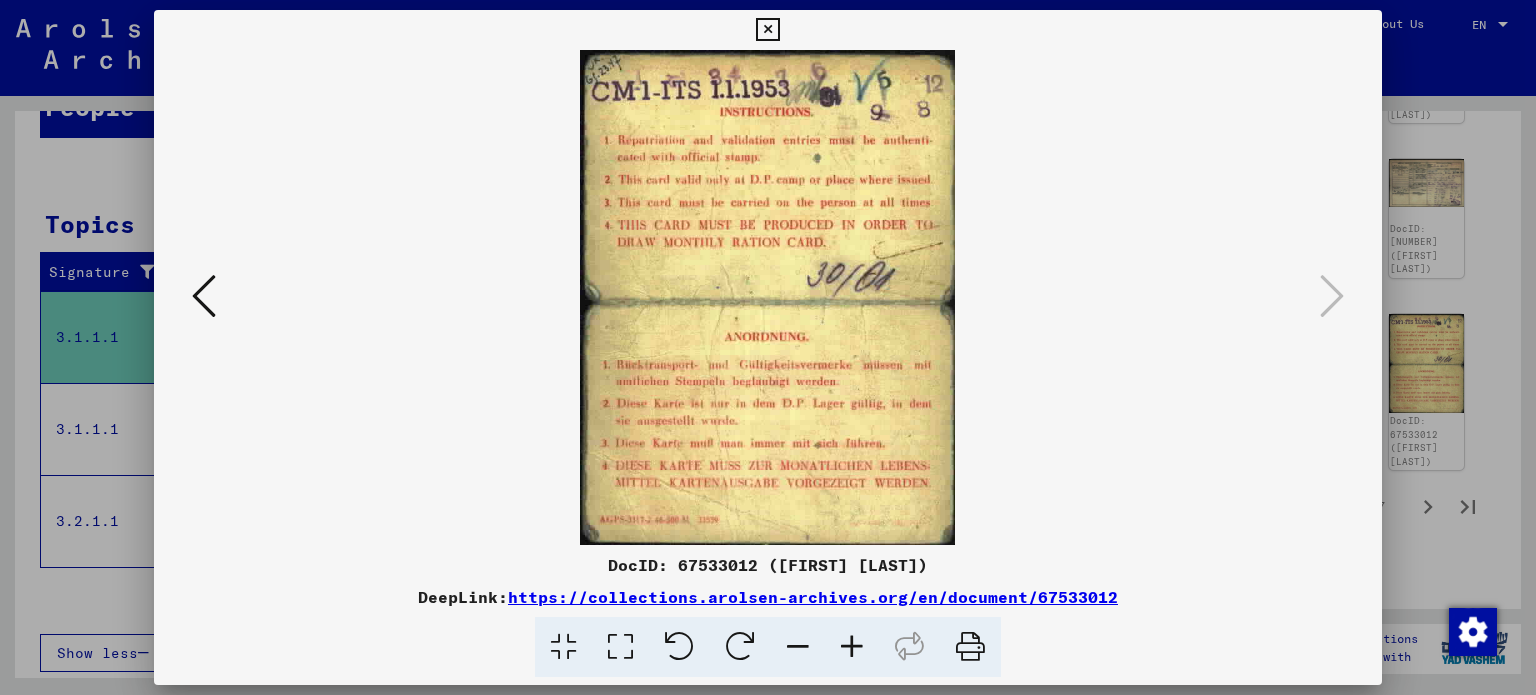 click at bounding box center (767, 30) 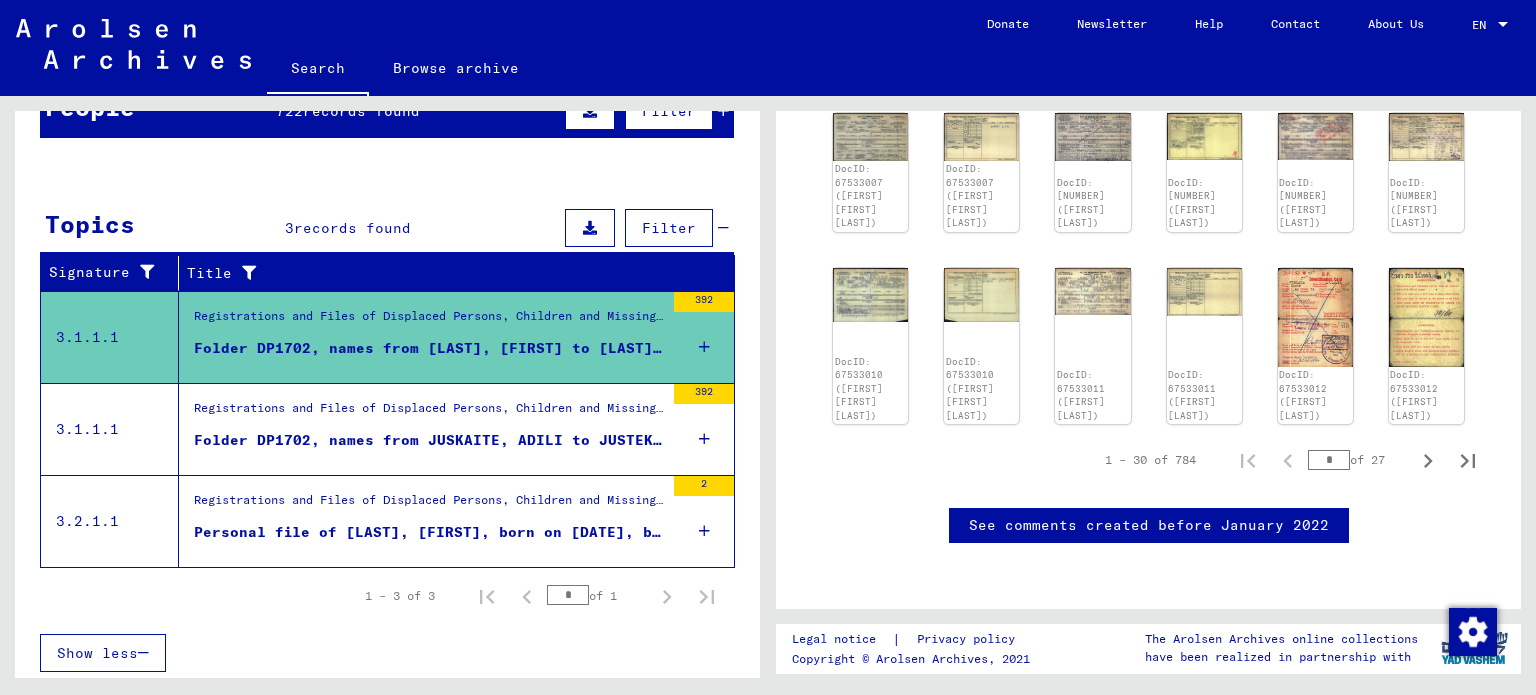 scroll, scrollTop: 902, scrollLeft: 0, axis: vertical 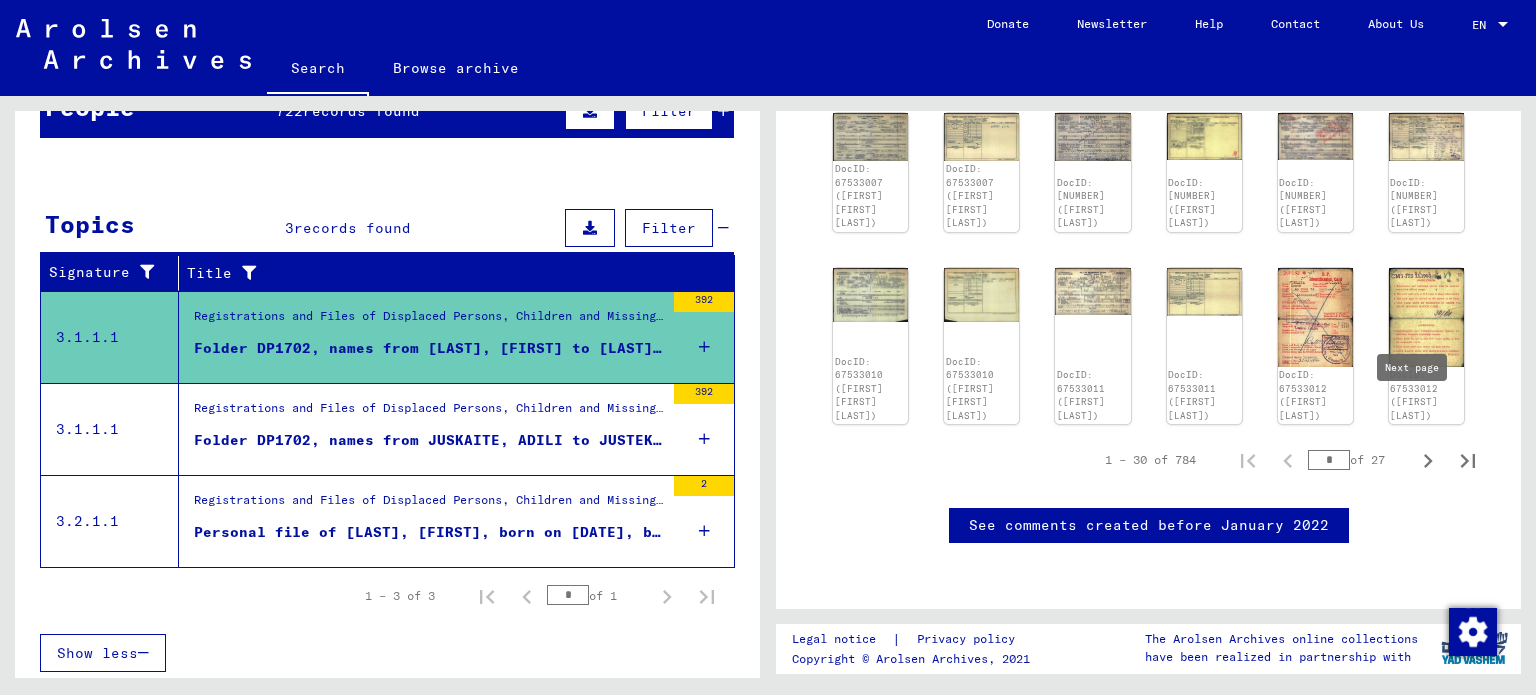 click 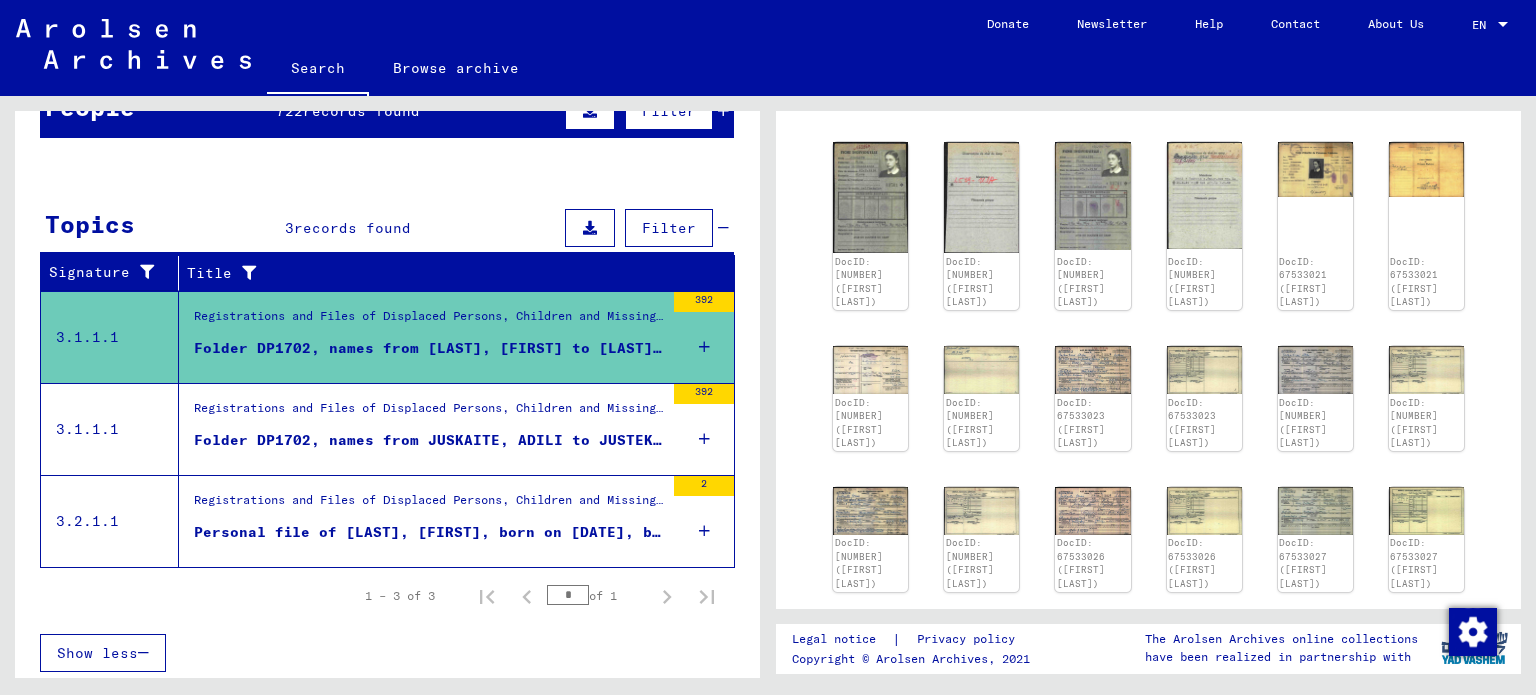 scroll, scrollTop: 822, scrollLeft: 0, axis: vertical 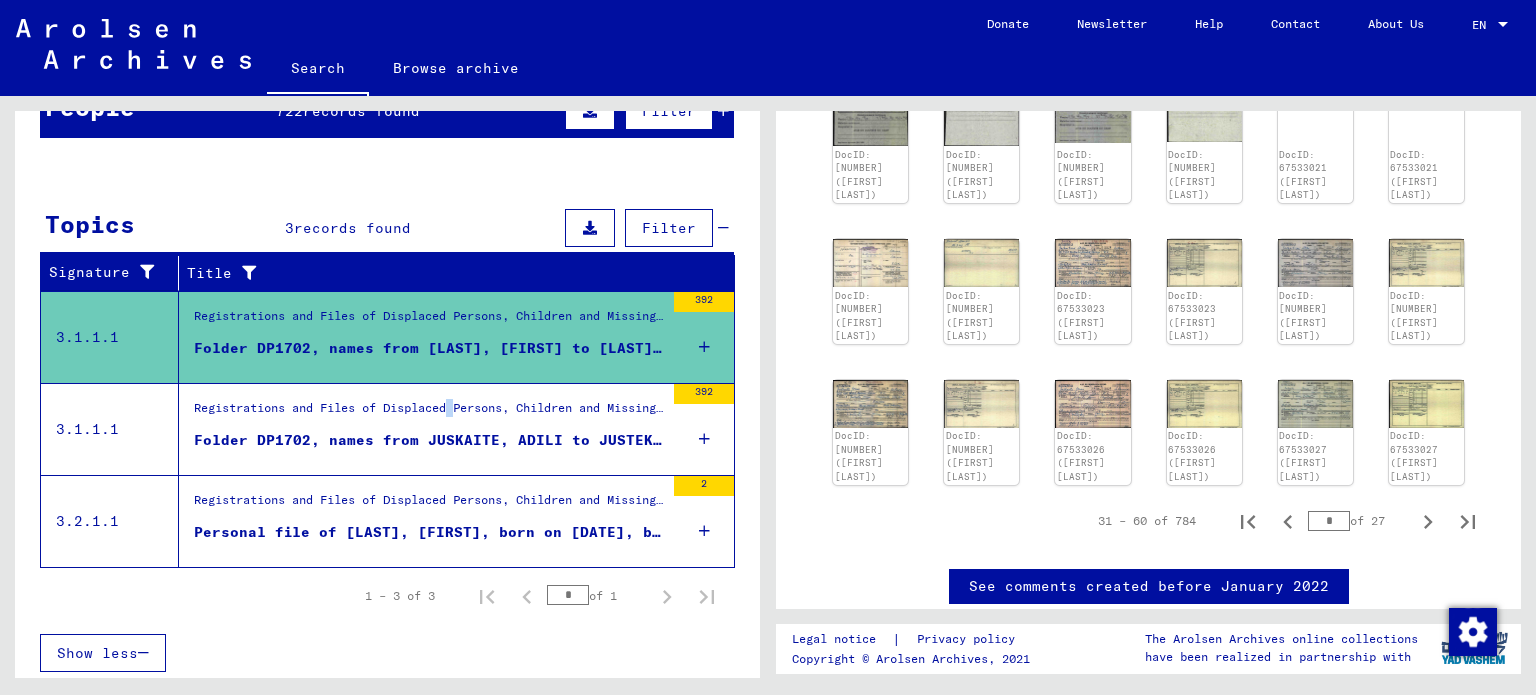 click on "Registrations and Files of Displaced Persons, Children and Missing Persons / Evidence of Abode and Emigration / Registration and Care of DPs inside and outside of Camps / Postwar Card File / Postwar Card File (A-Z) / Names in "phonetical" order from I" at bounding box center [429, 413] 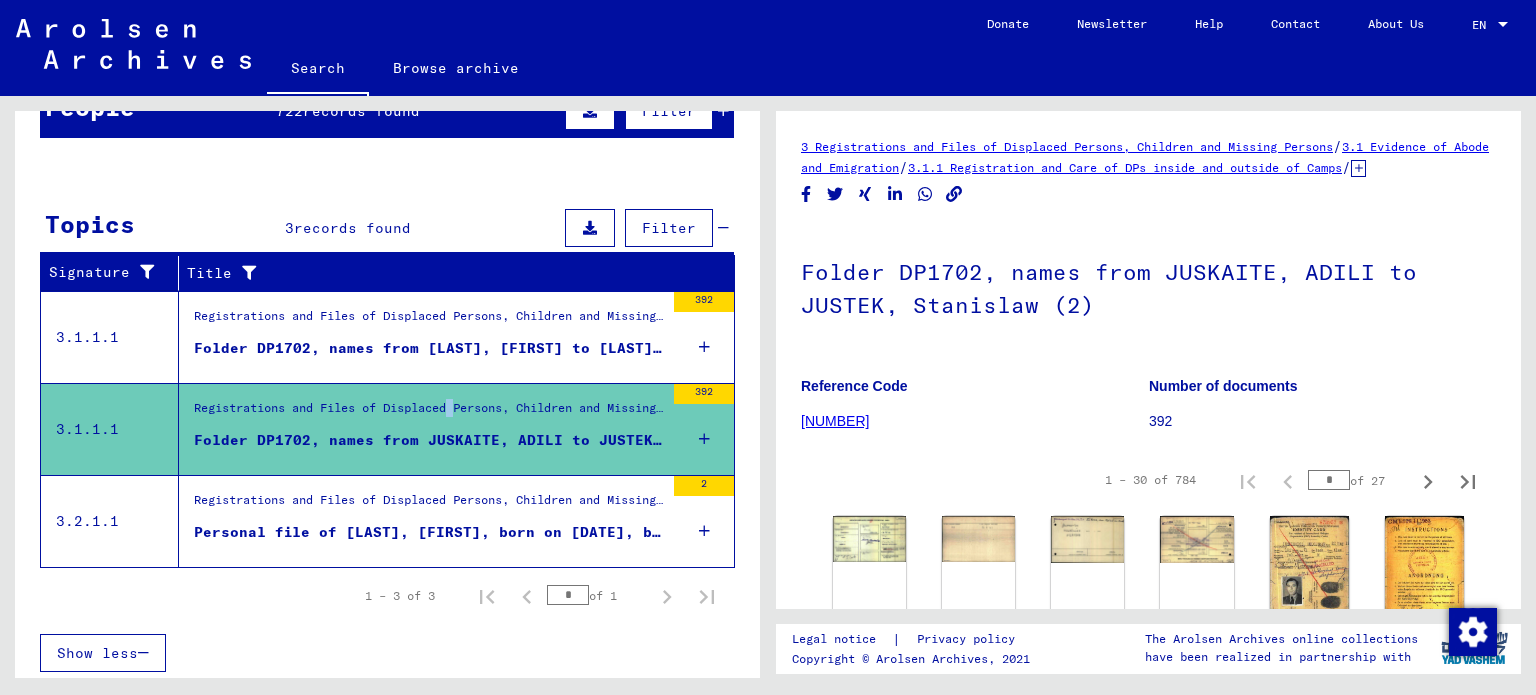 scroll, scrollTop: 0, scrollLeft: 0, axis: both 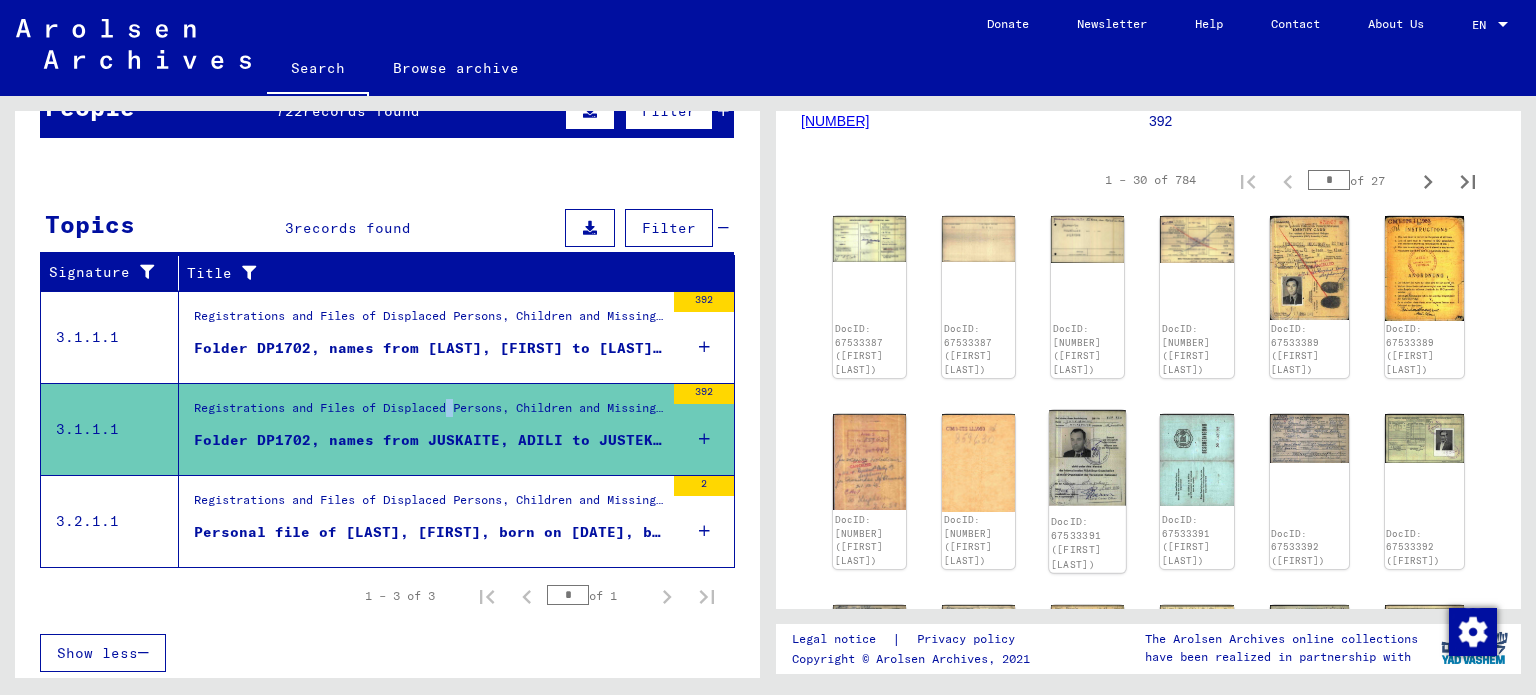 click 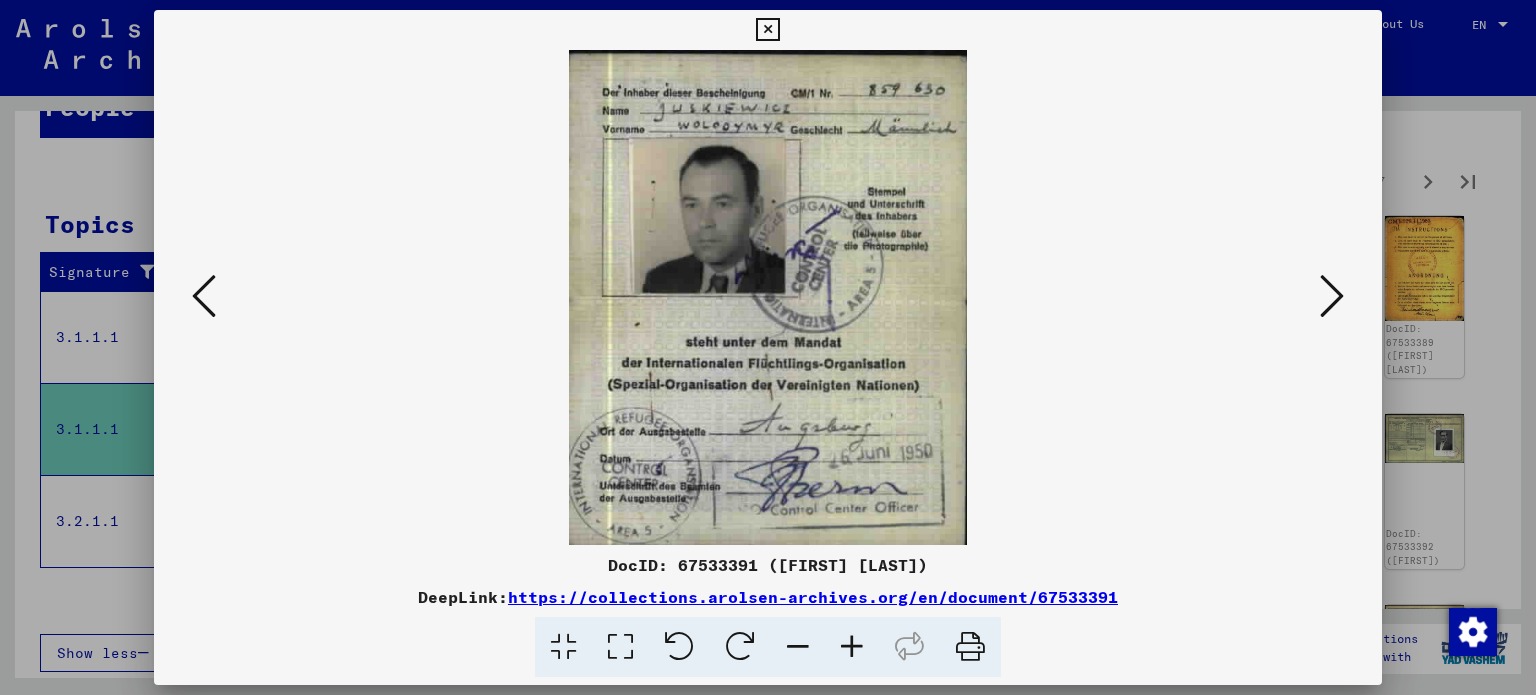click at bounding box center (767, 30) 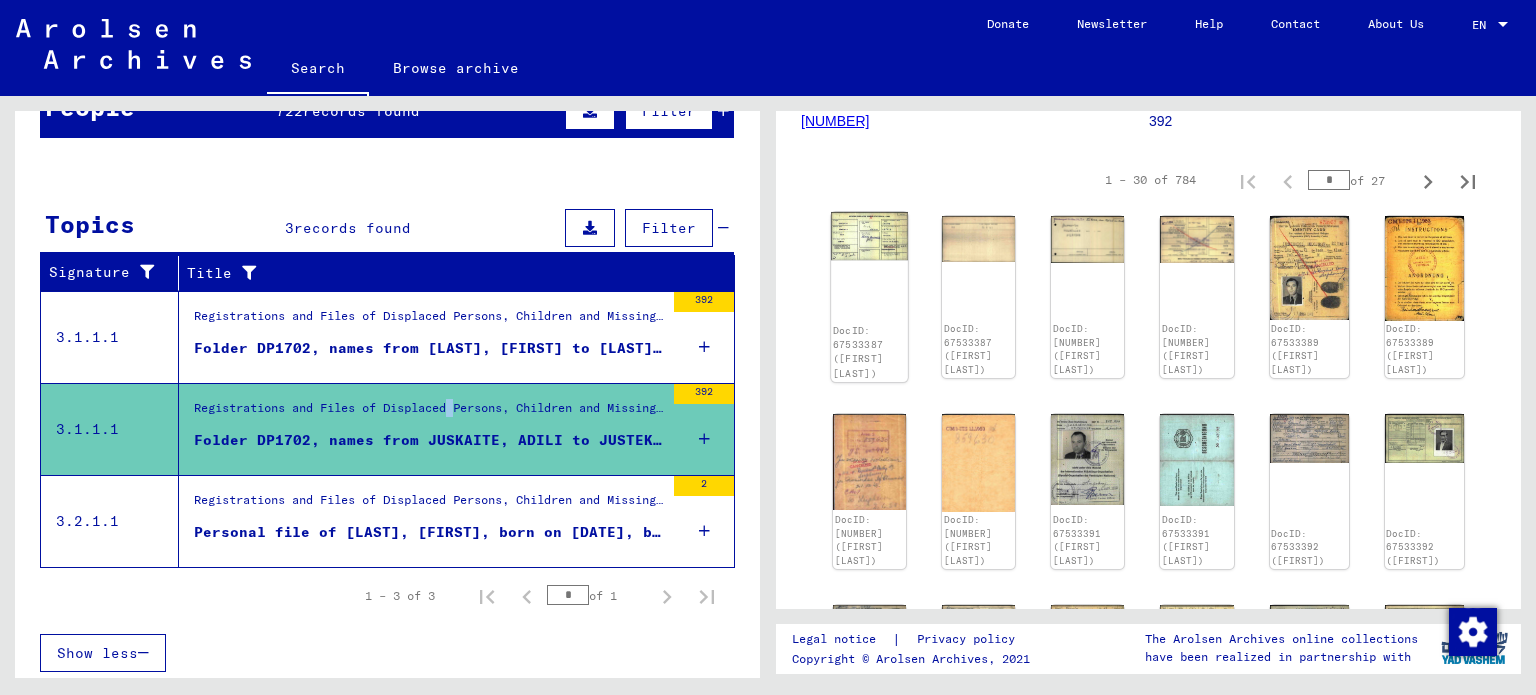 click 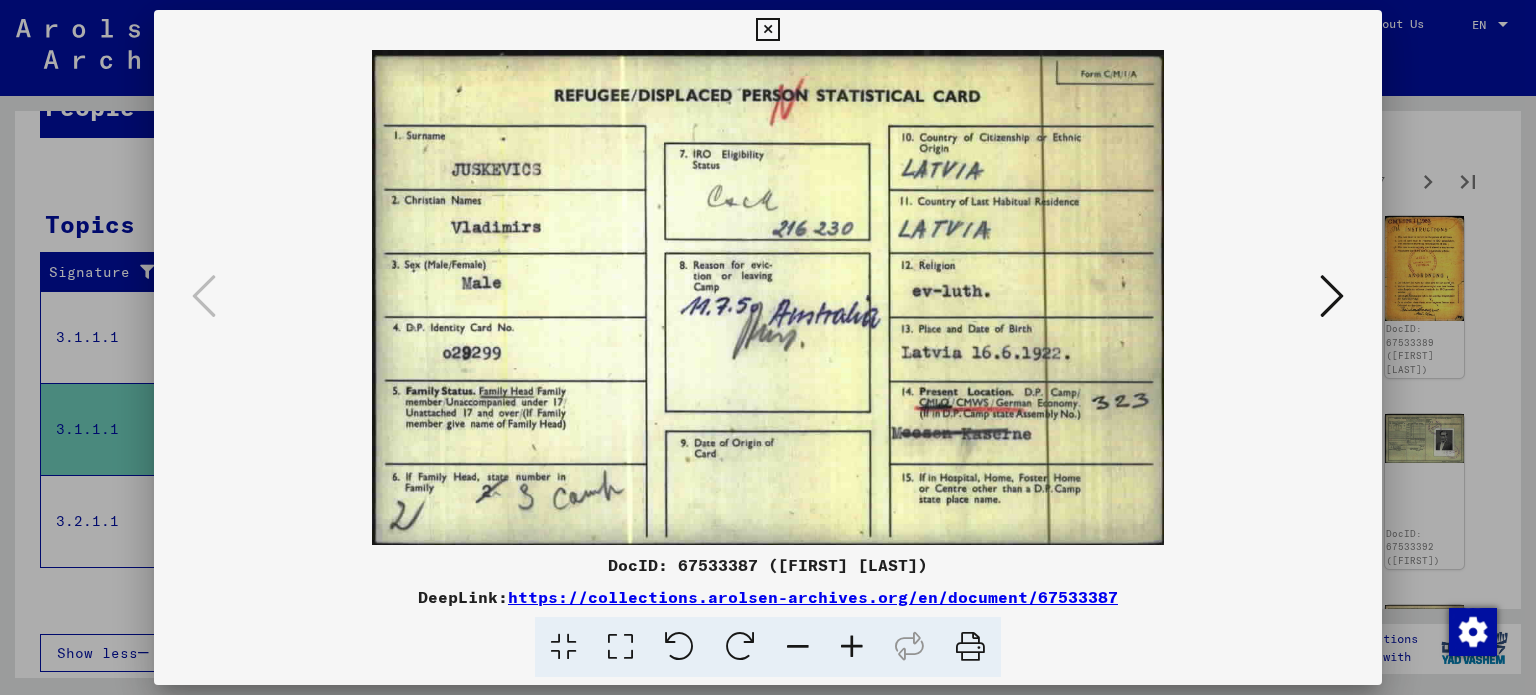 drag, startPoint x: 764, startPoint y: 24, endPoint x: 789, endPoint y: 47, distance: 33.970577 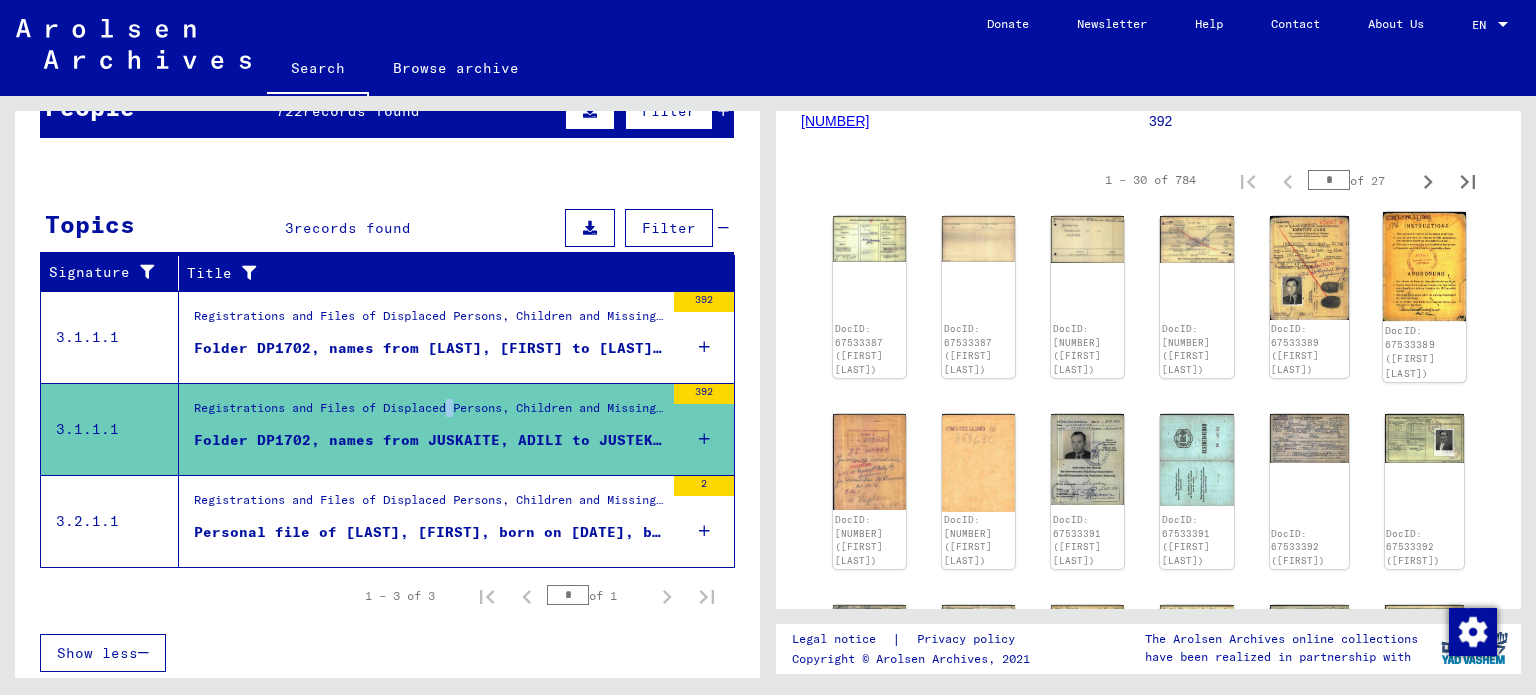 click 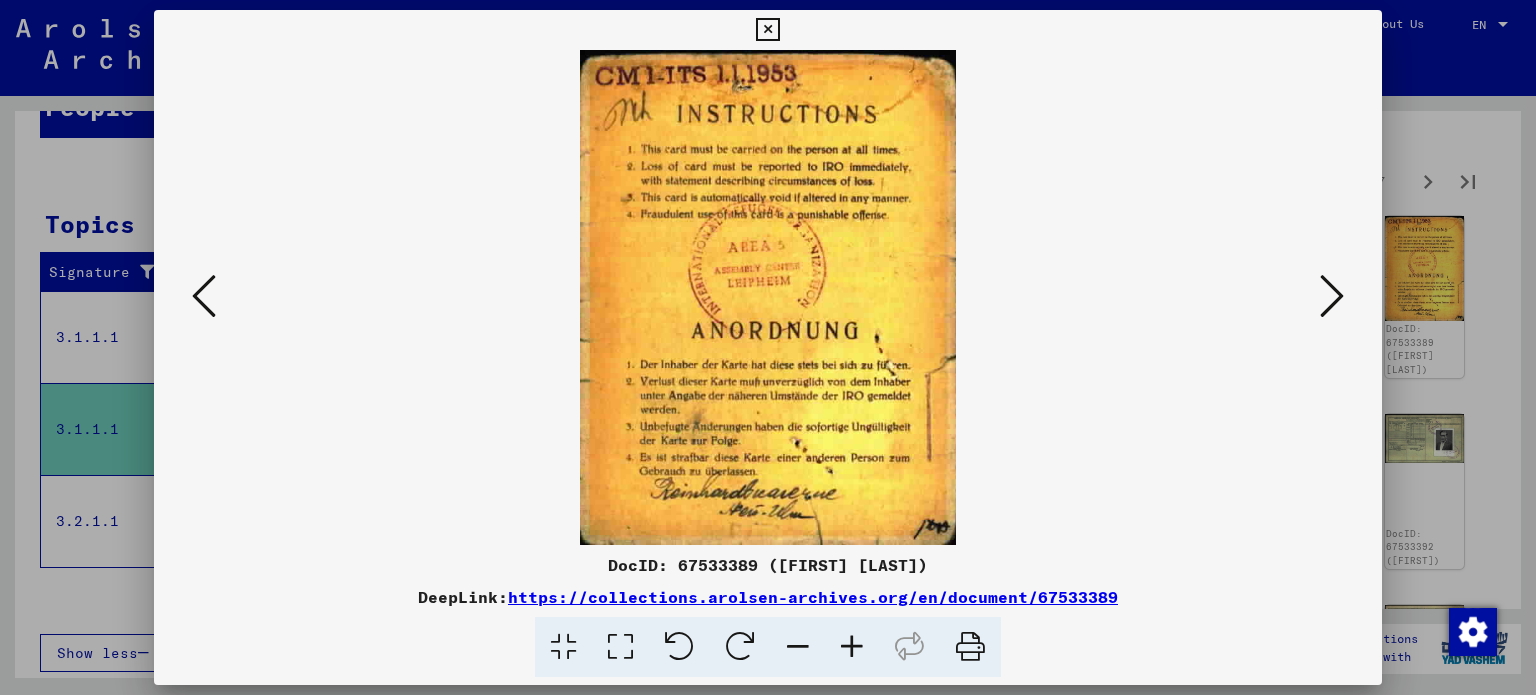 click at bounding box center (767, 30) 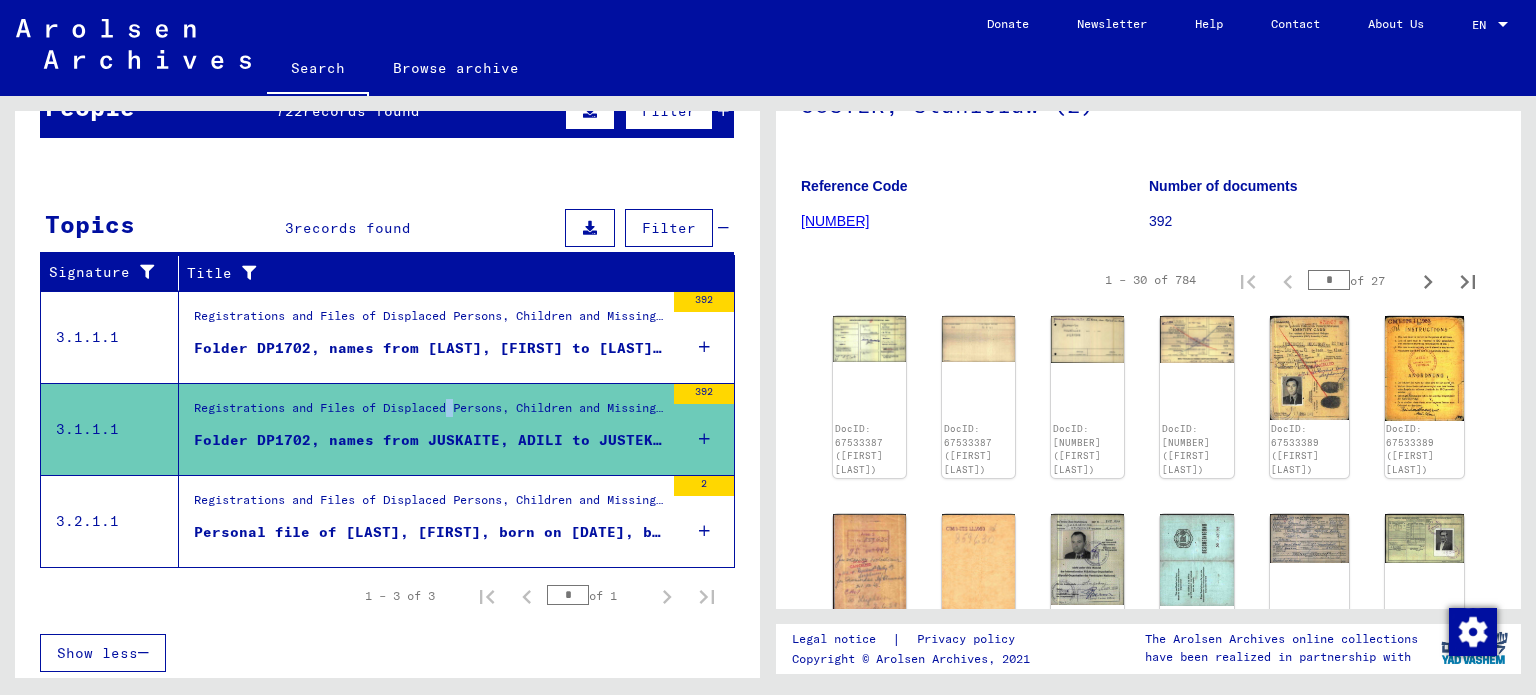 scroll, scrollTop: 300, scrollLeft: 0, axis: vertical 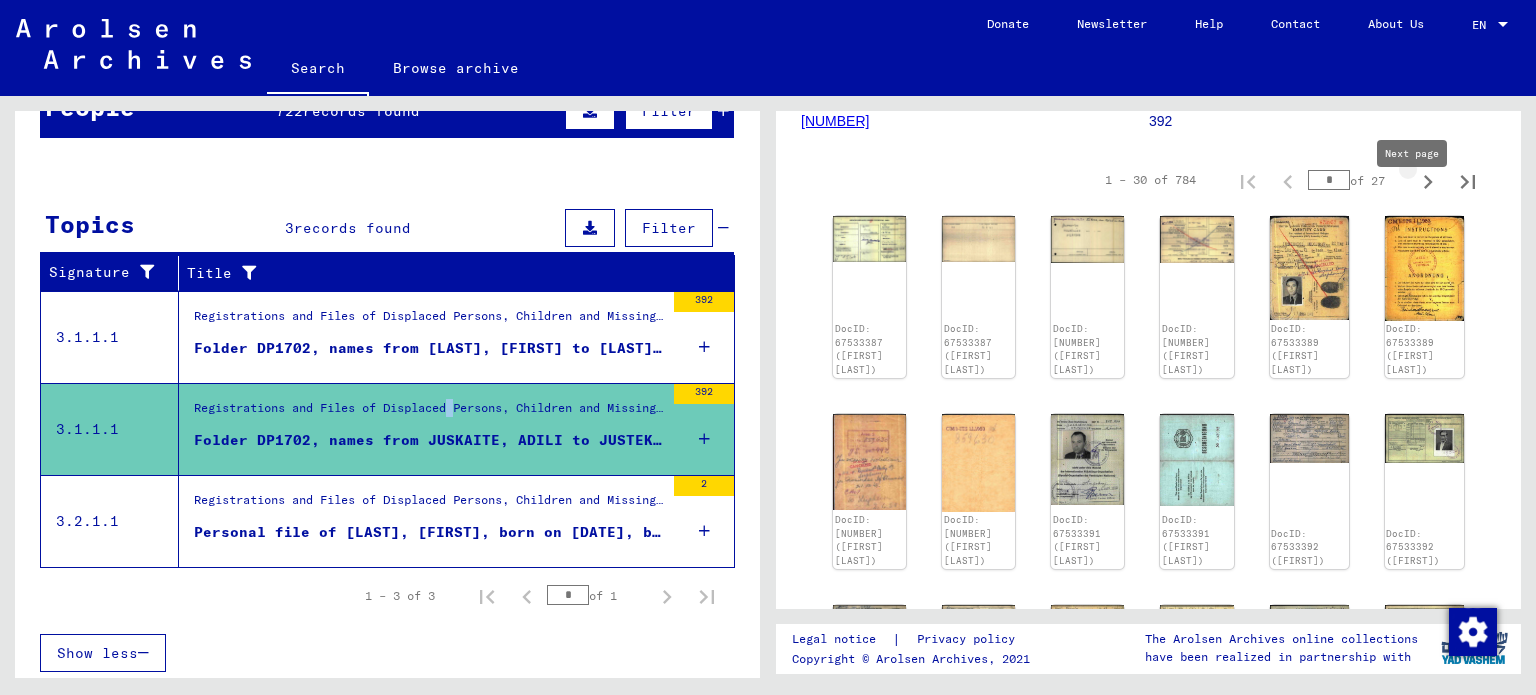 click 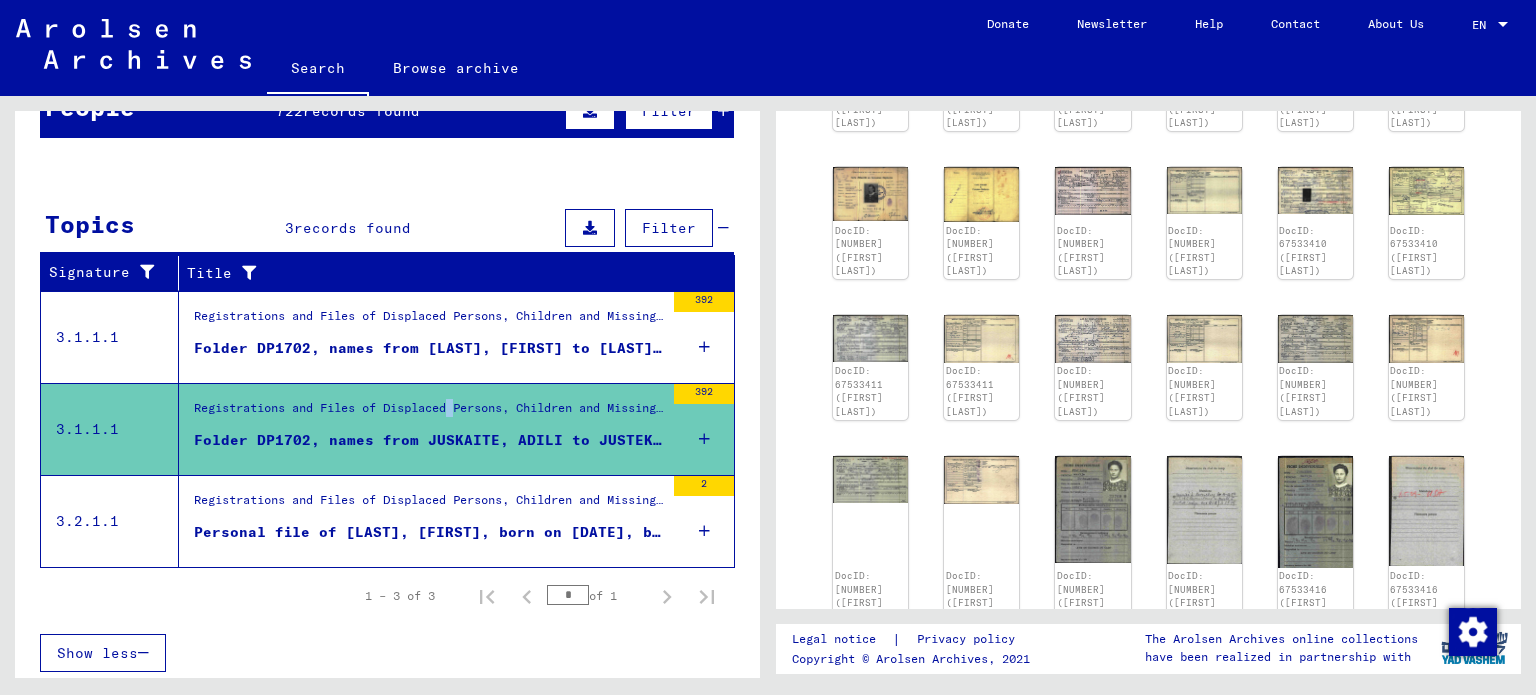 scroll, scrollTop: 900, scrollLeft: 0, axis: vertical 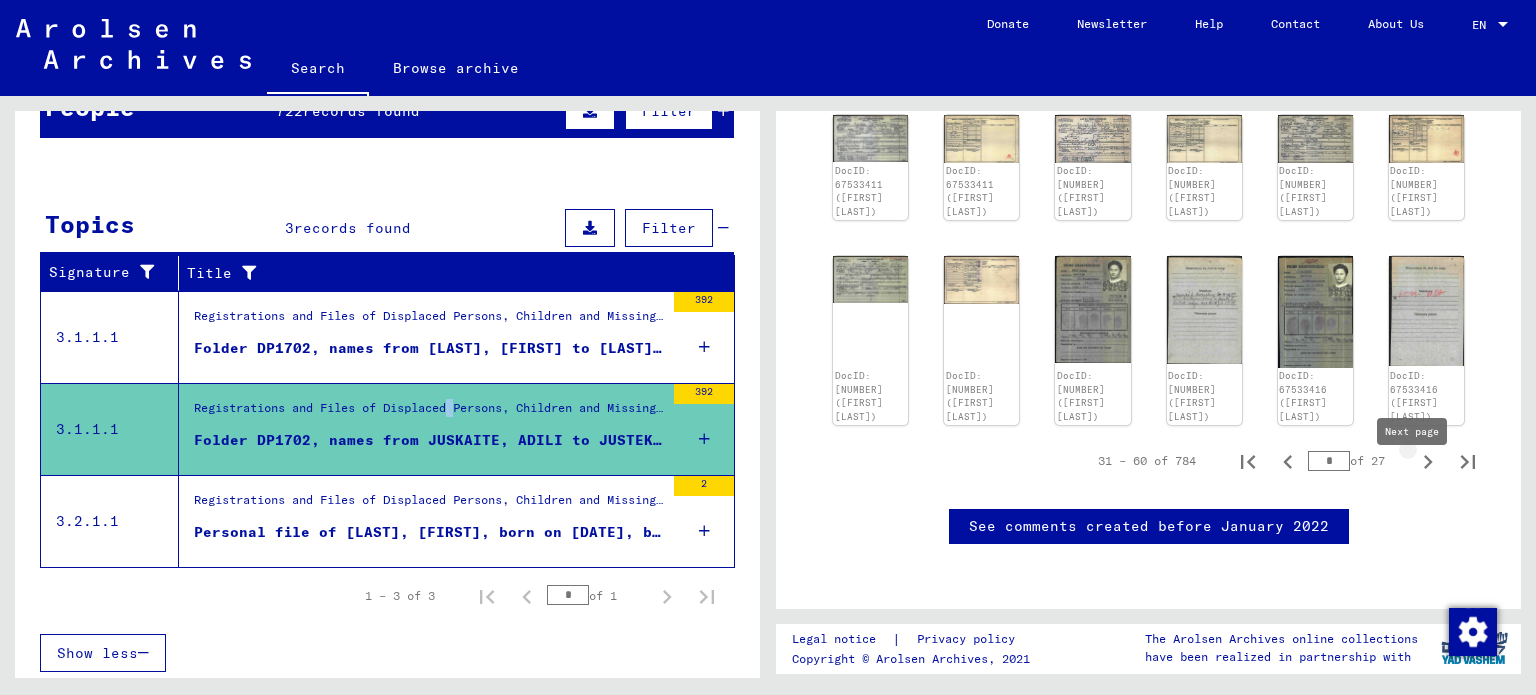 click 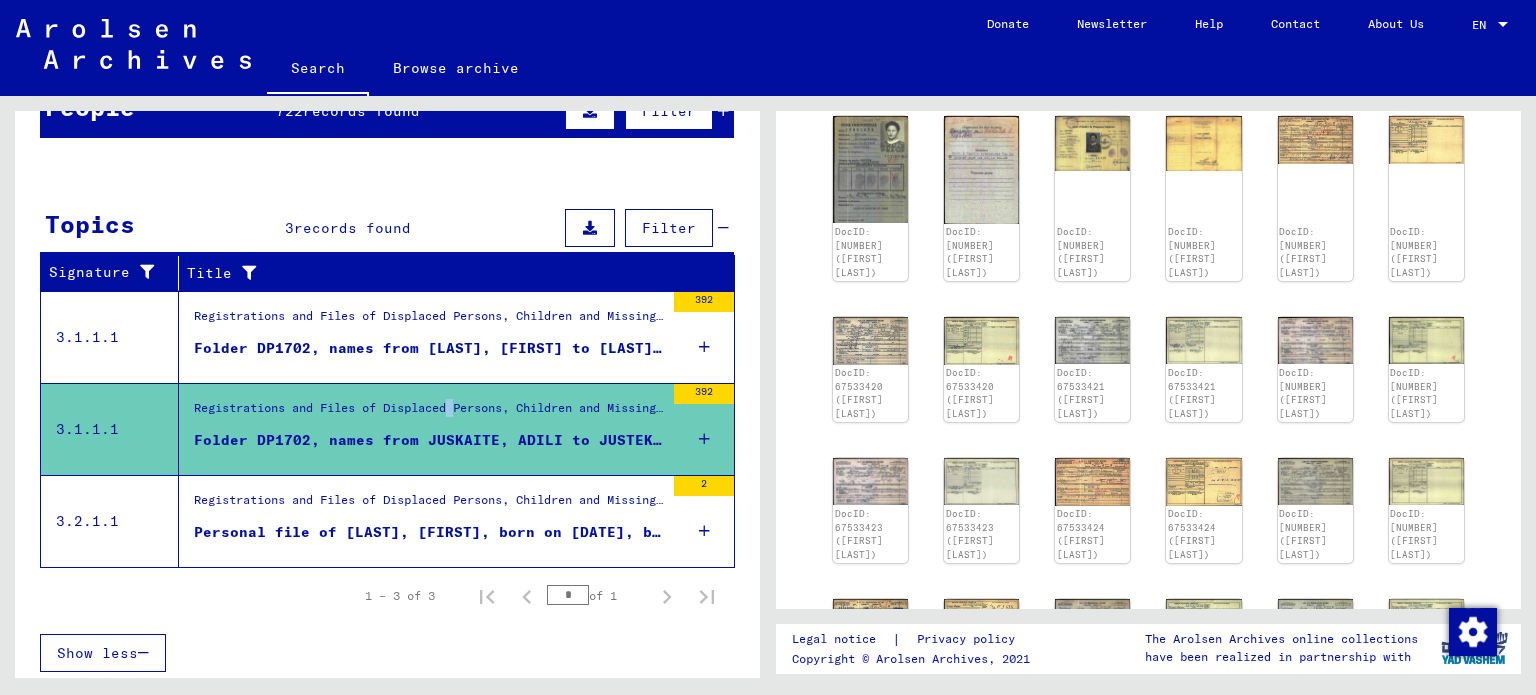 scroll, scrollTop: 200, scrollLeft: 0, axis: vertical 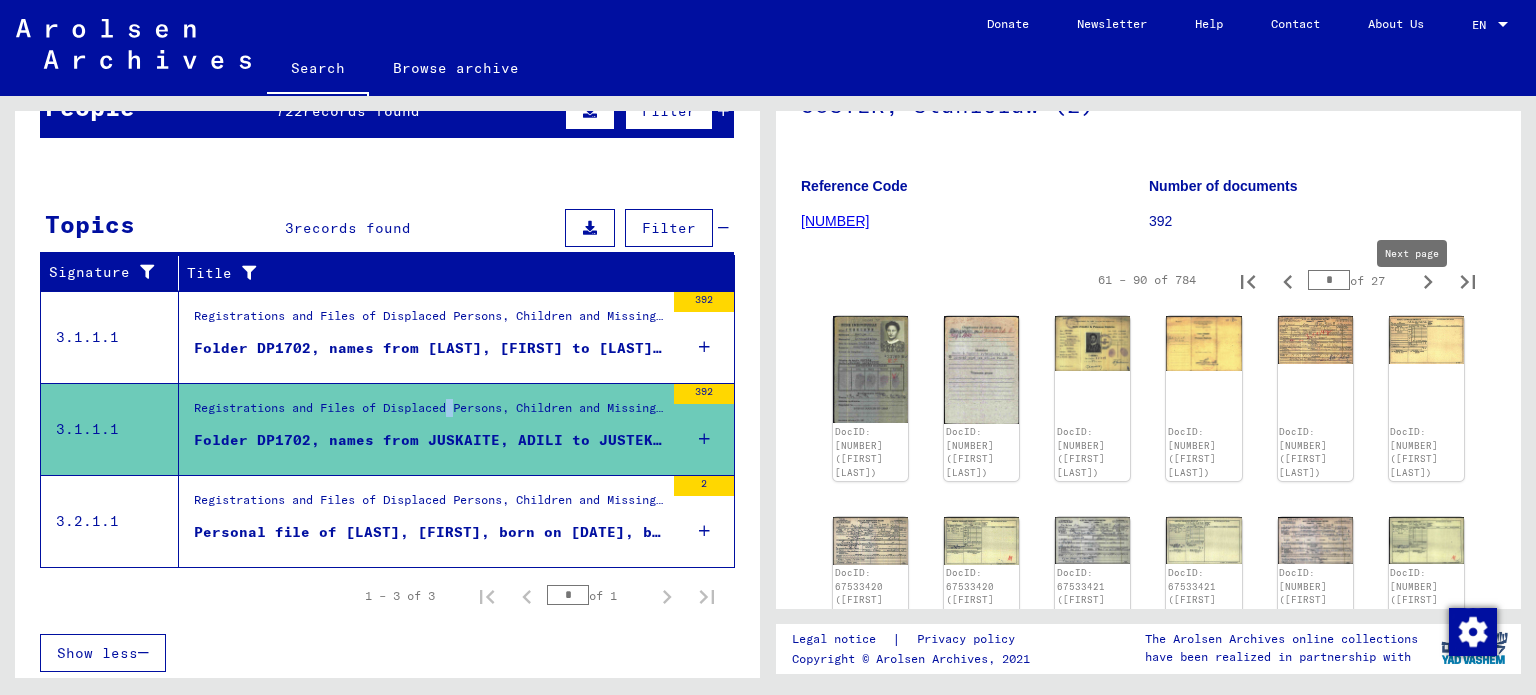 click 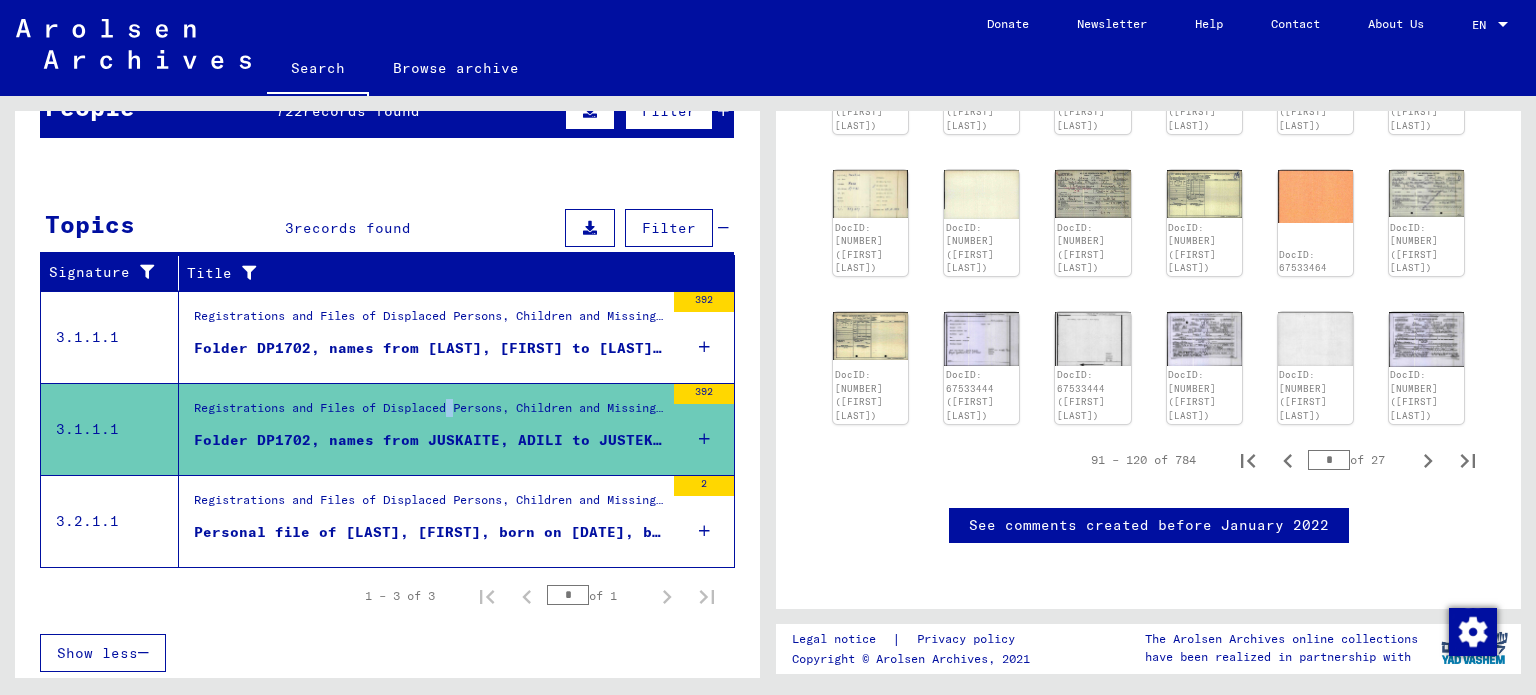 scroll, scrollTop: 900, scrollLeft: 0, axis: vertical 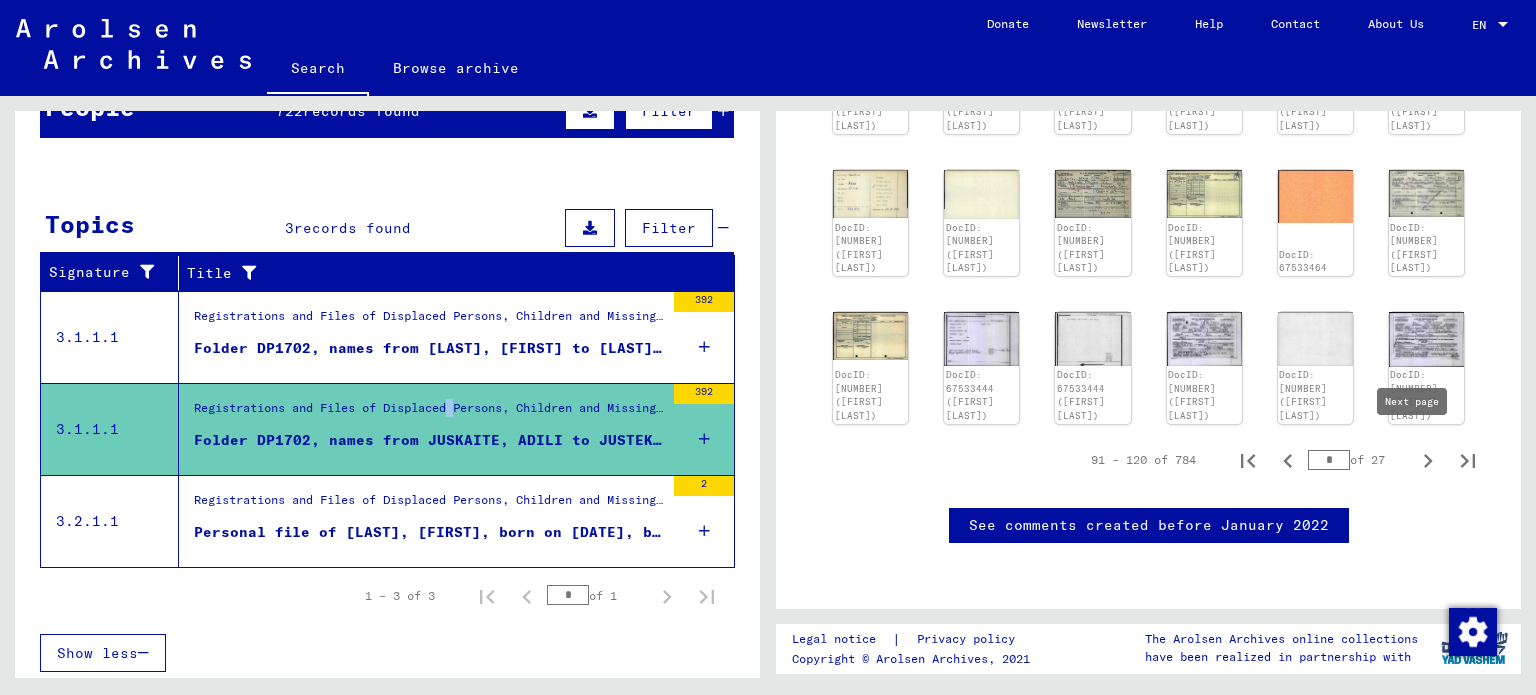 click 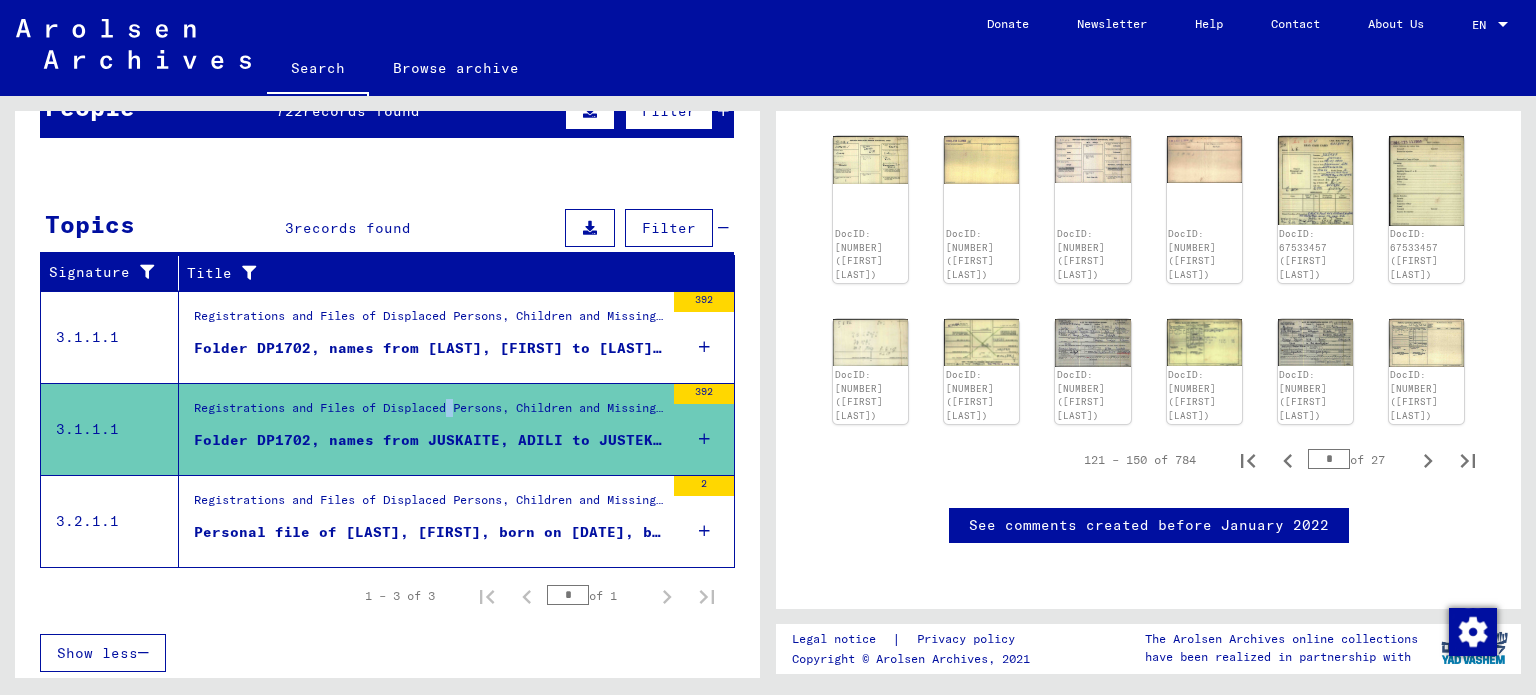 scroll, scrollTop: 1190, scrollLeft: 0, axis: vertical 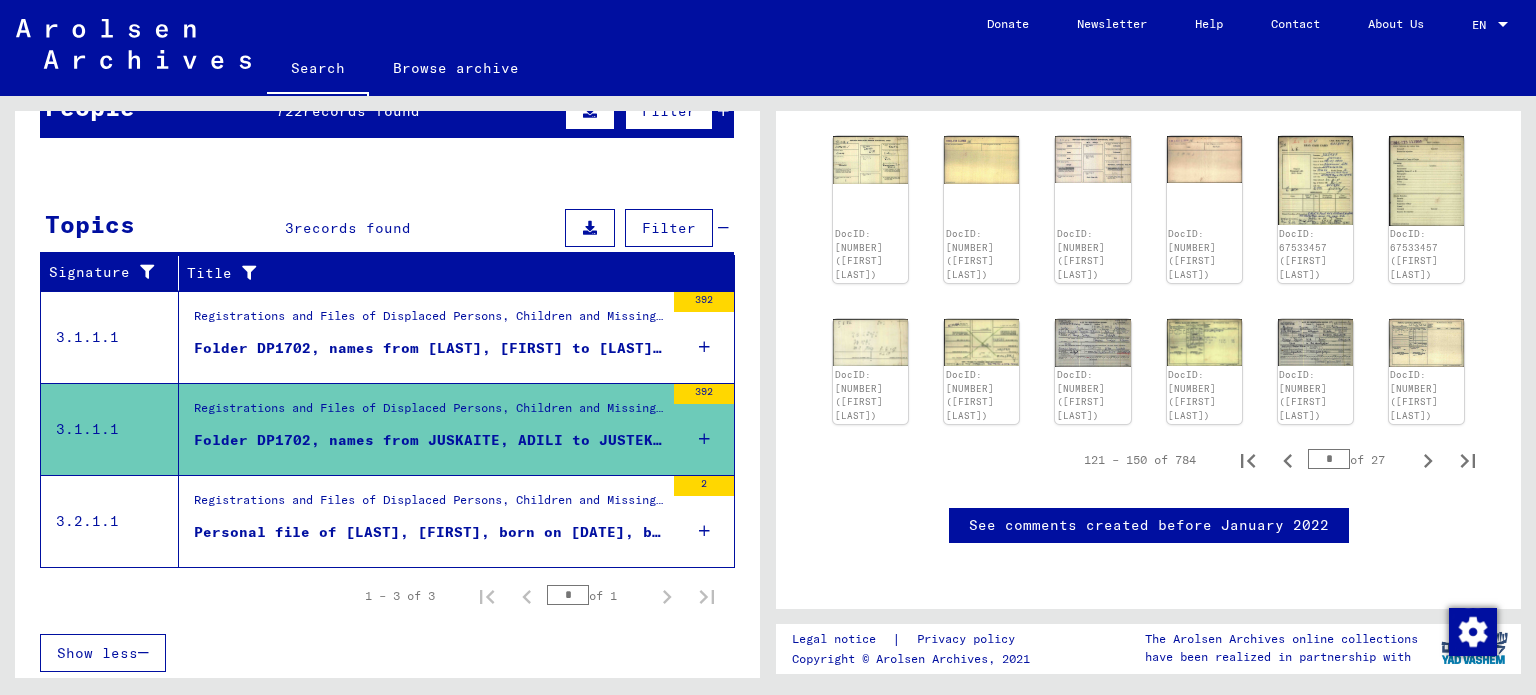 click on "Personal file of [LAST], [FIRST], born on [DATE], born in [CITY]" at bounding box center [429, 532] 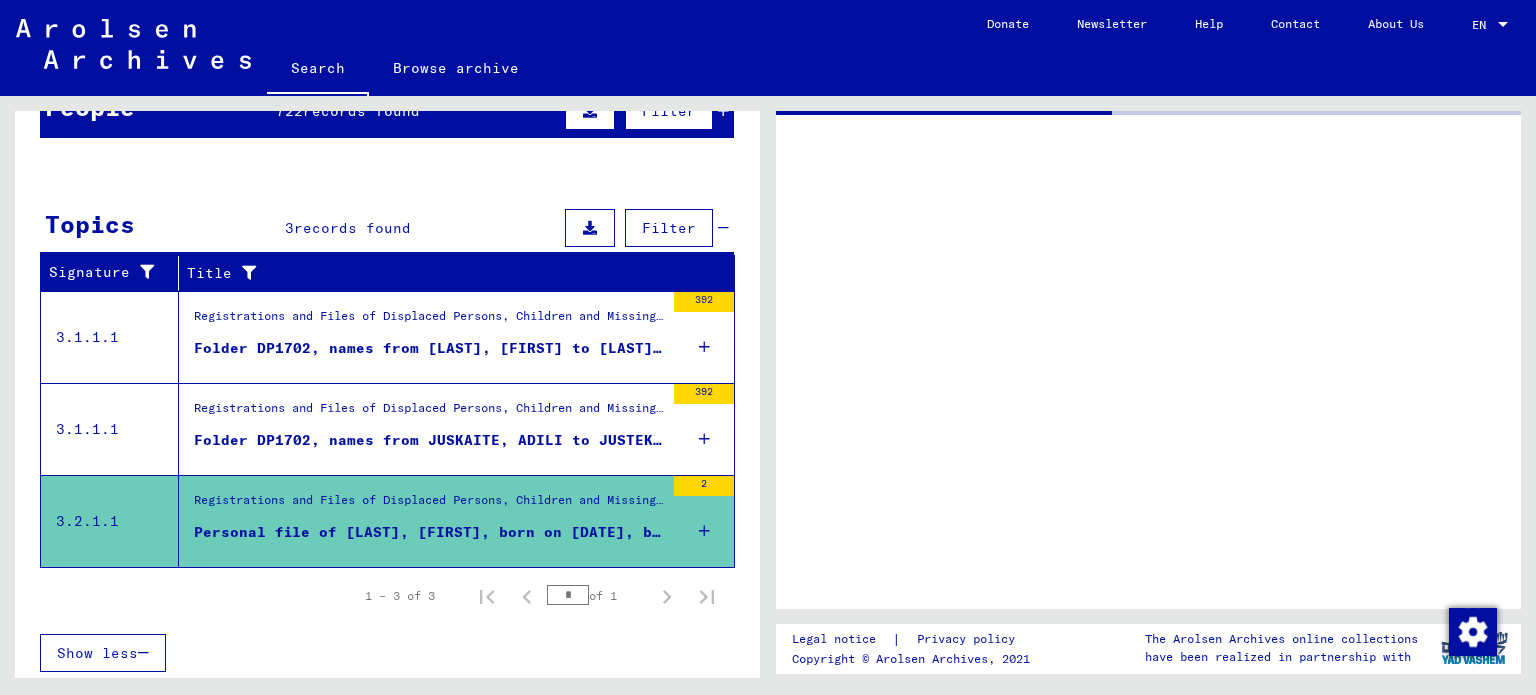 scroll, scrollTop: 0, scrollLeft: 0, axis: both 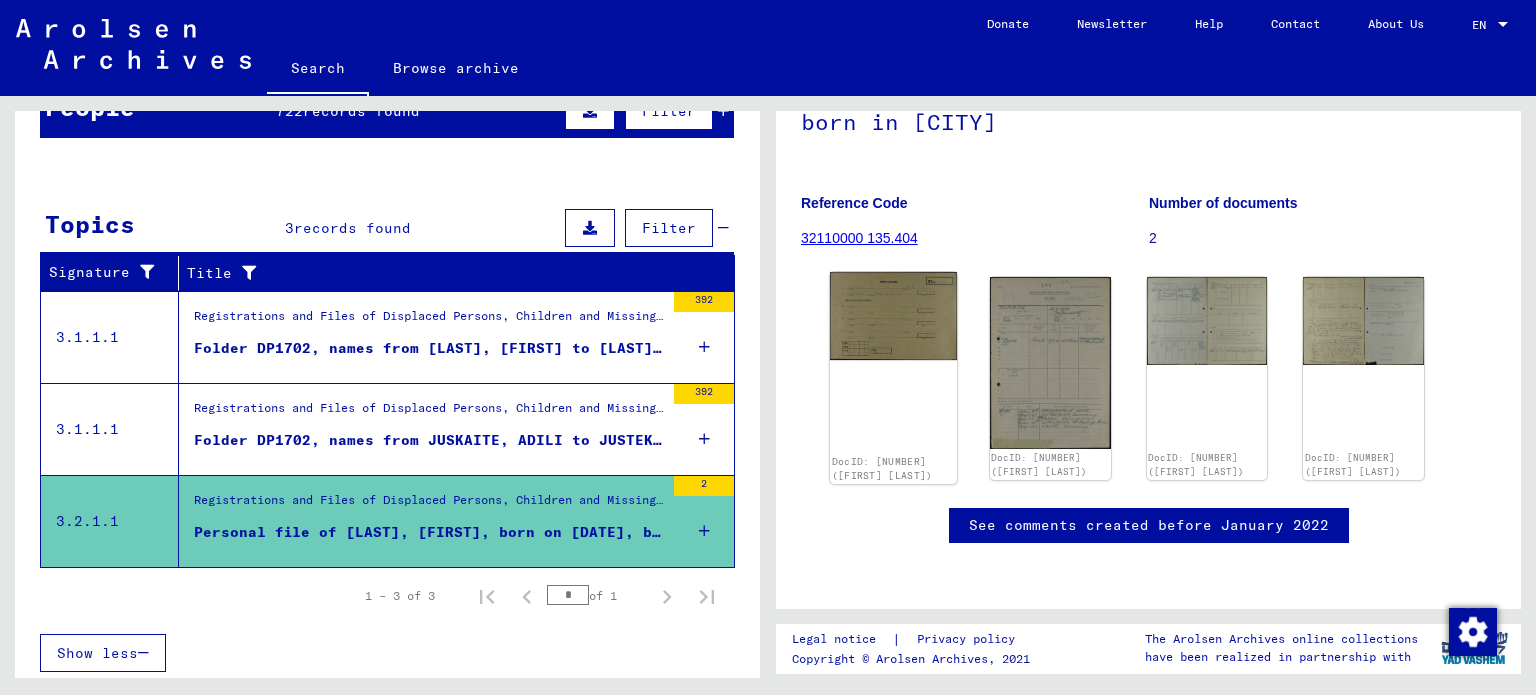 click 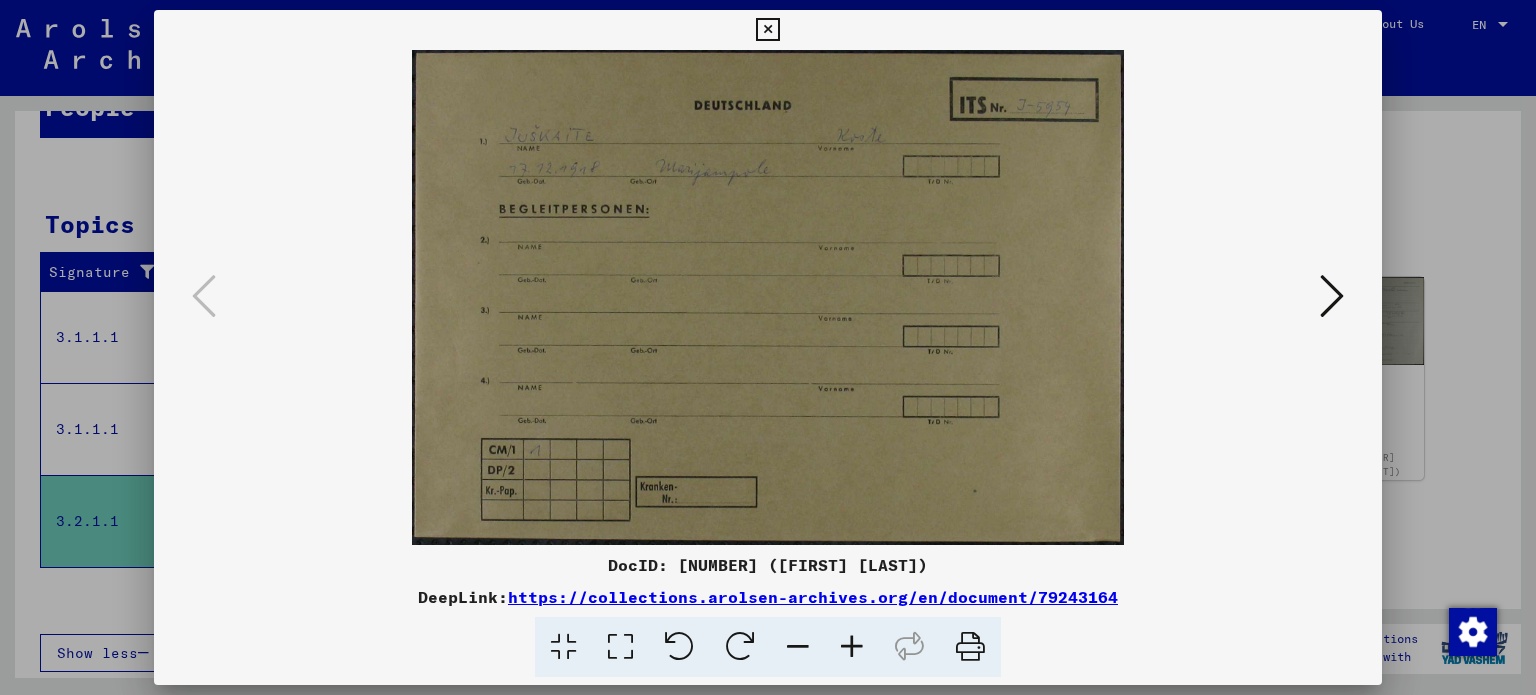 click at bounding box center [1332, 296] 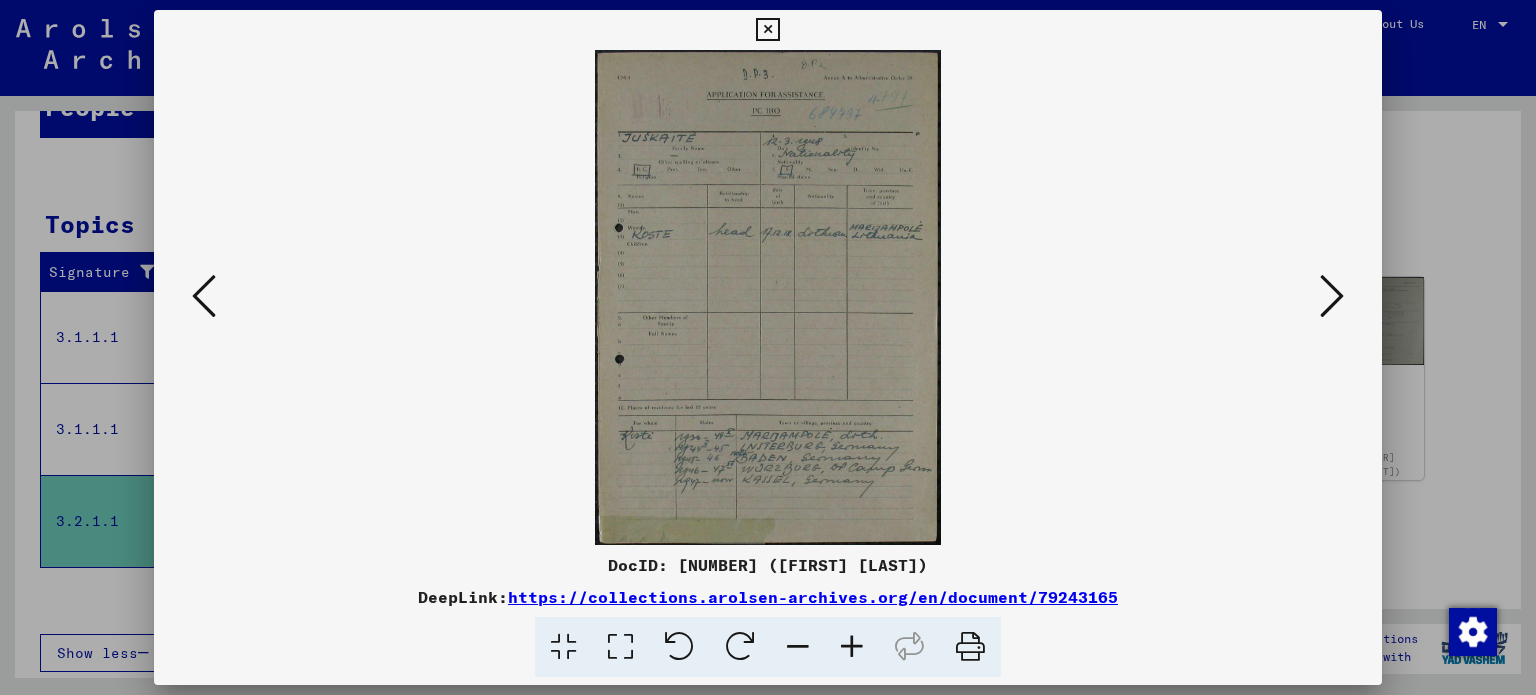 click at bounding box center (768, 297) 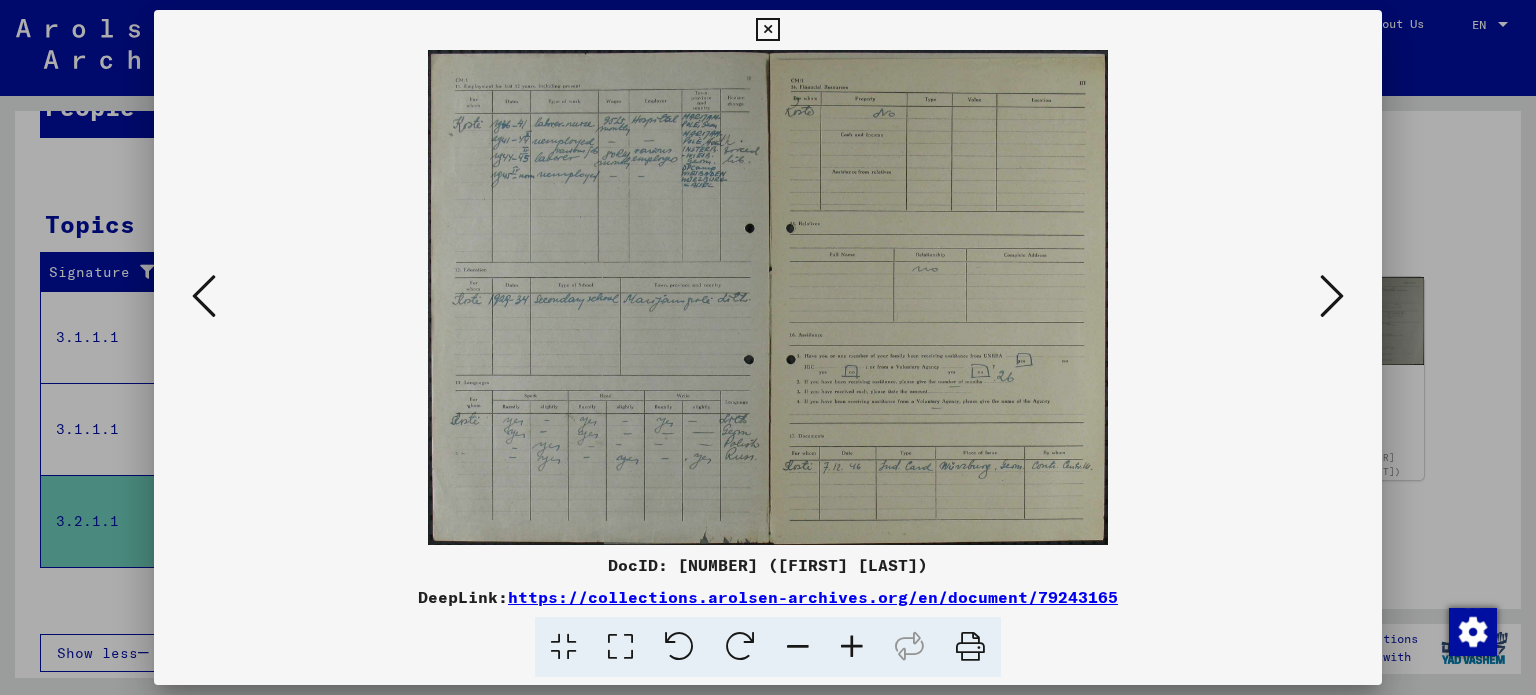 click at bounding box center (767, 30) 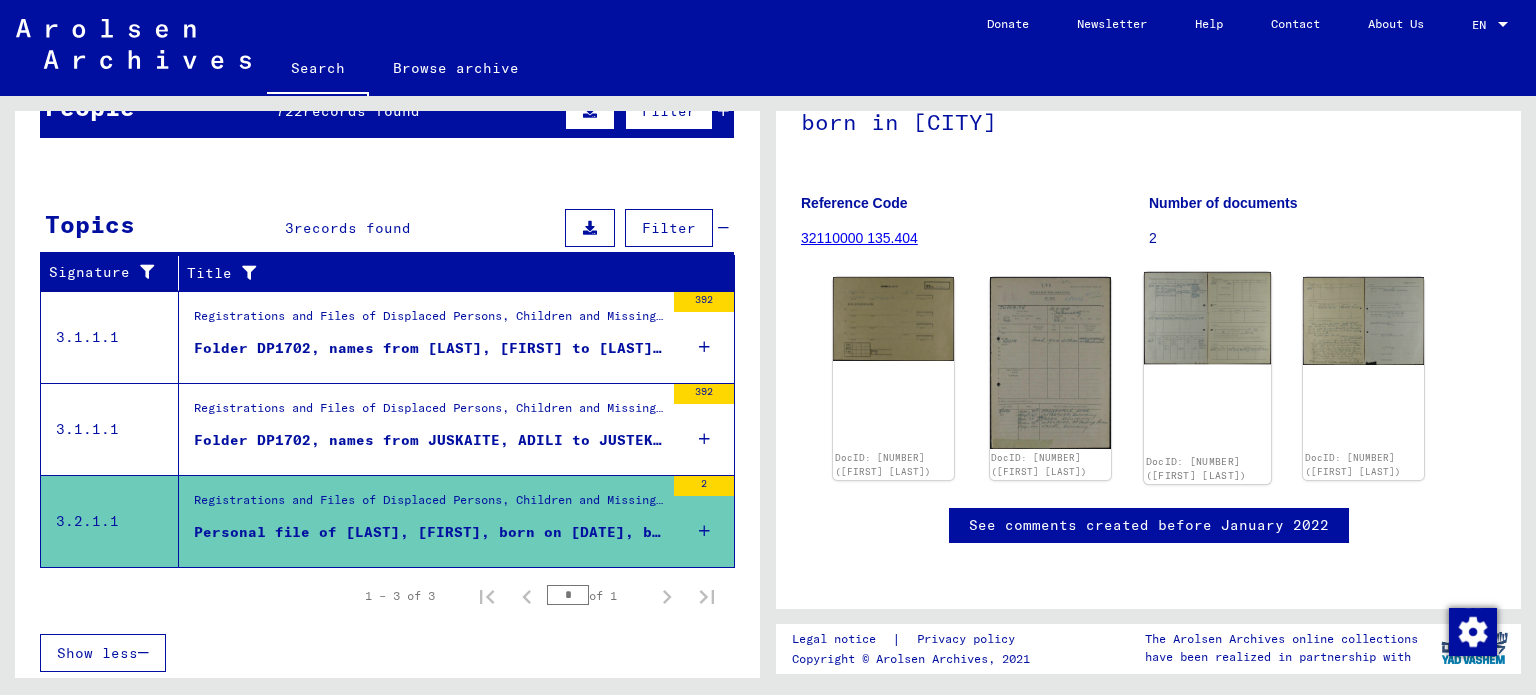 click 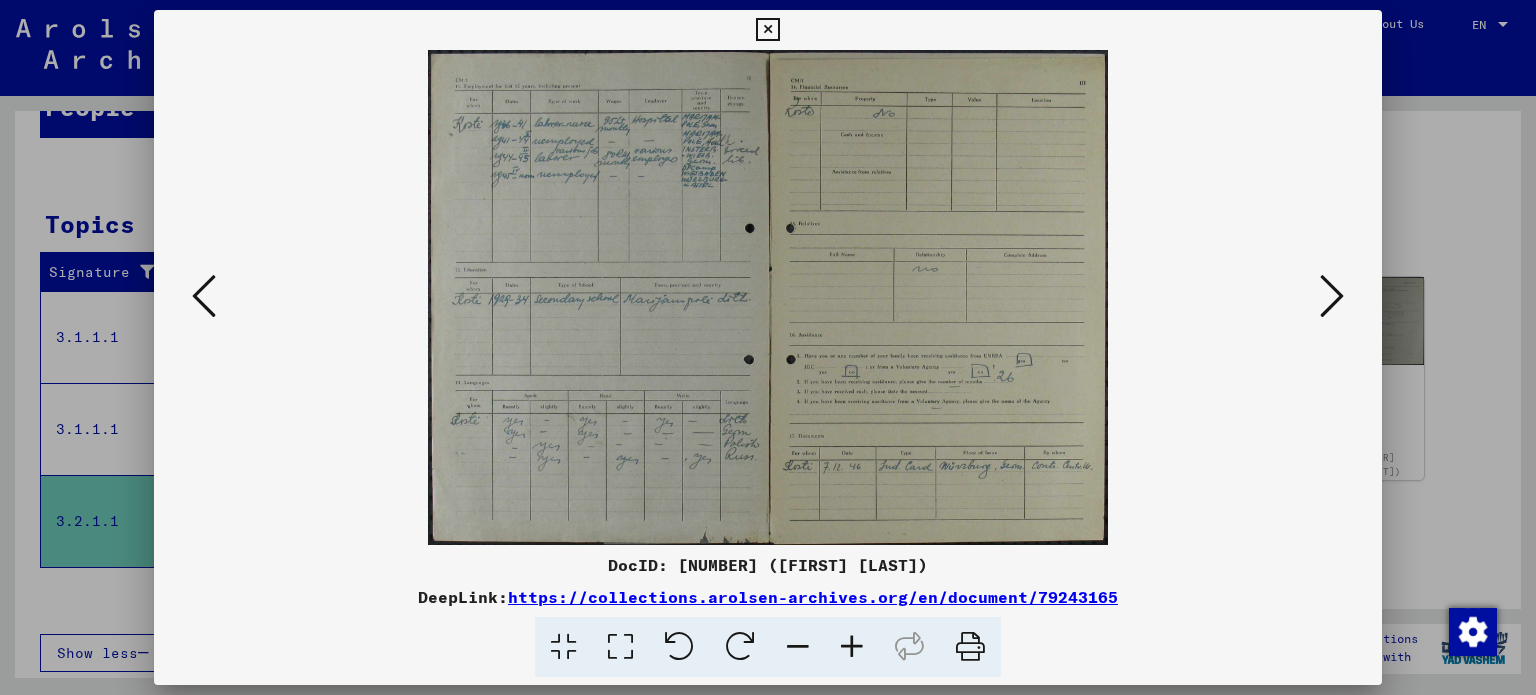 click at bounding box center [852, 647] 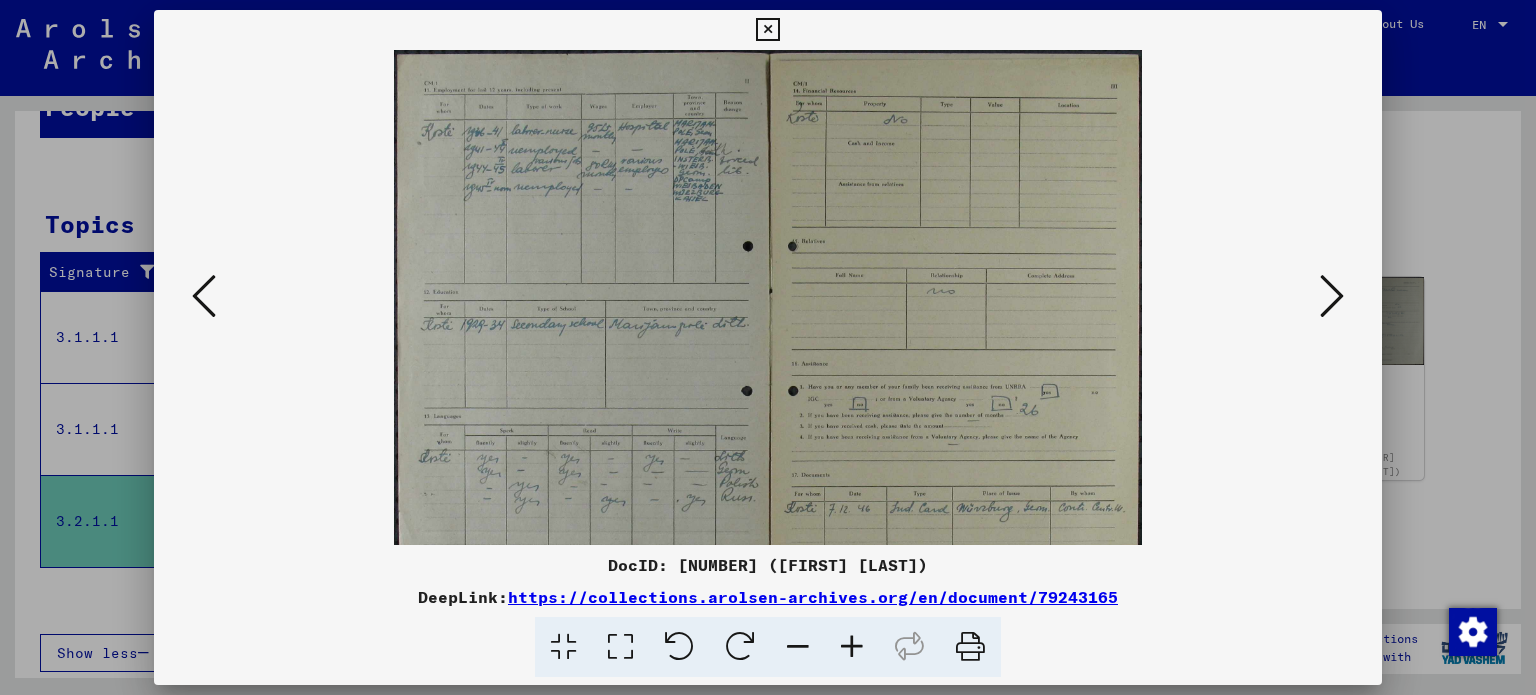 click at bounding box center (852, 647) 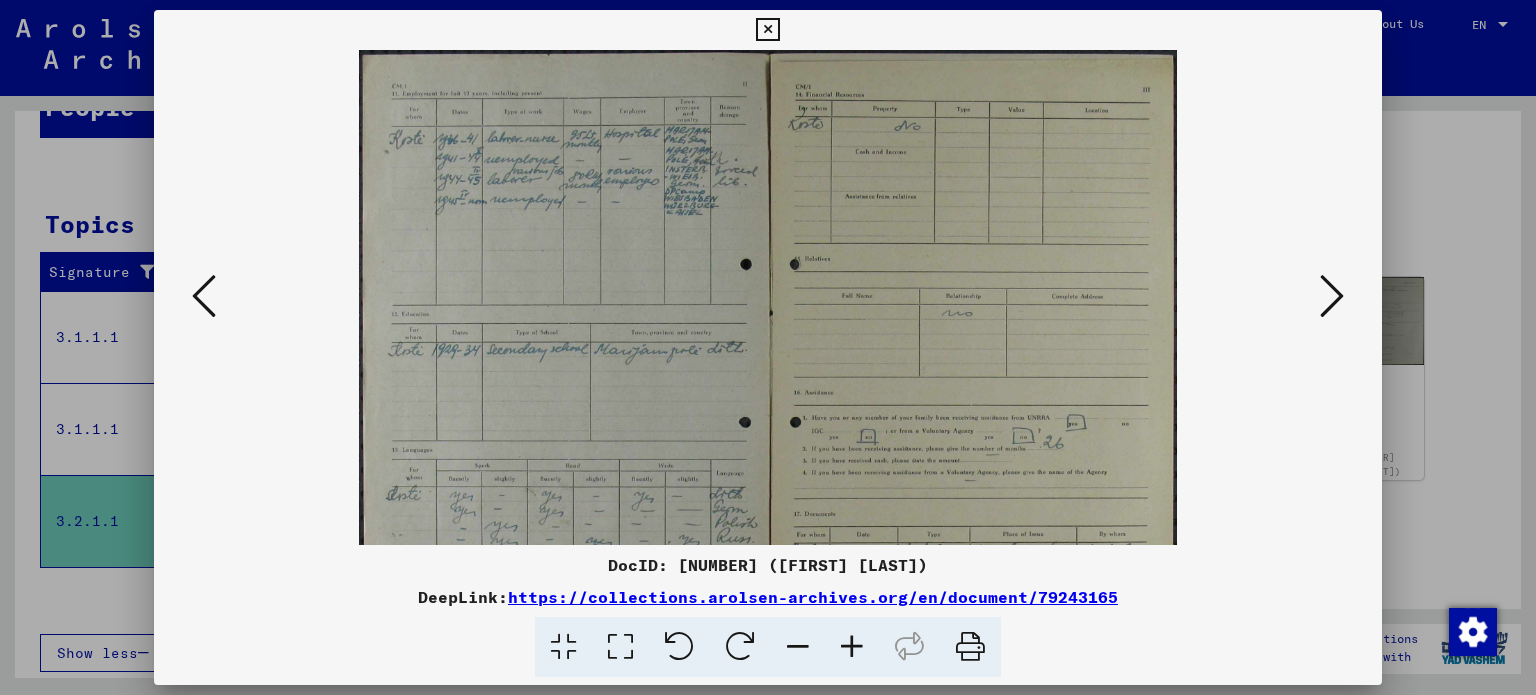 click at bounding box center (852, 647) 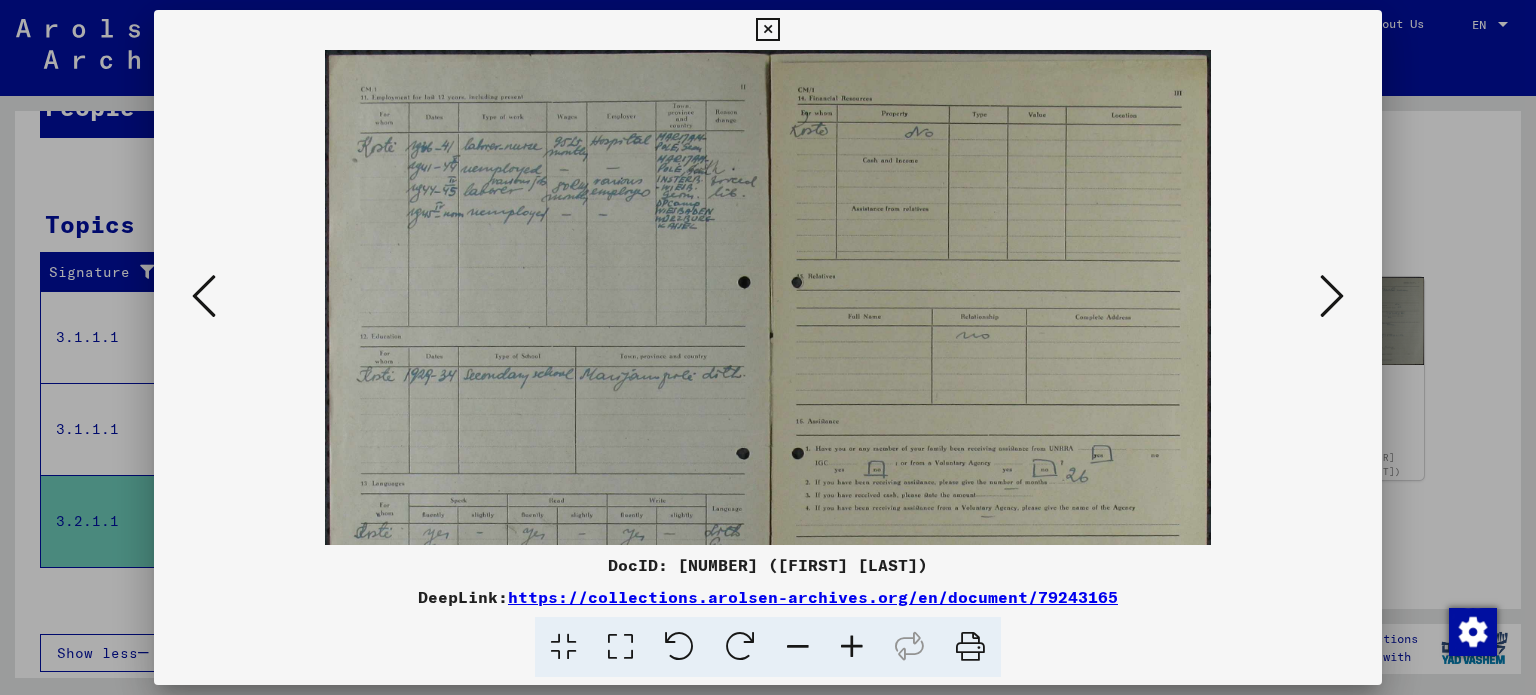 click at bounding box center [852, 647] 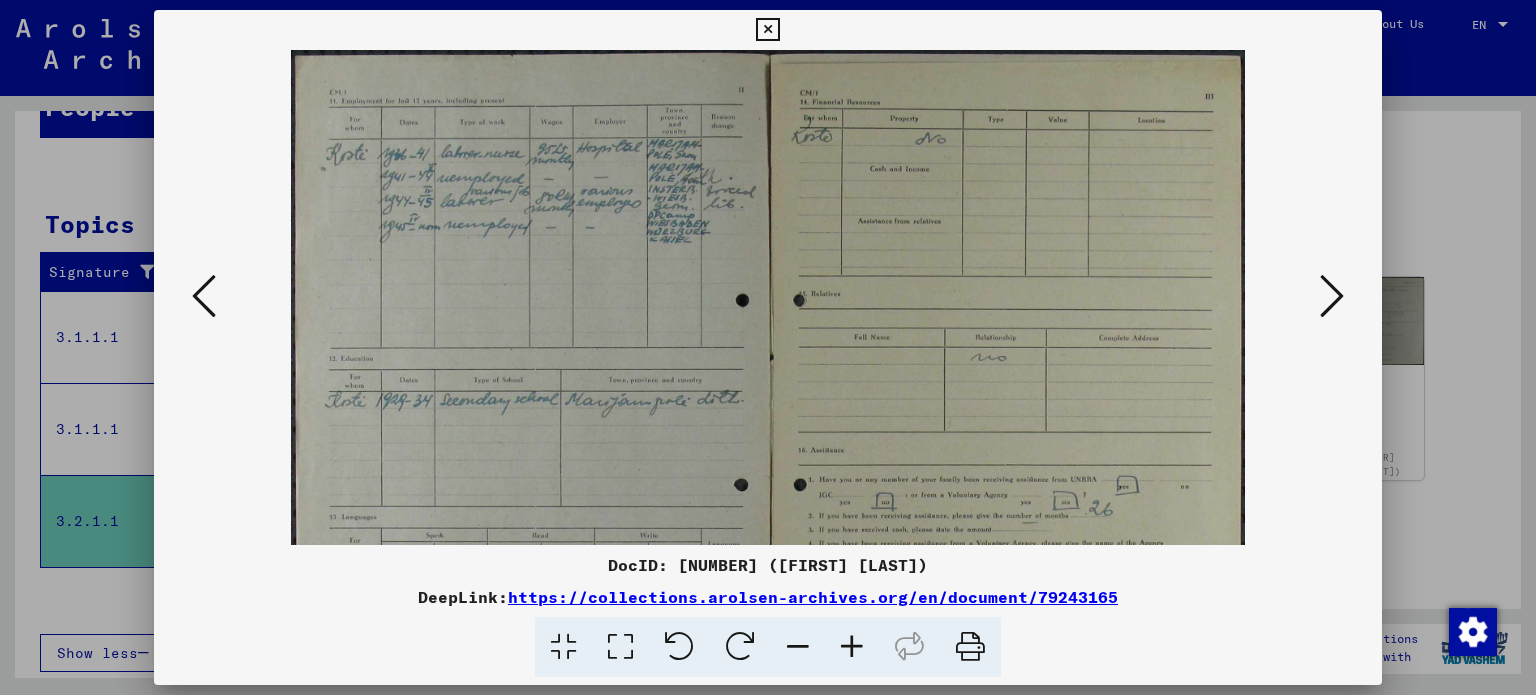 click at bounding box center [852, 647] 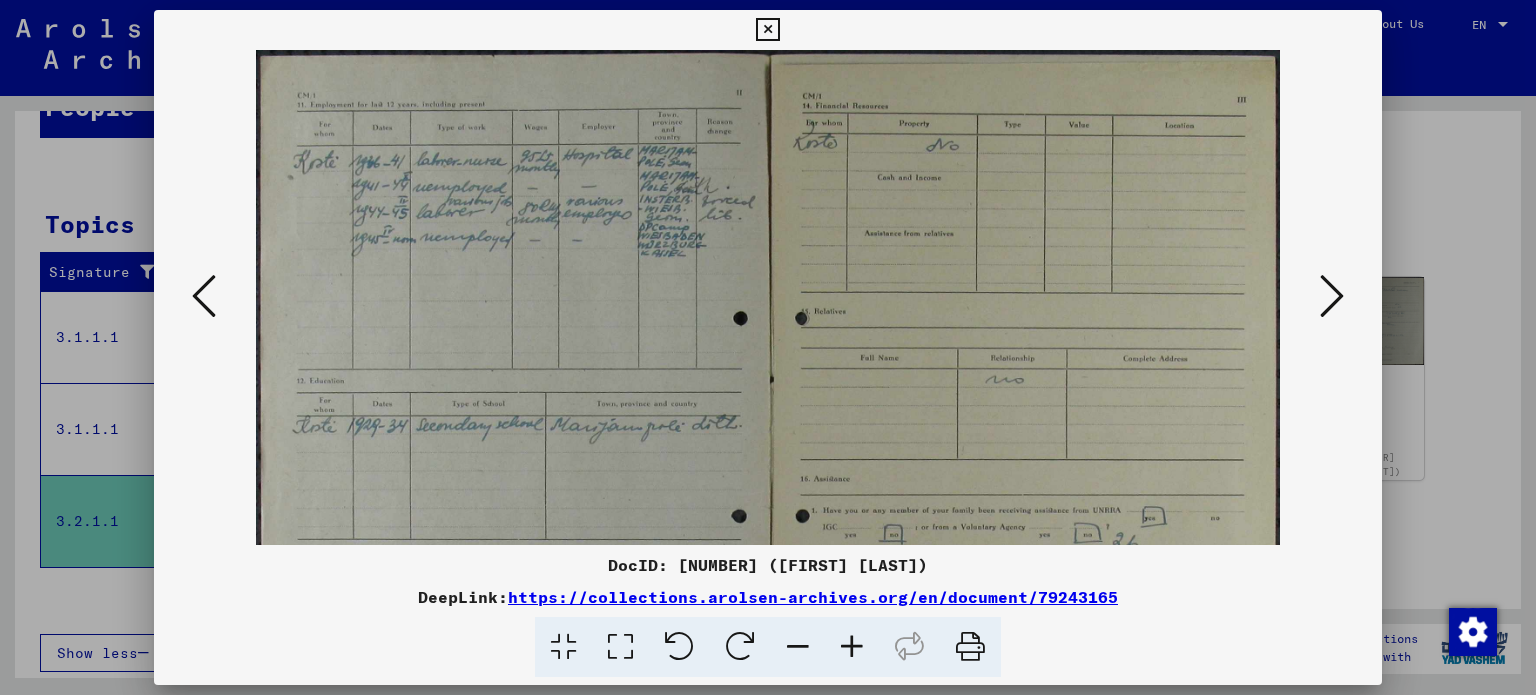 click at bounding box center (852, 647) 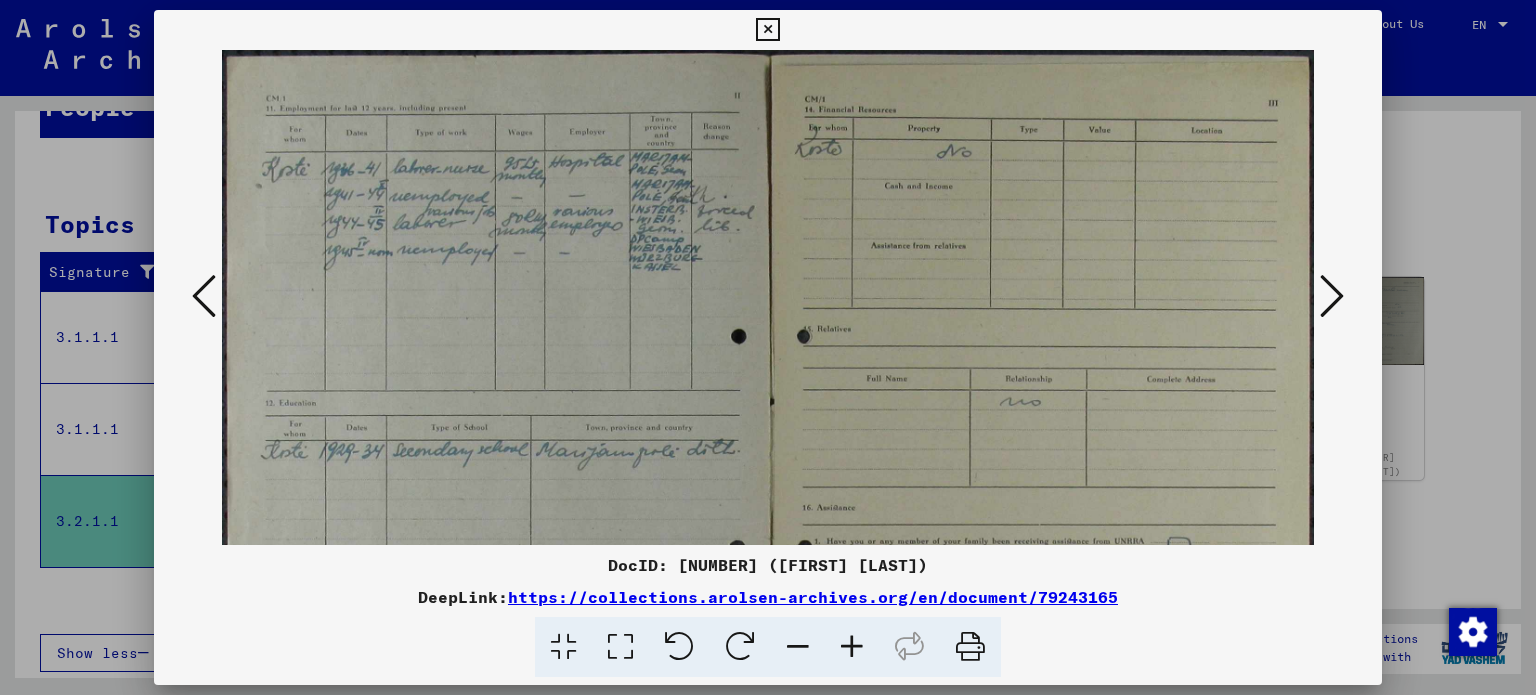 click at bounding box center [852, 647] 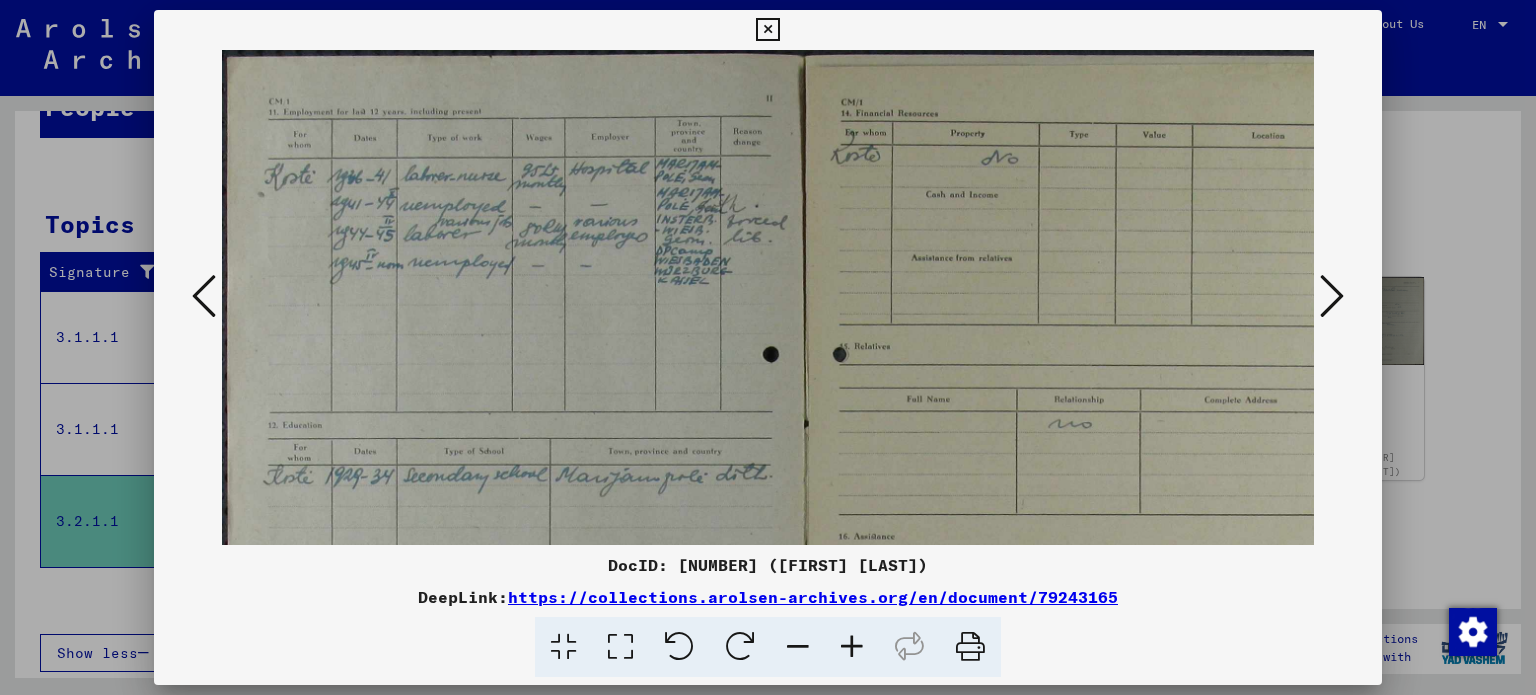 click at bounding box center (852, 647) 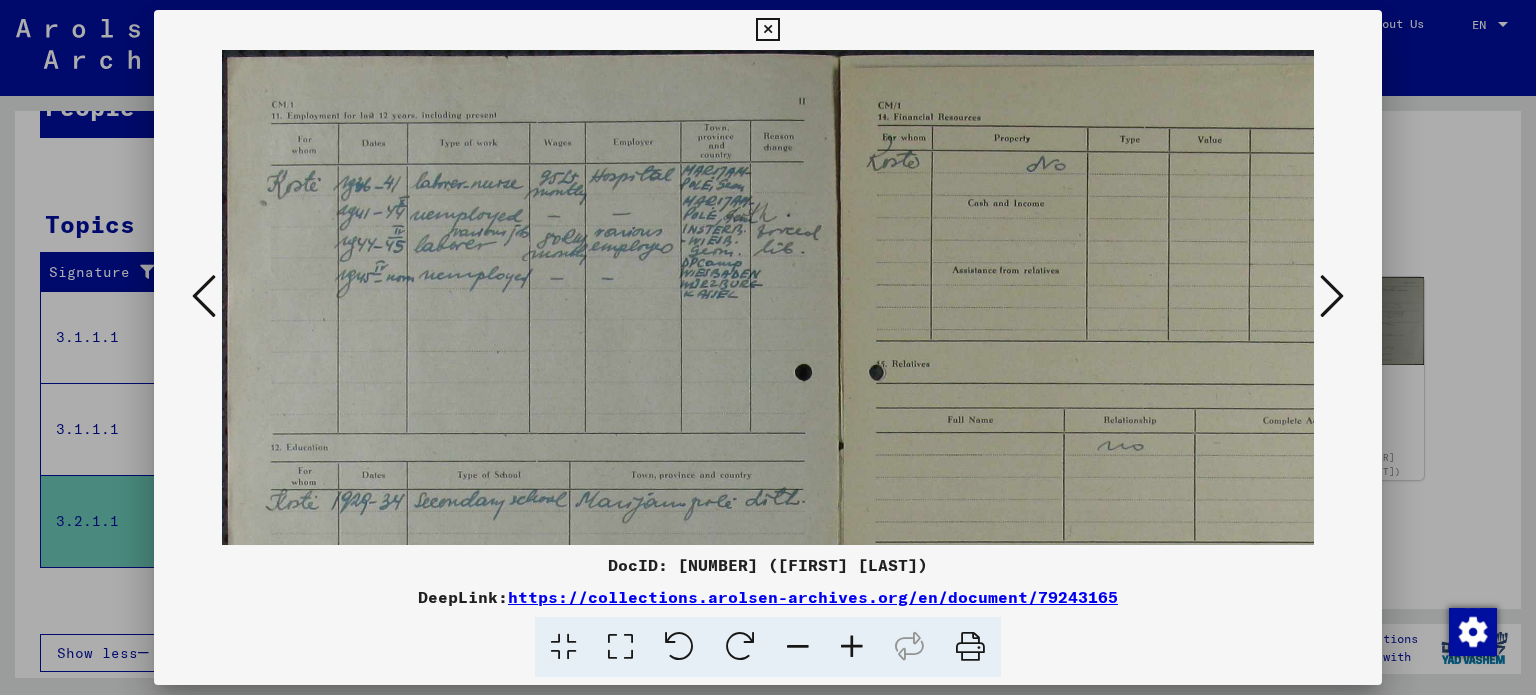 click at bounding box center (767, 30) 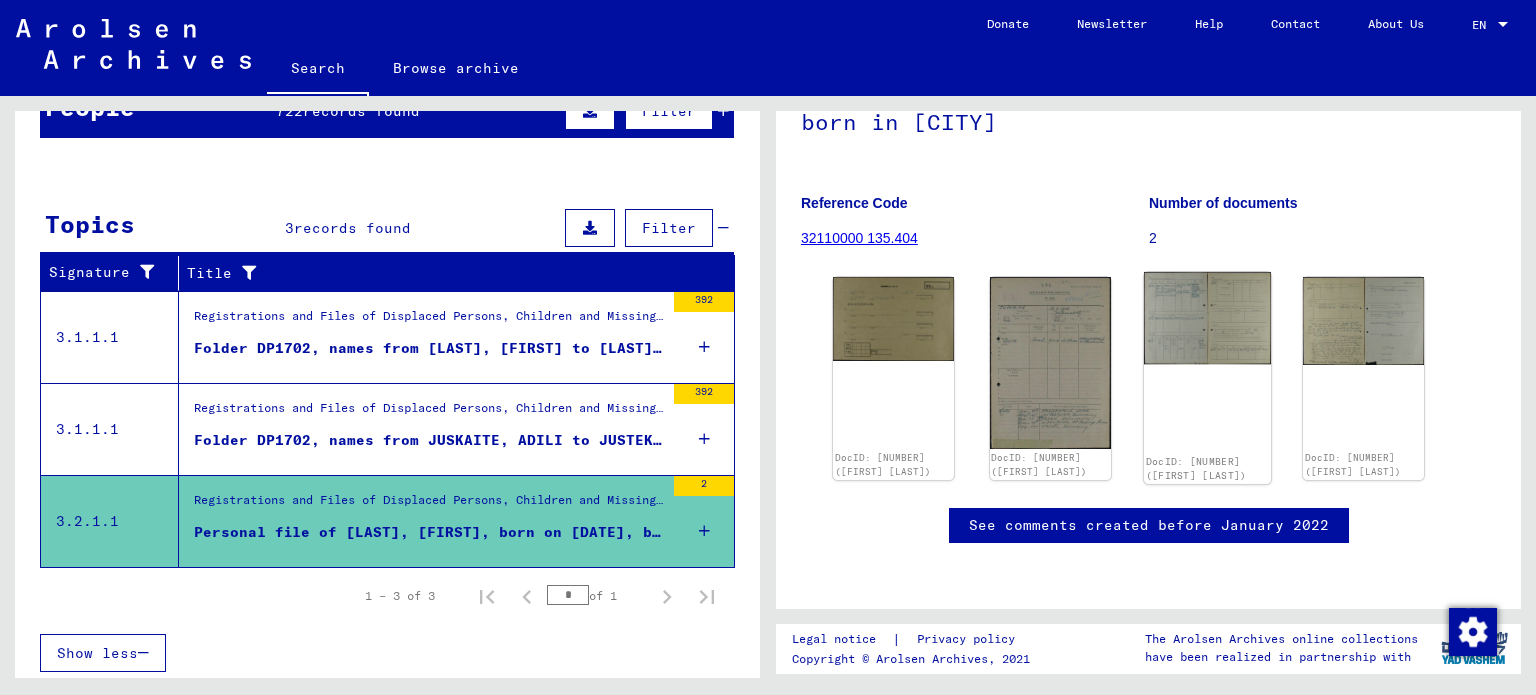click 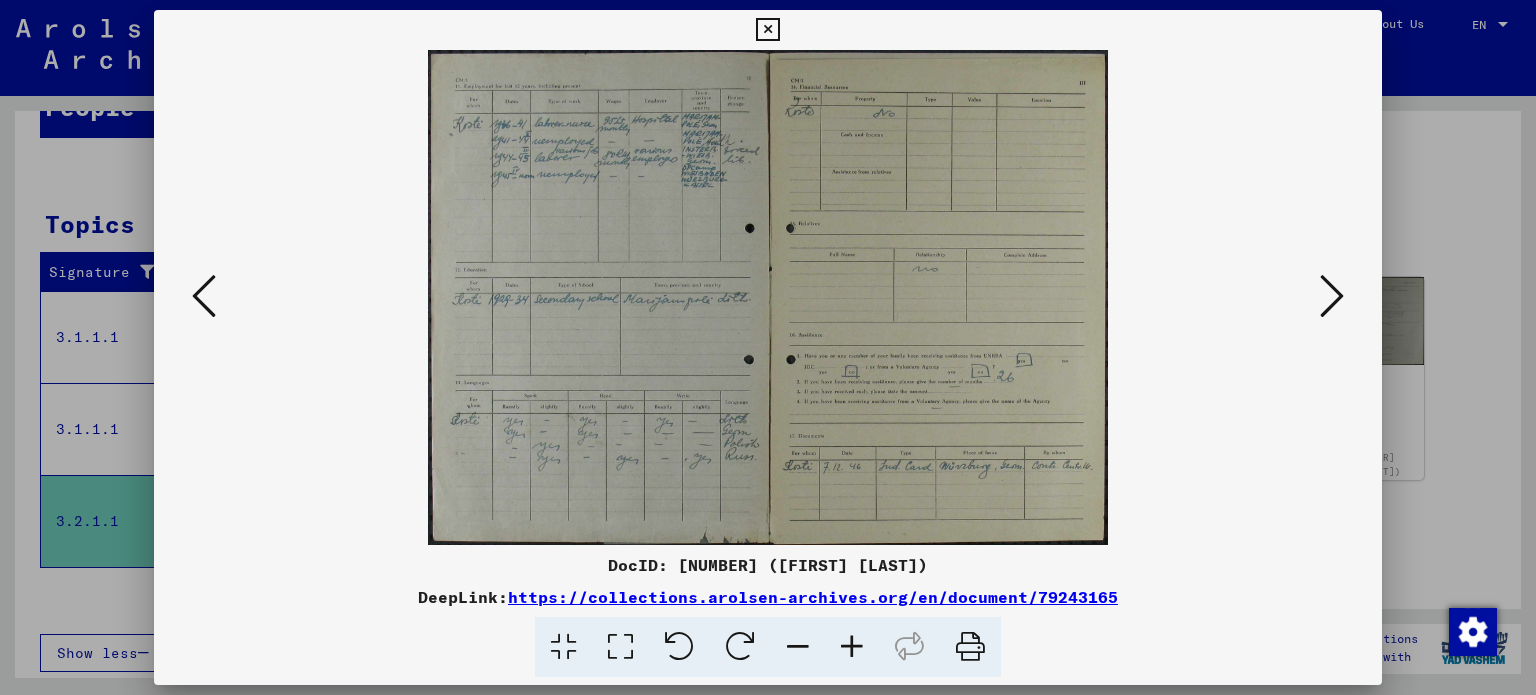click at bounding box center [852, 647] 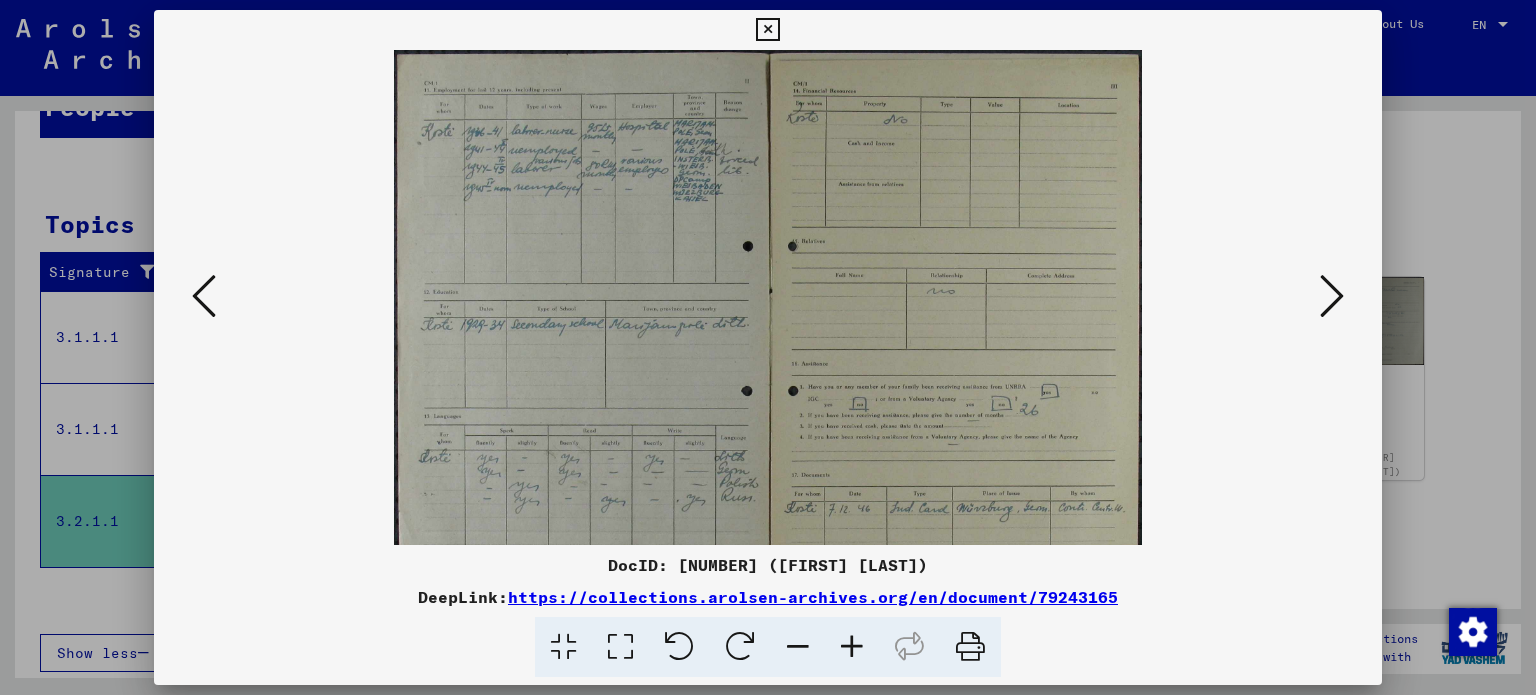 click at bounding box center [852, 647] 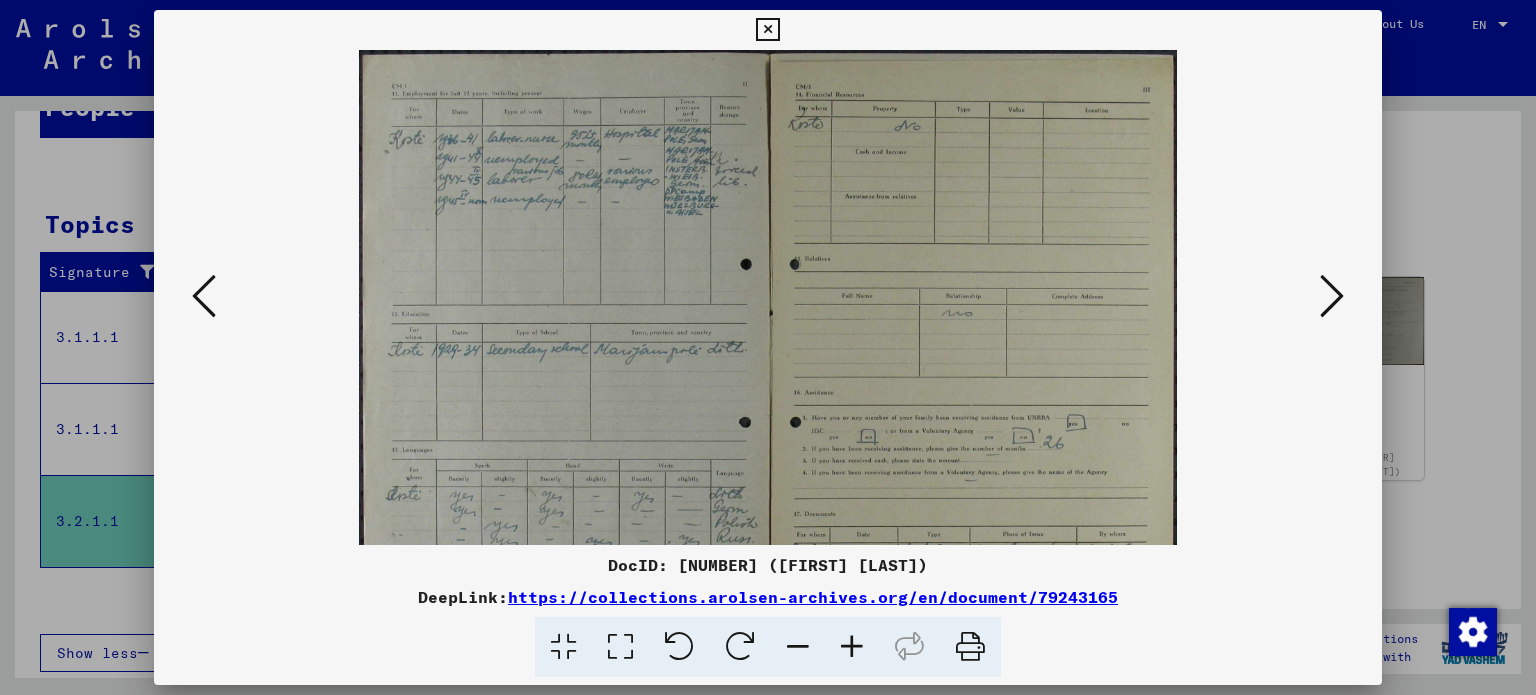 click at bounding box center (852, 647) 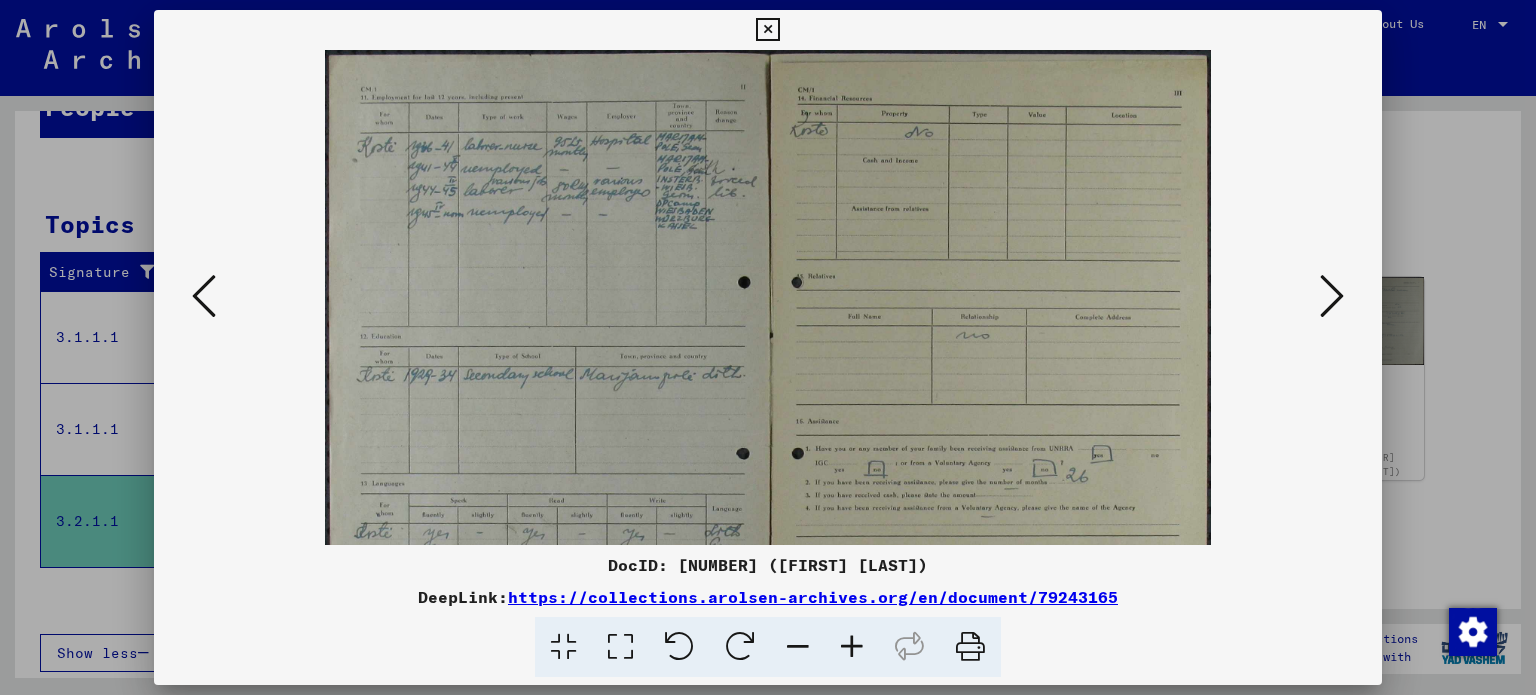 click at bounding box center [852, 647] 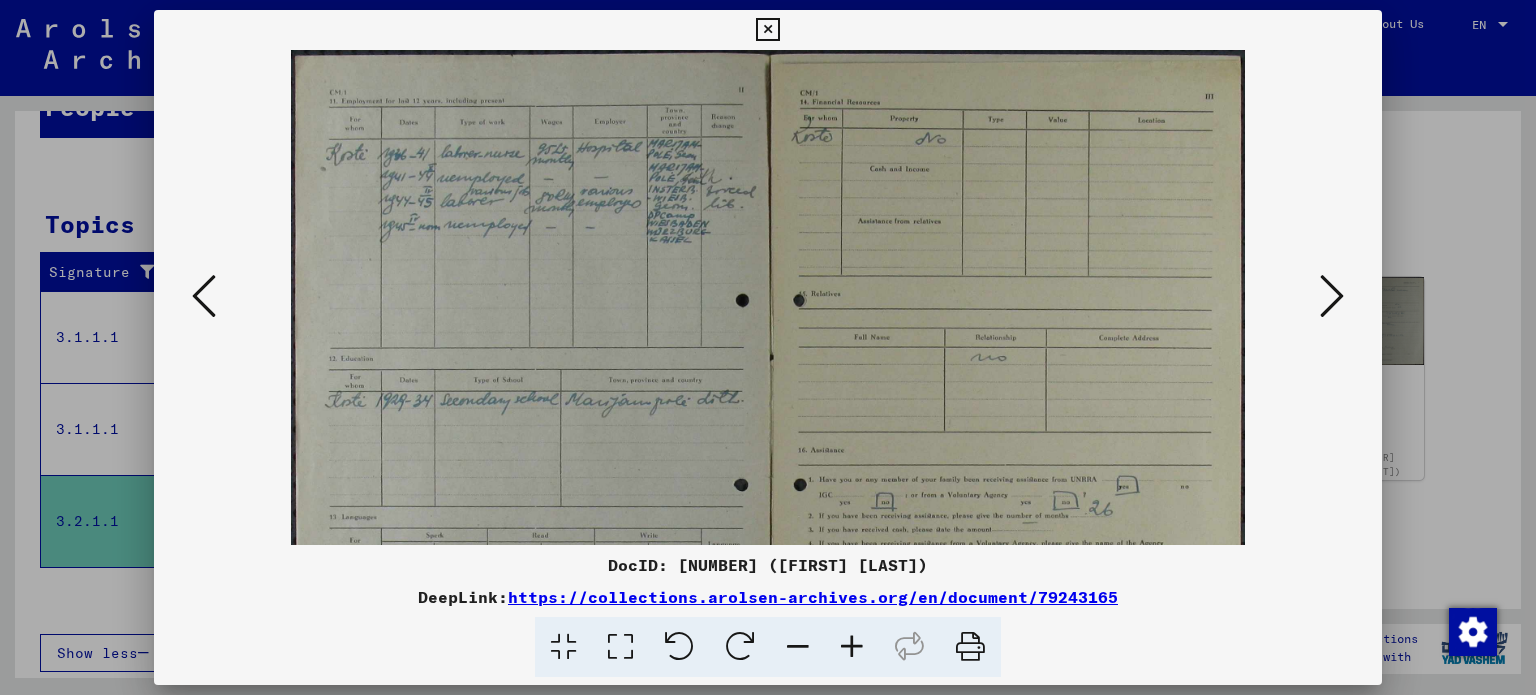click at bounding box center [767, 30] 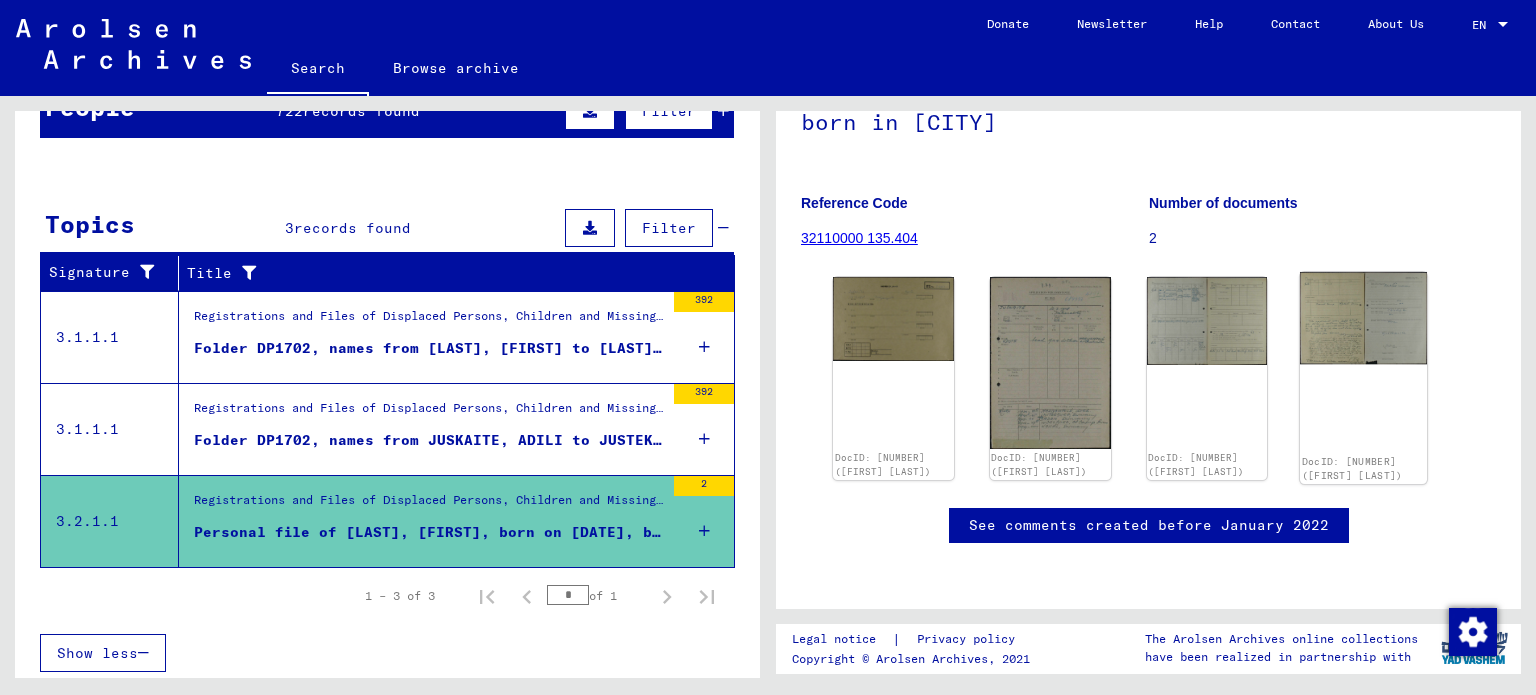 click 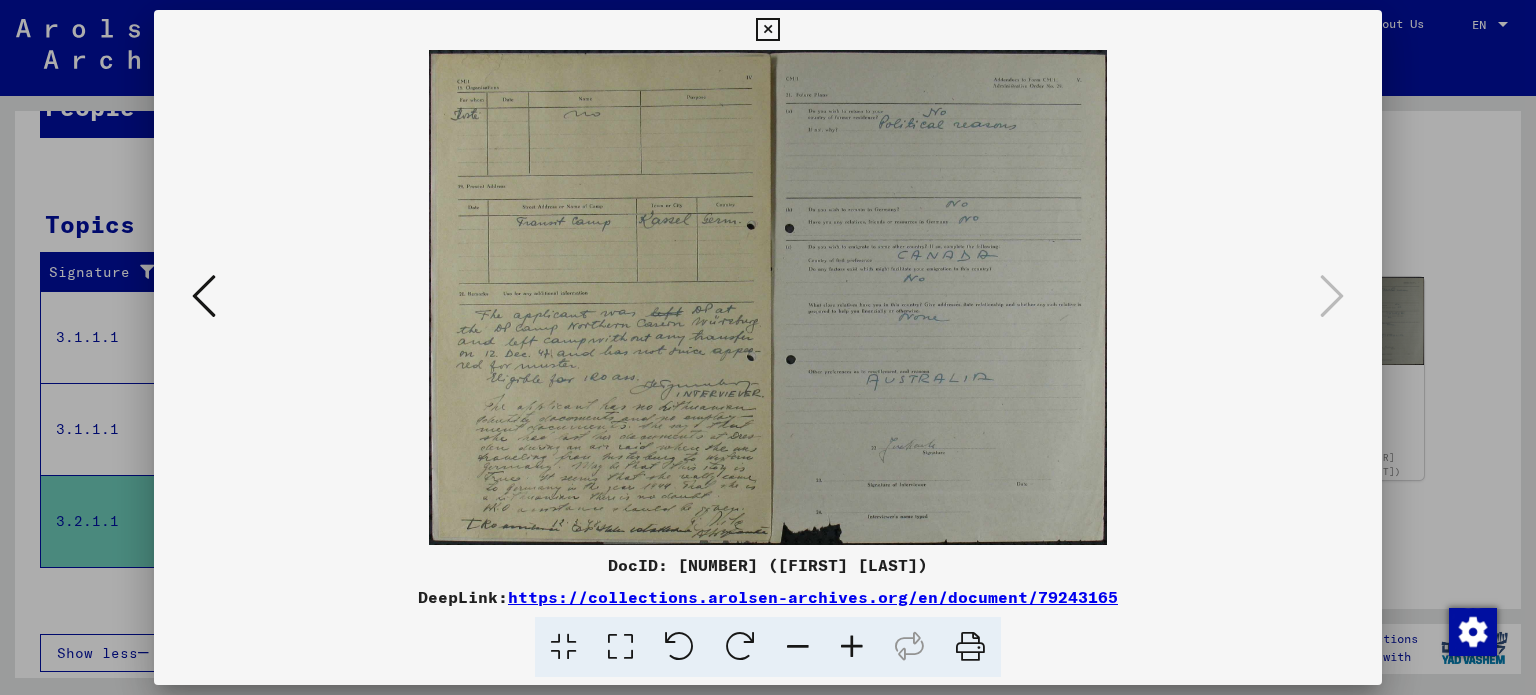 click at bounding box center (852, 647) 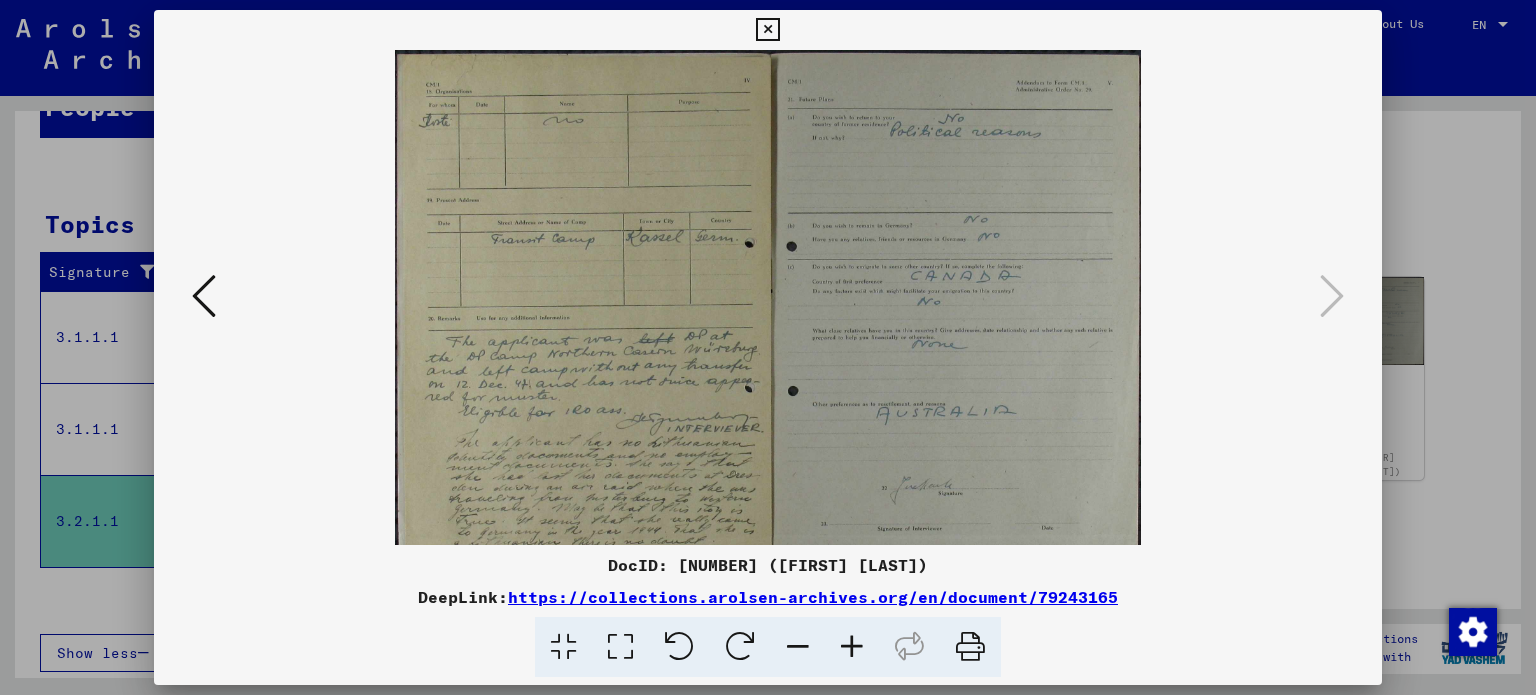click at bounding box center (852, 647) 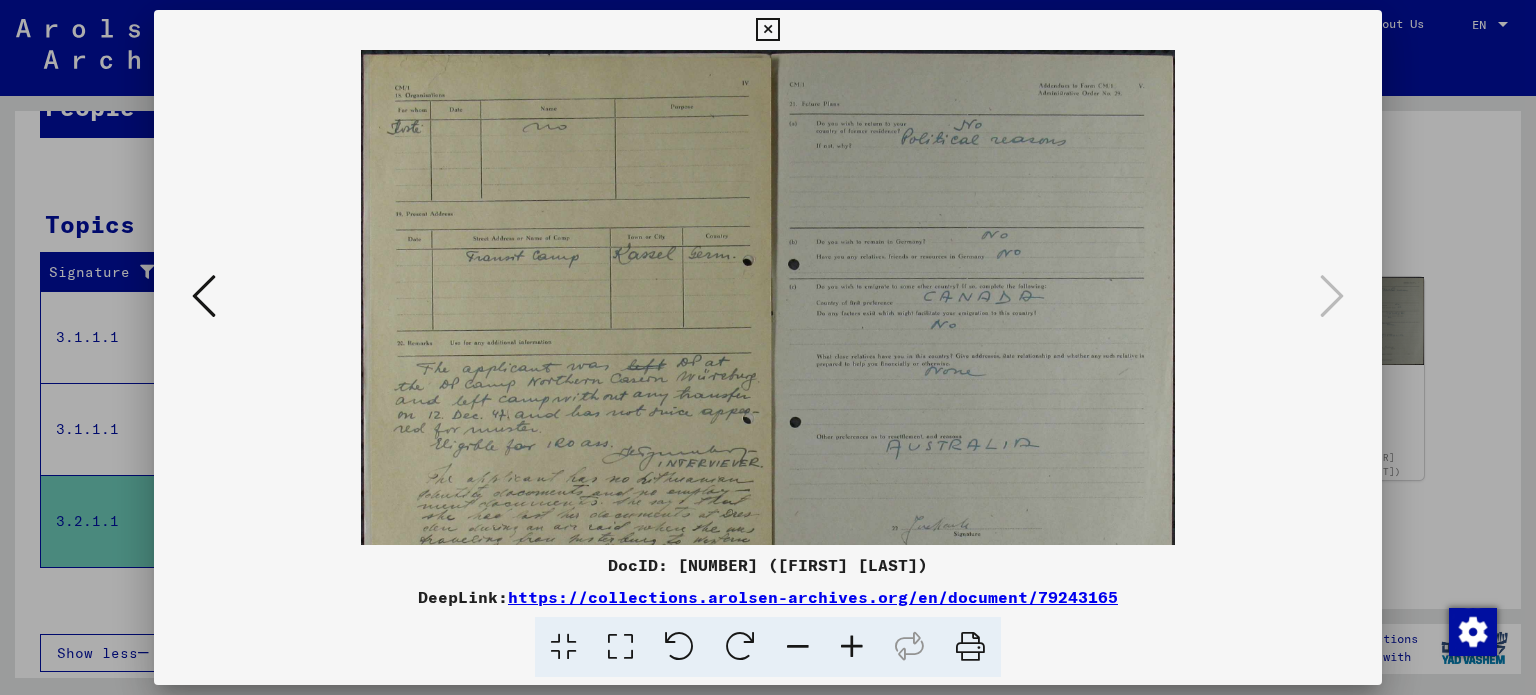 click at bounding box center [852, 647] 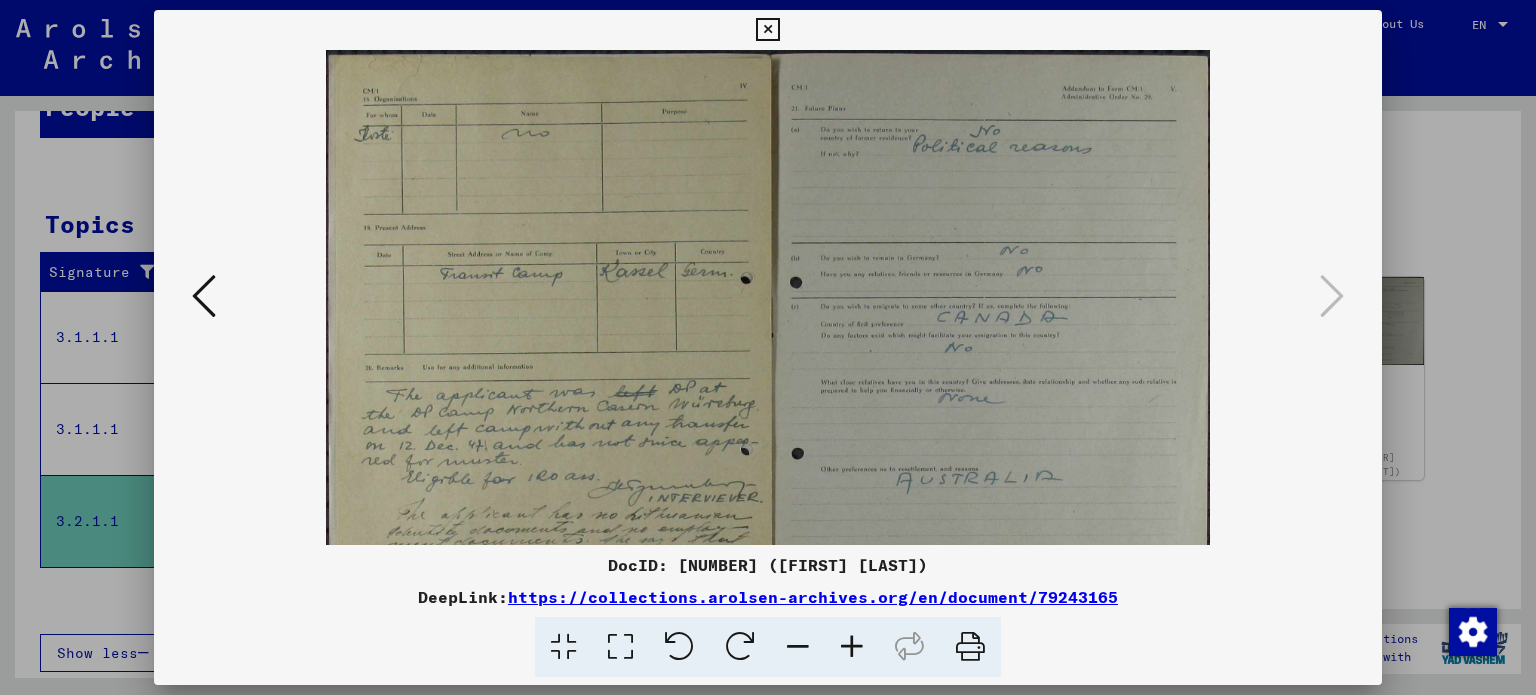 click at bounding box center [852, 647] 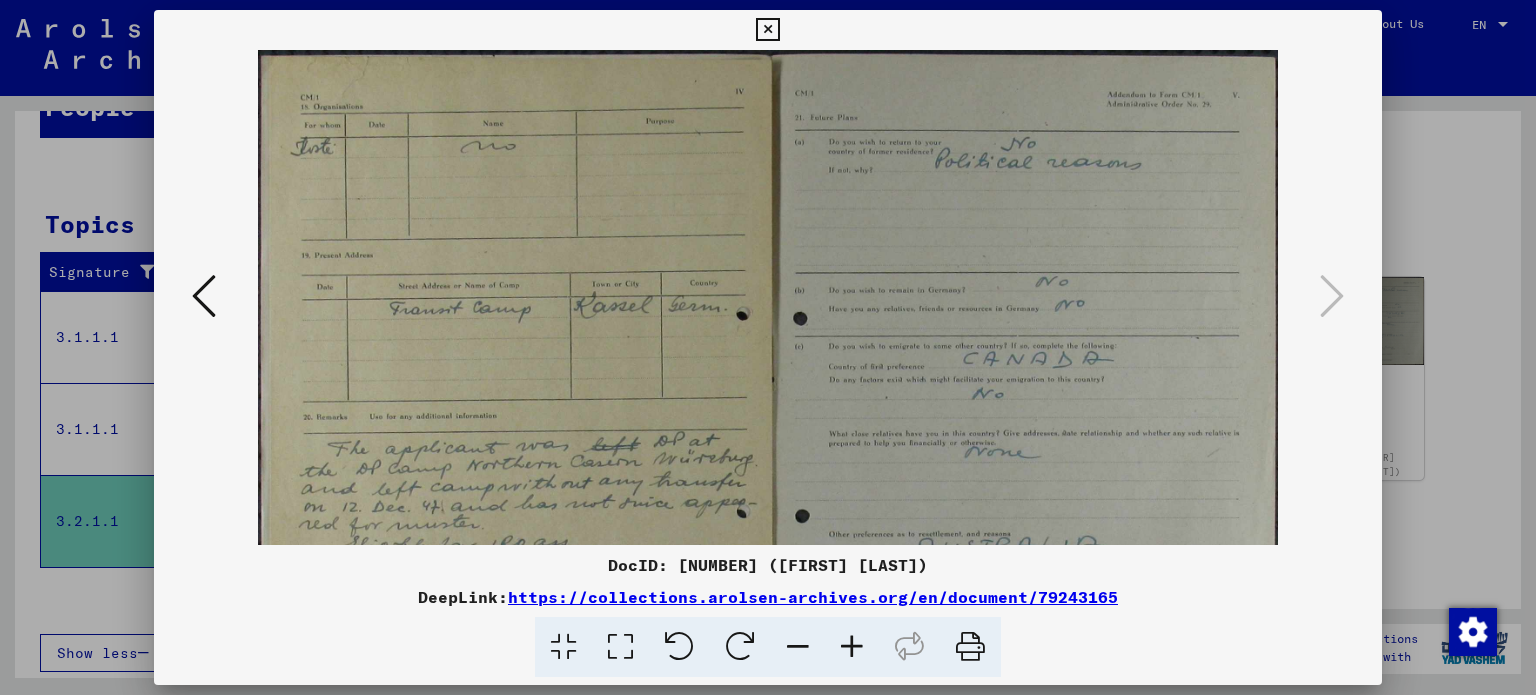 click at bounding box center (852, 647) 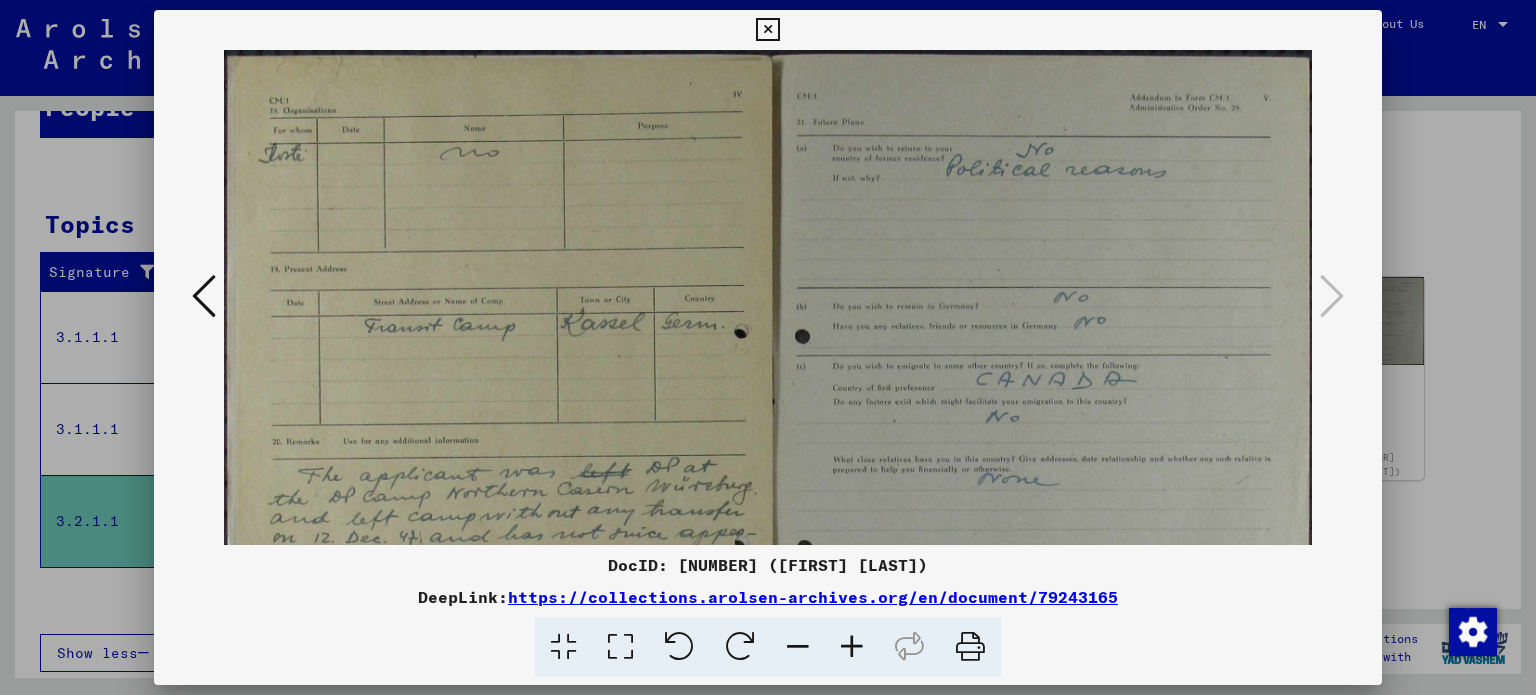 click at bounding box center [852, 647] 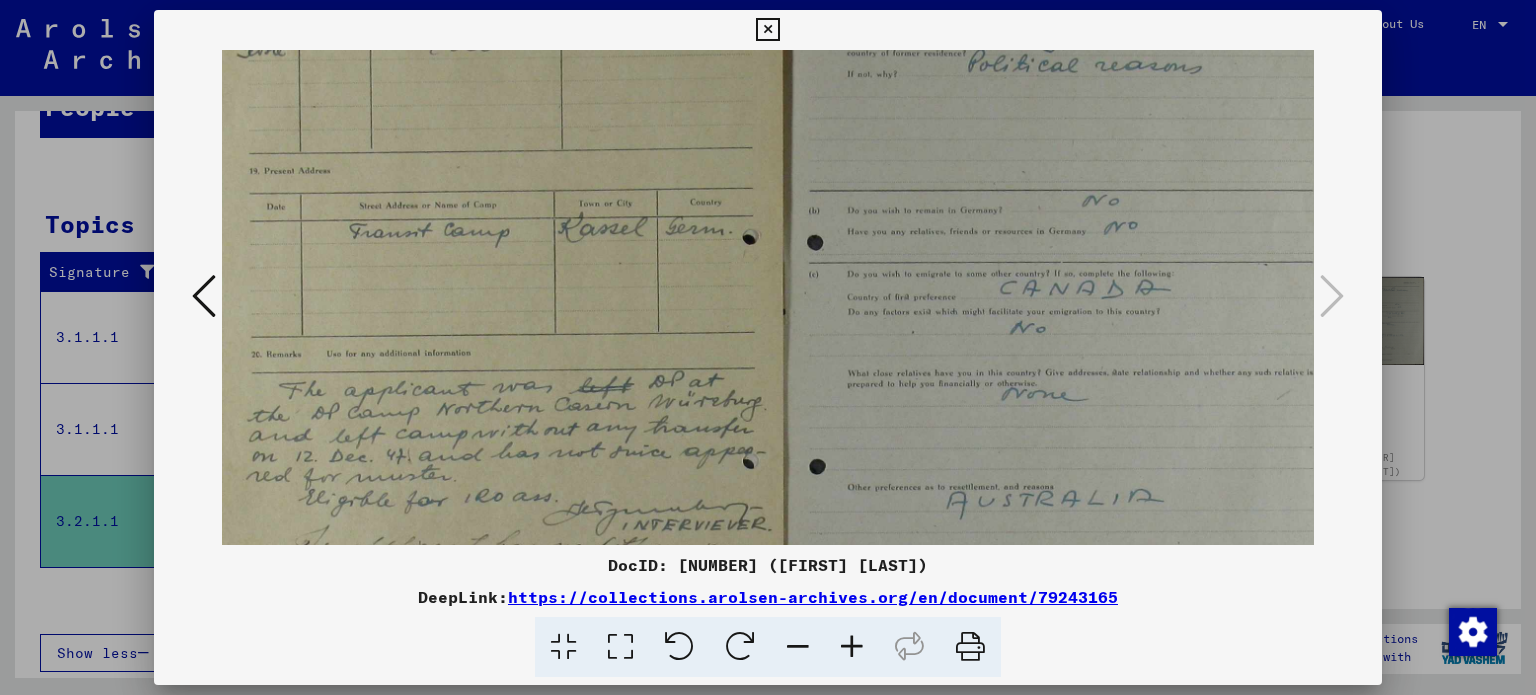 scroll, scrollTop: 176, scrollLeft: 2, axis: both 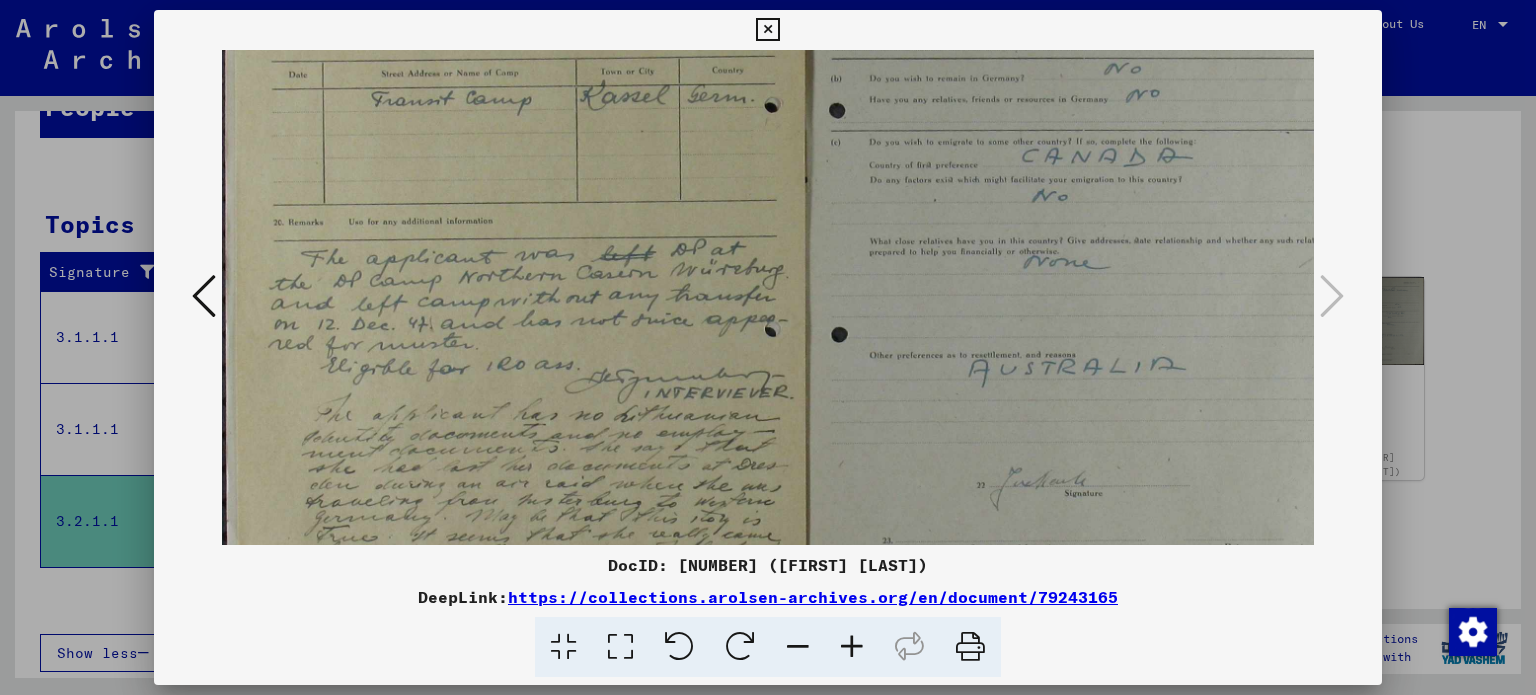 drag, startPoint x: 680, startPoint y: 443, endPoint x: 721, endPoint y: 248, distance: 199.26364 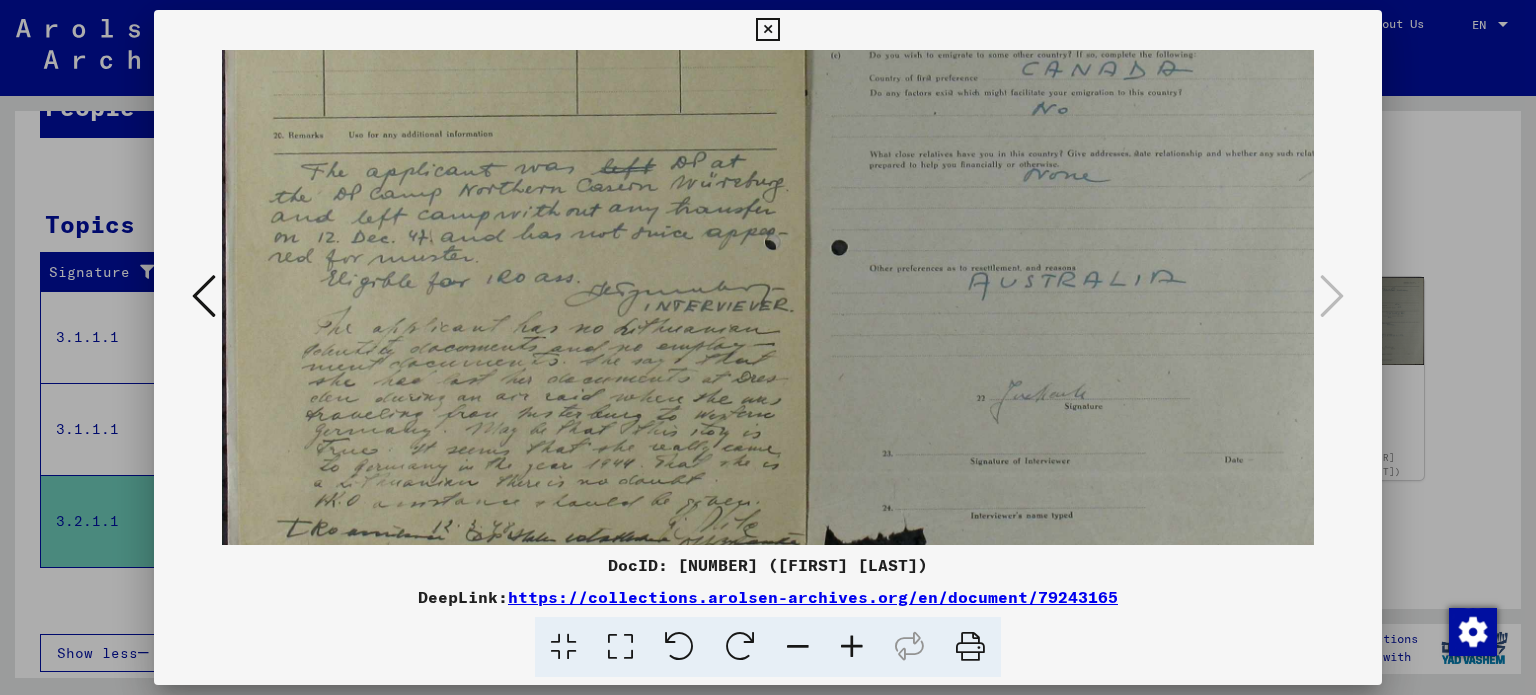 scroll, scrollTop: 334, scrollLeft: 0, axis: vertical 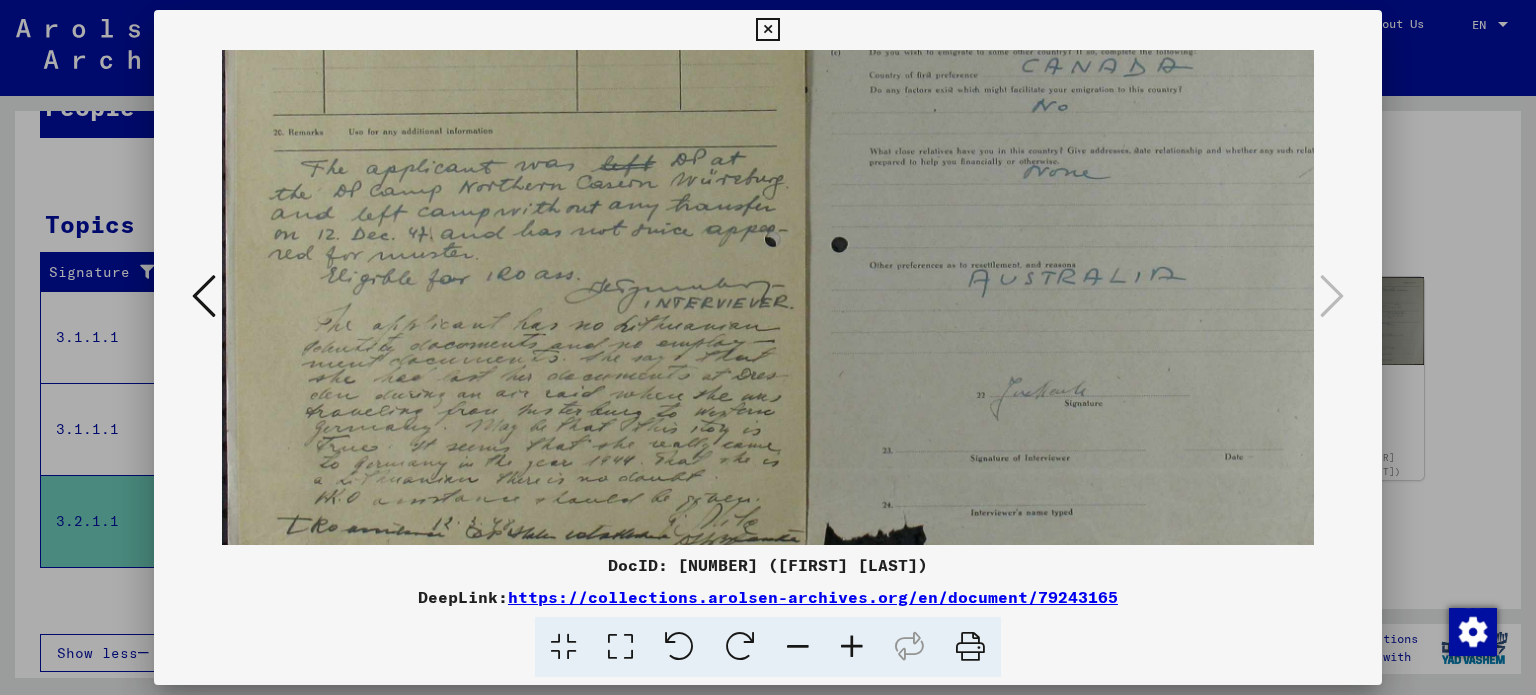 drag, startPoint x: 705, startPoint y: 519, endPoint x: 755, endPoint y: 436, distance: 96.89685 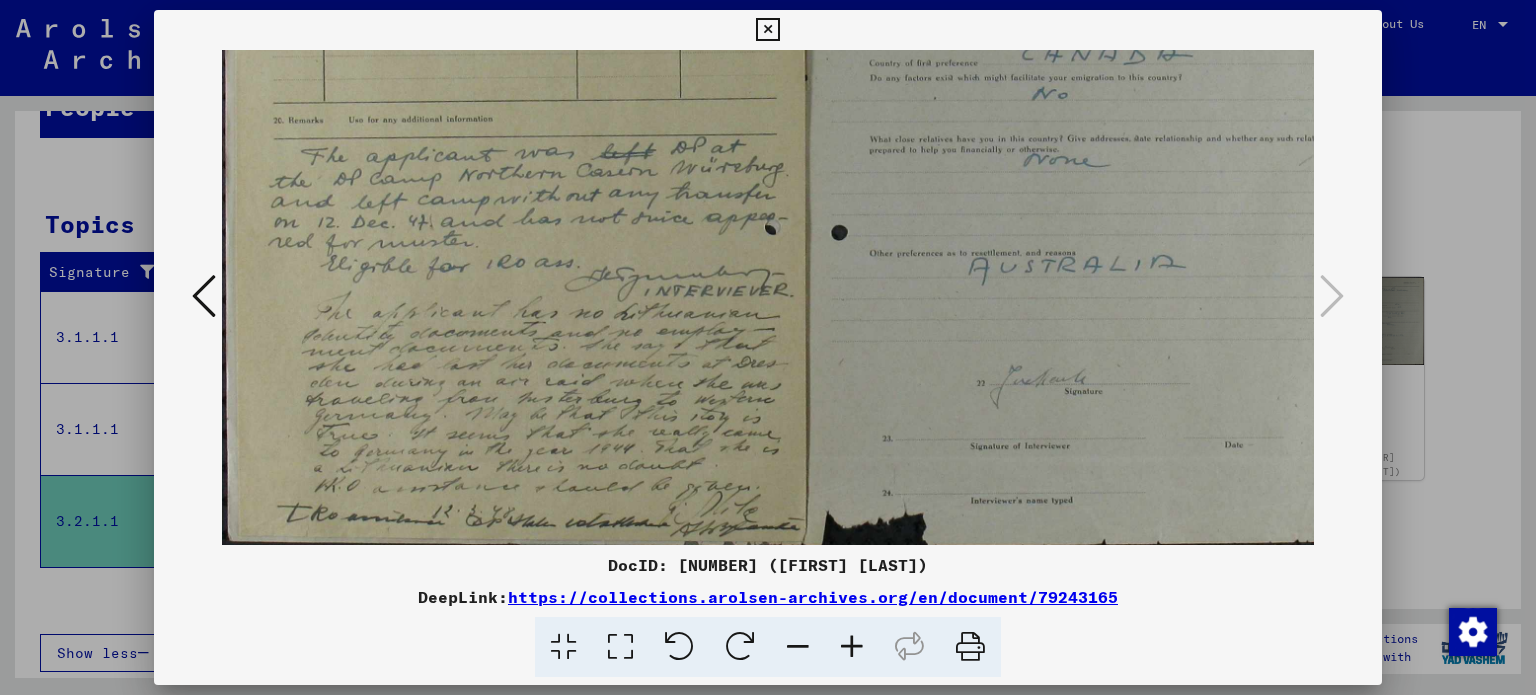 scroll, scrollTop: 349, scrollLeft: 0, axis: vertical 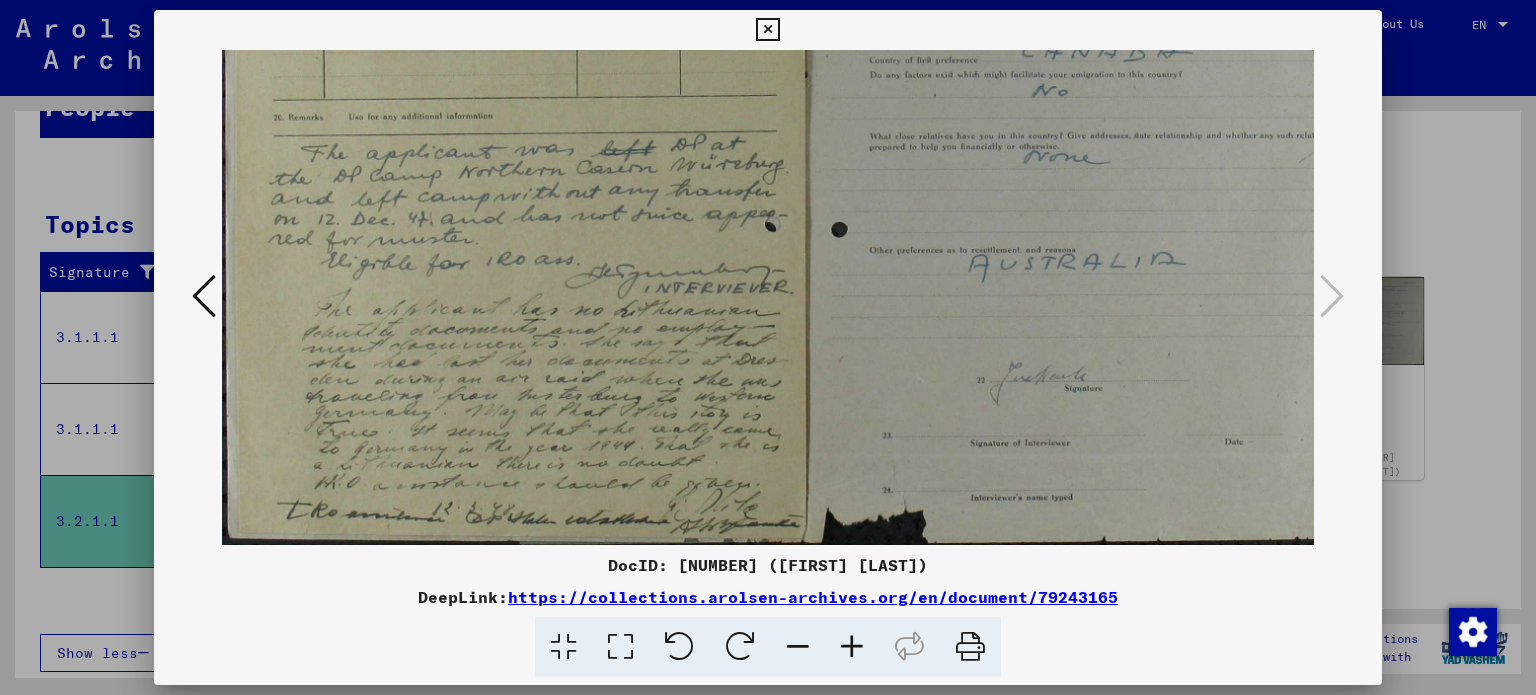 drag, startPoint x: 692, startPoint y: 498, endPoint x: 700, endPoint y: 459, distance: 39.812057 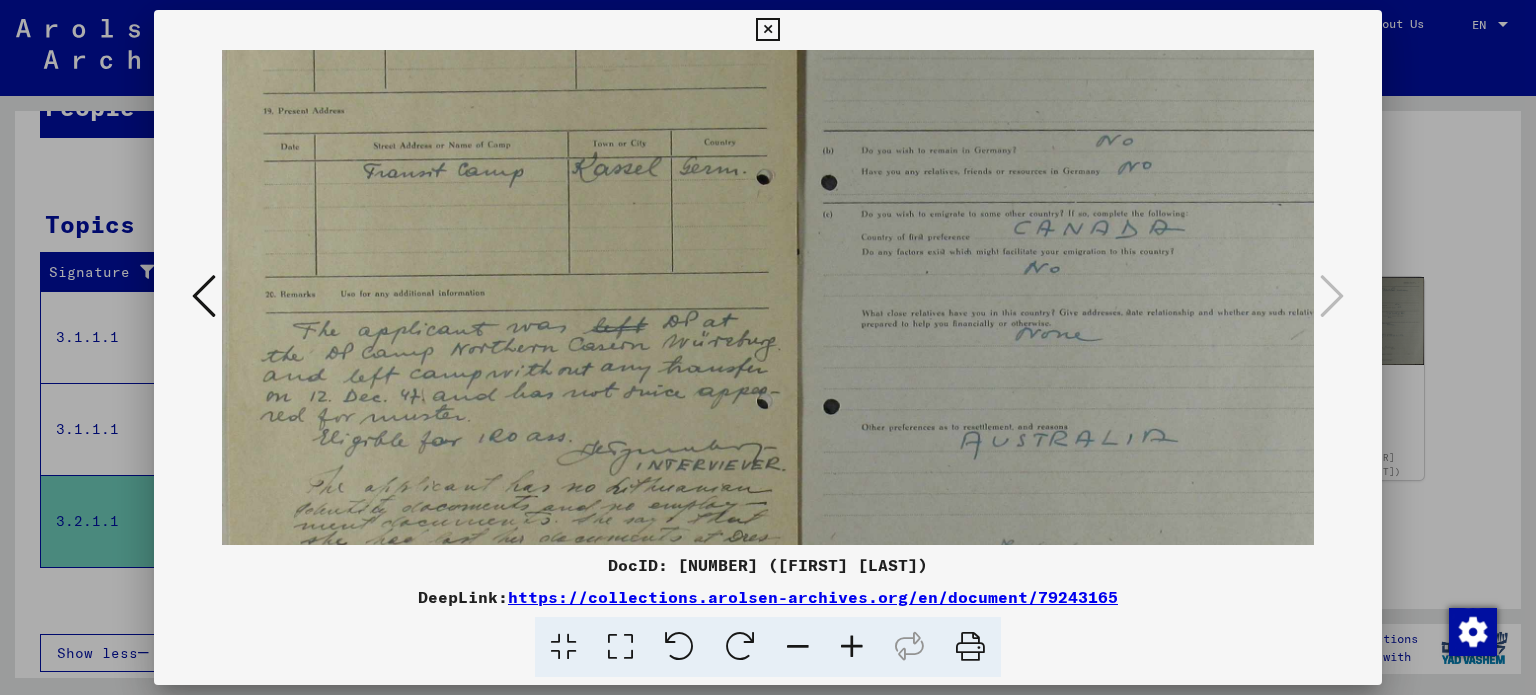 scroll, scrollTop: 169, scrollLeft: 8, axis: both 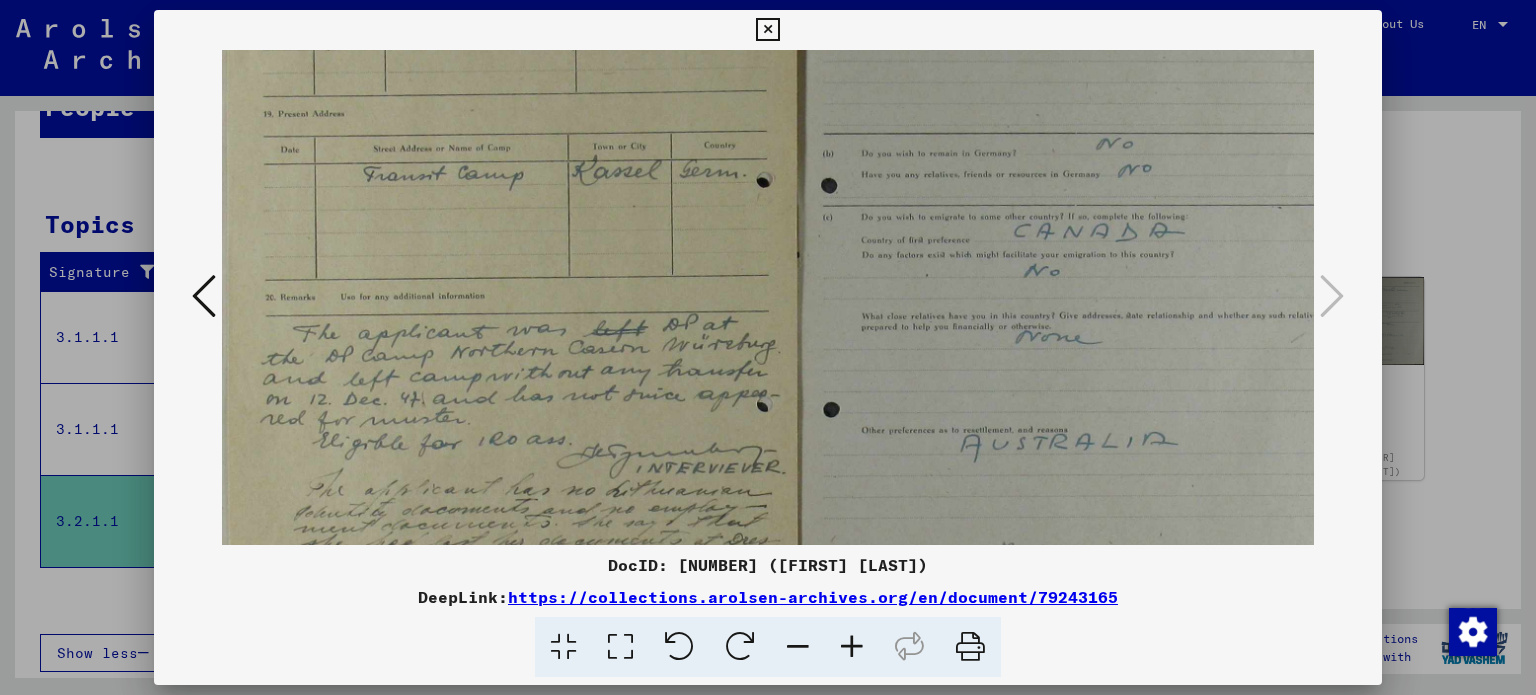 drag, startPoint x: 960, startPoint y: 353, endPoint x: 952, endPoint y: 531, distance: 178.17969 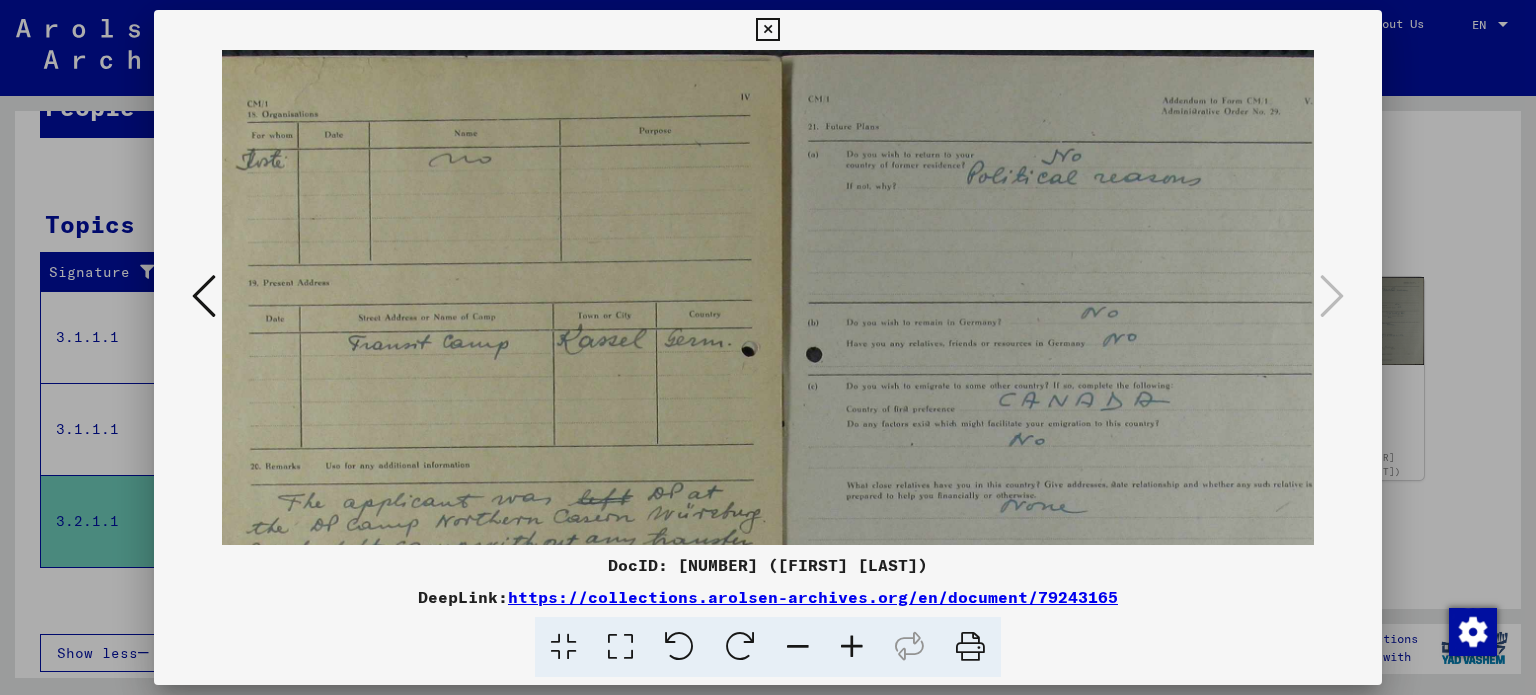 scroll, scrollTop: 0, scrollLeft: 24, axis: horizontal 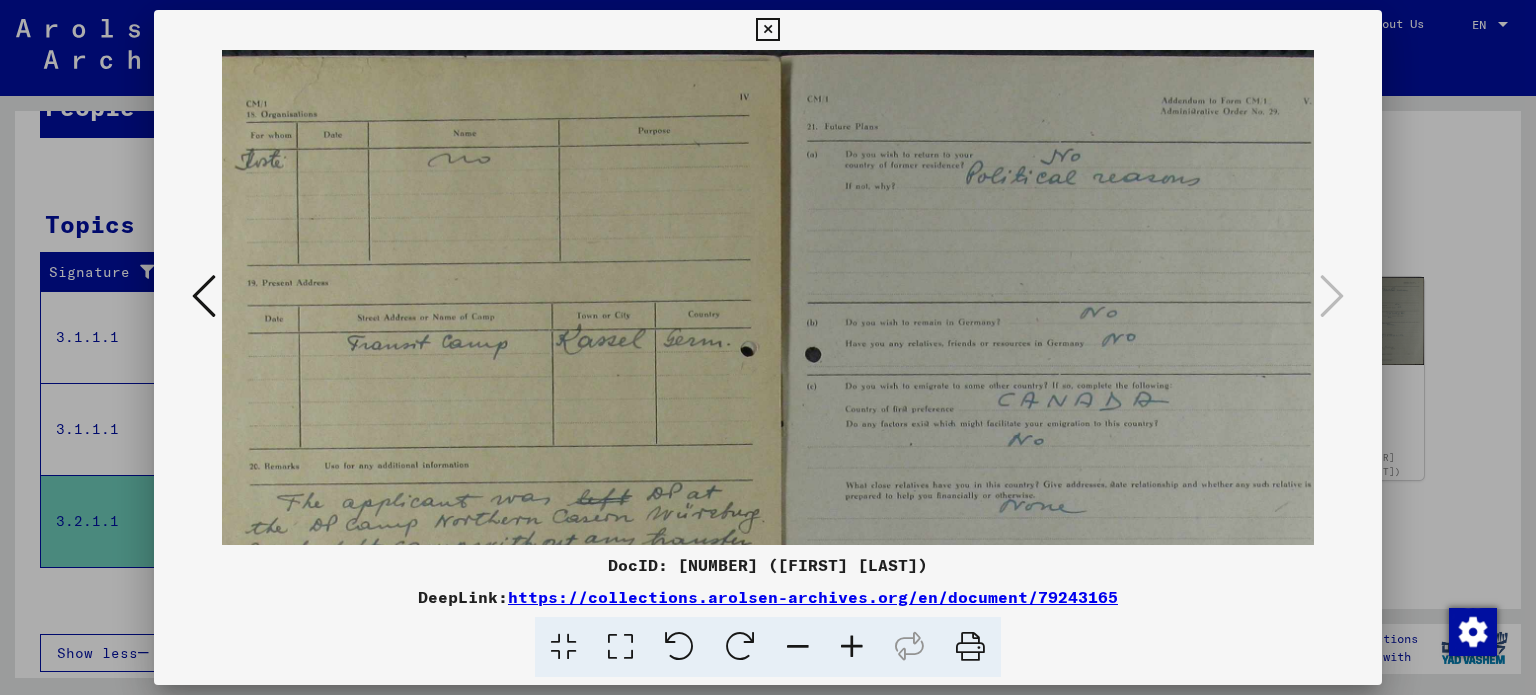 drag, startPoint x: 1172, startPoint y: 422, endPoint x: 1159, endPoint y: 603, distance: 181.46625 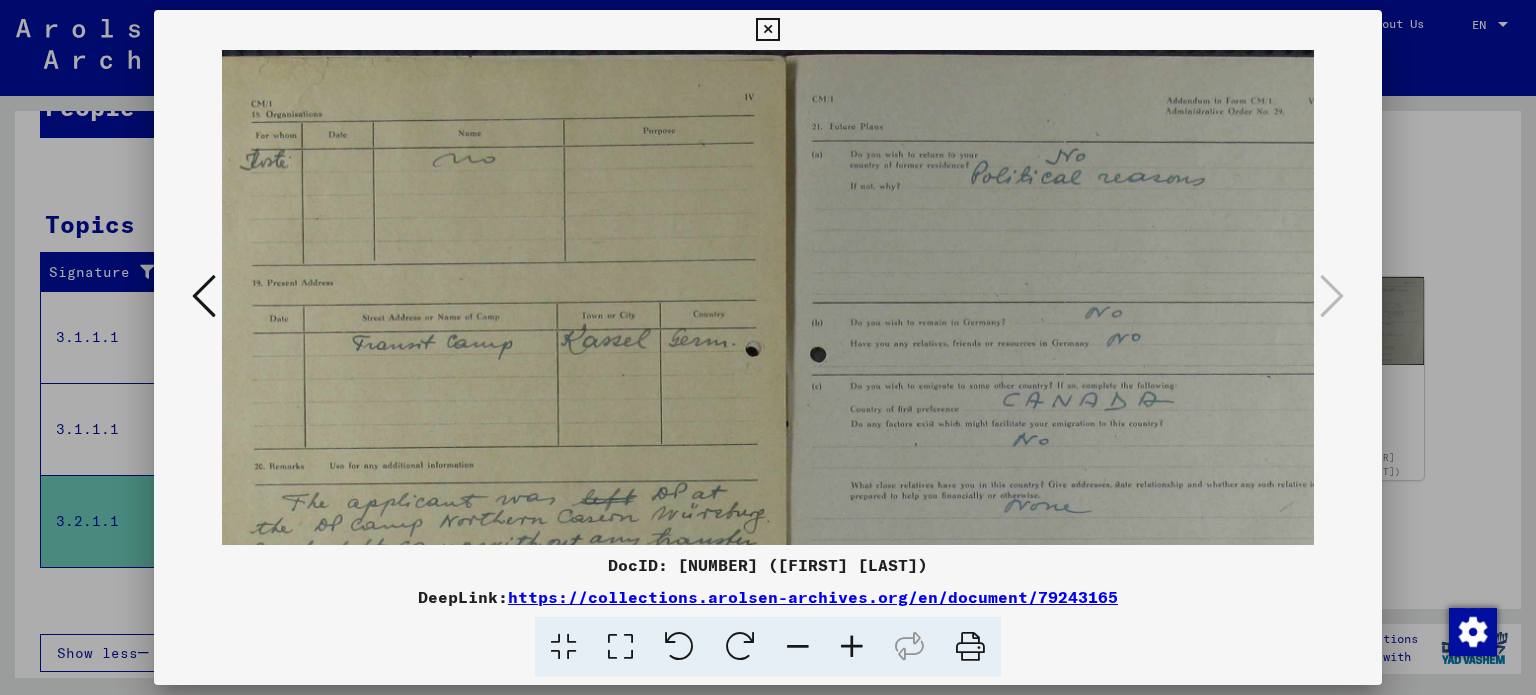 scroll, scrollTop: 0, scrollLeft: 23, axis: horizontal 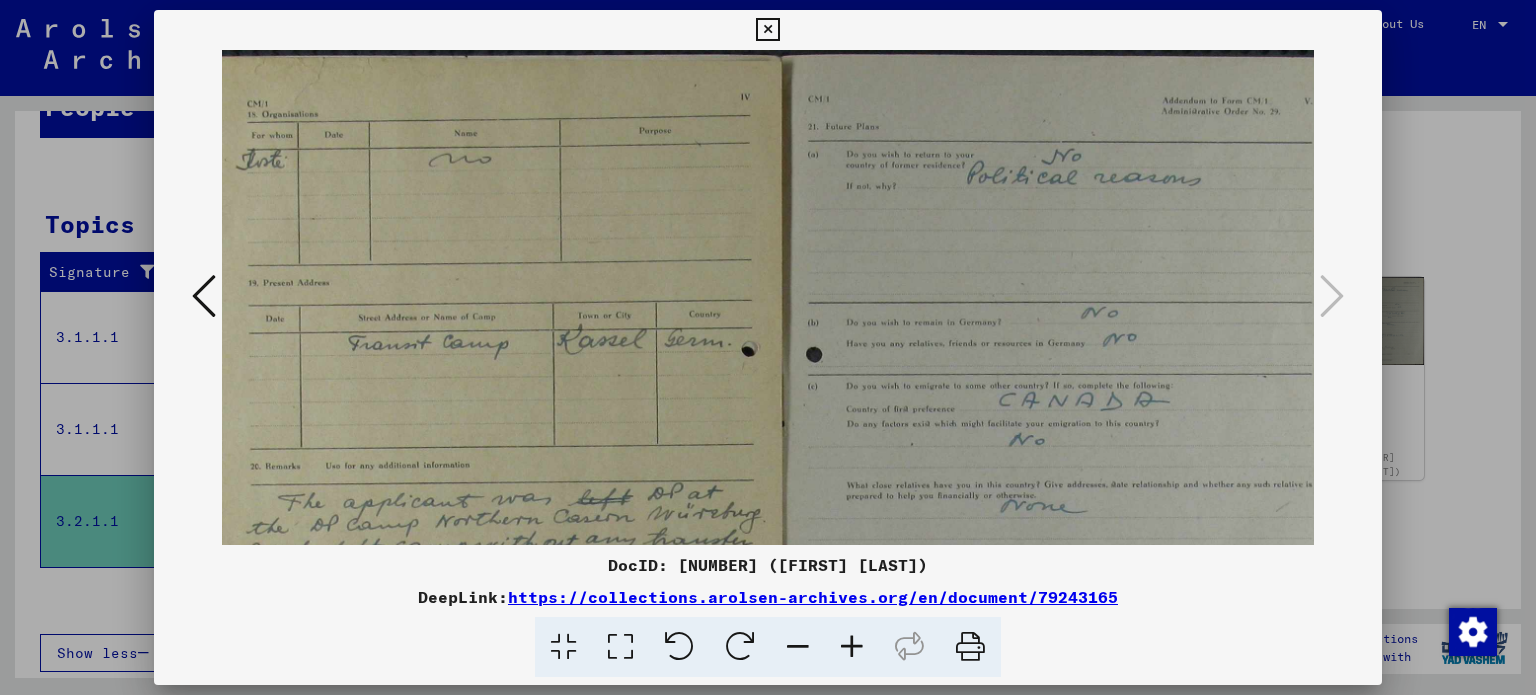 drag, startPoint x: 1161, startPoint y: 392, endPoint x: 1160, endPoint y: 476, distance: 84.00595 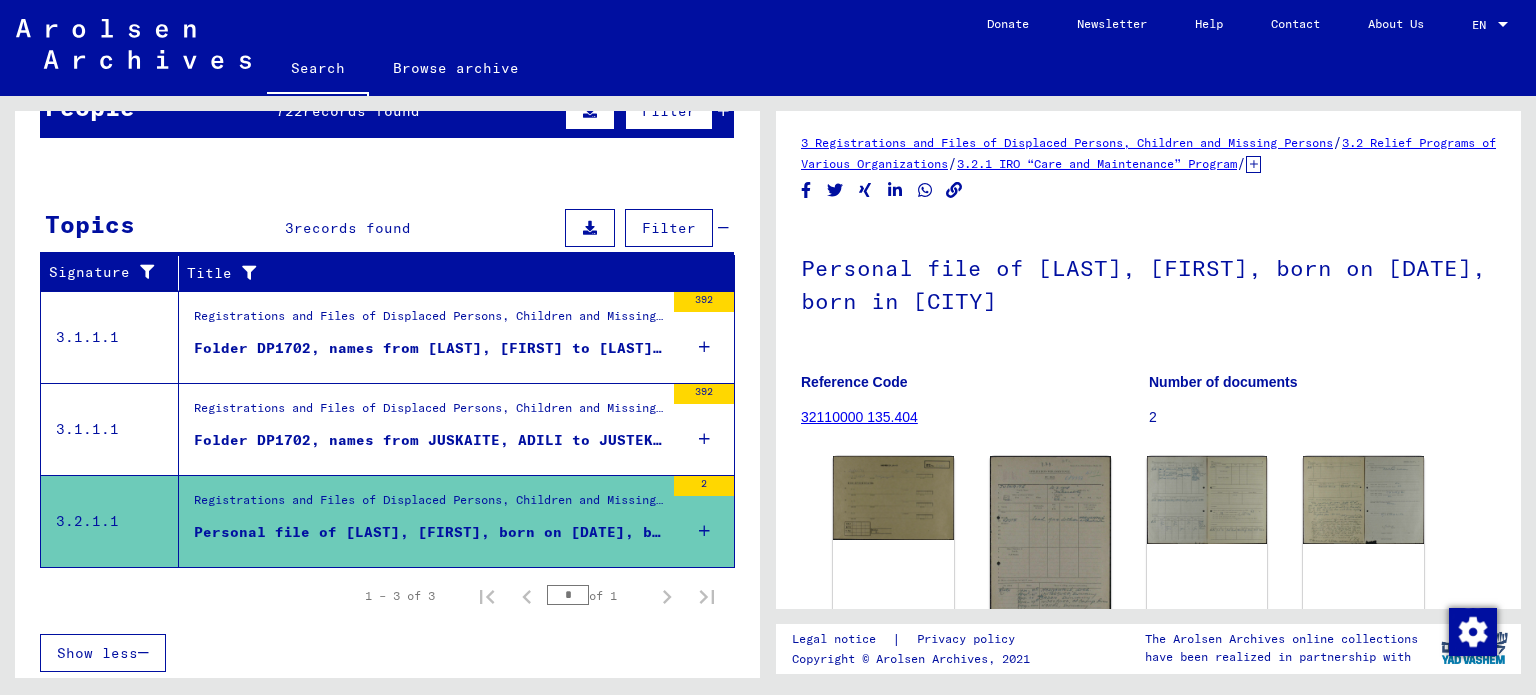 scroll, scrollTop: 0, scrollLeft: 0, axis: both 